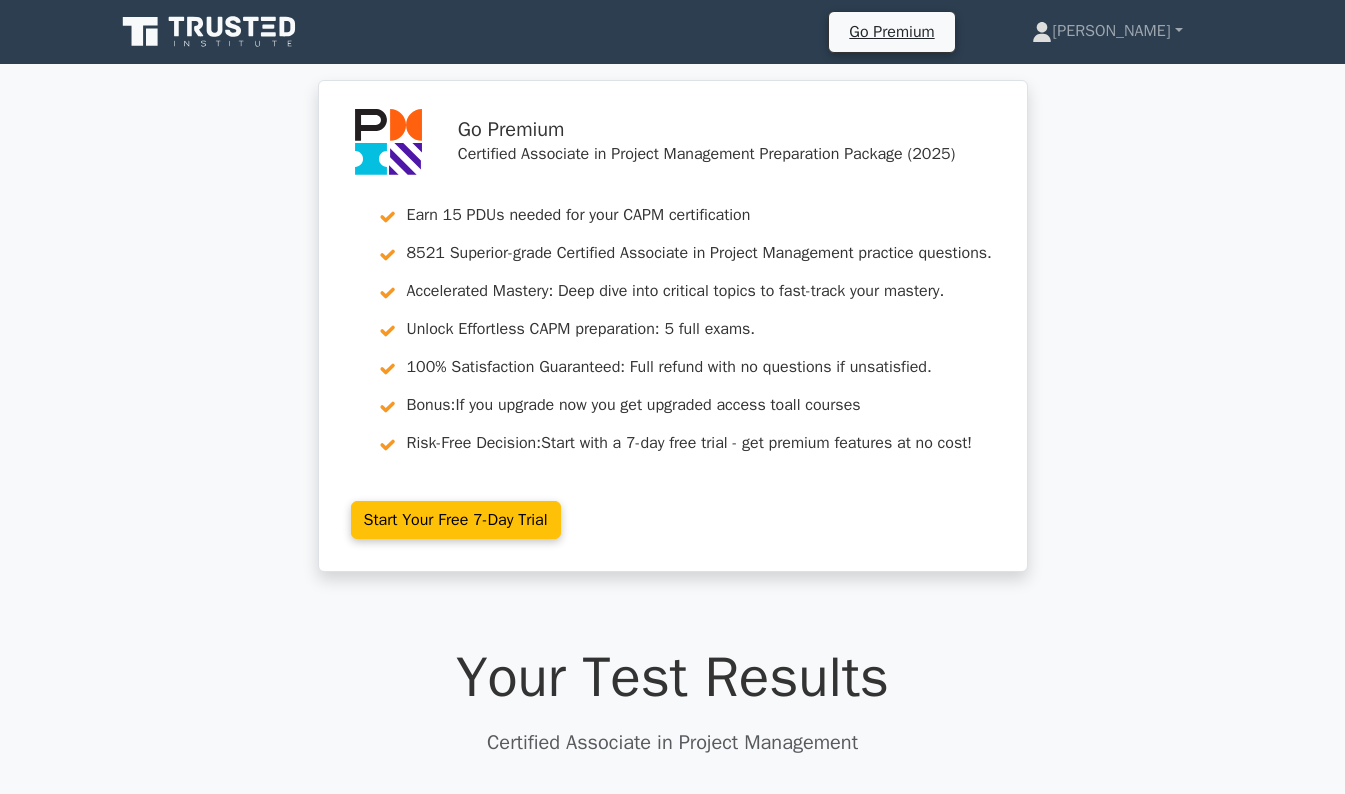 scroll, scrollTop: 420, scrollLeft: 0, axis: vertical 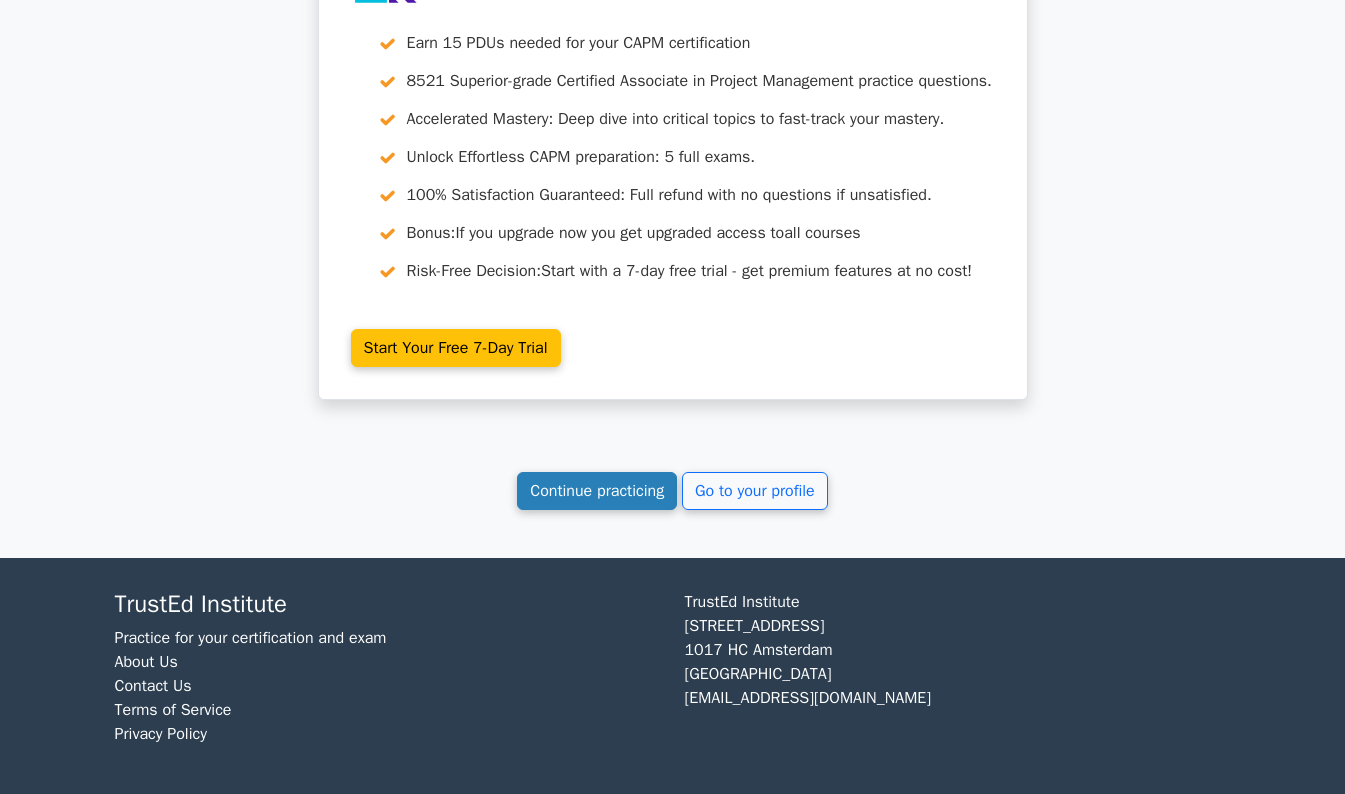 click on "Continue practicing" at bounding box center (597, 491) 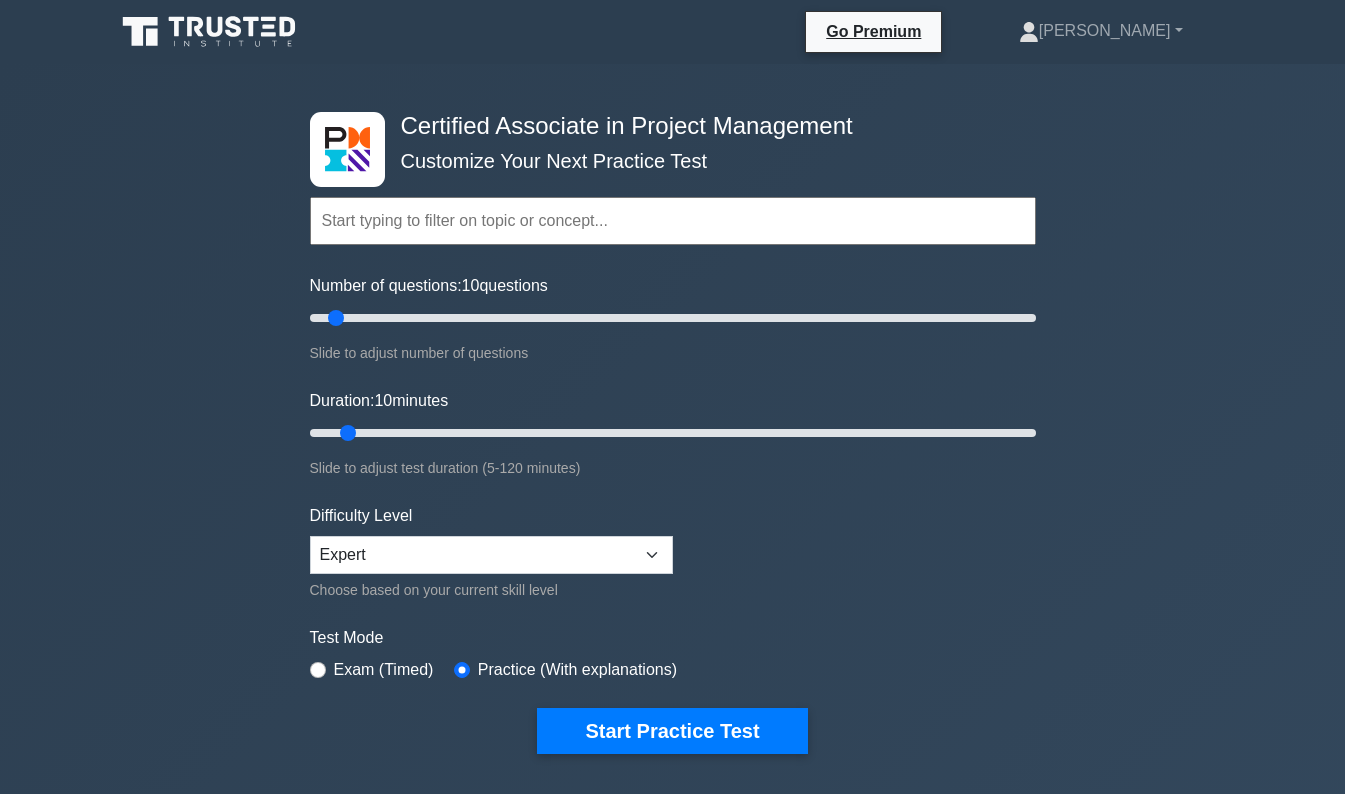 scroll, scrollTop: 0, scrollLeft: 0, axis: both 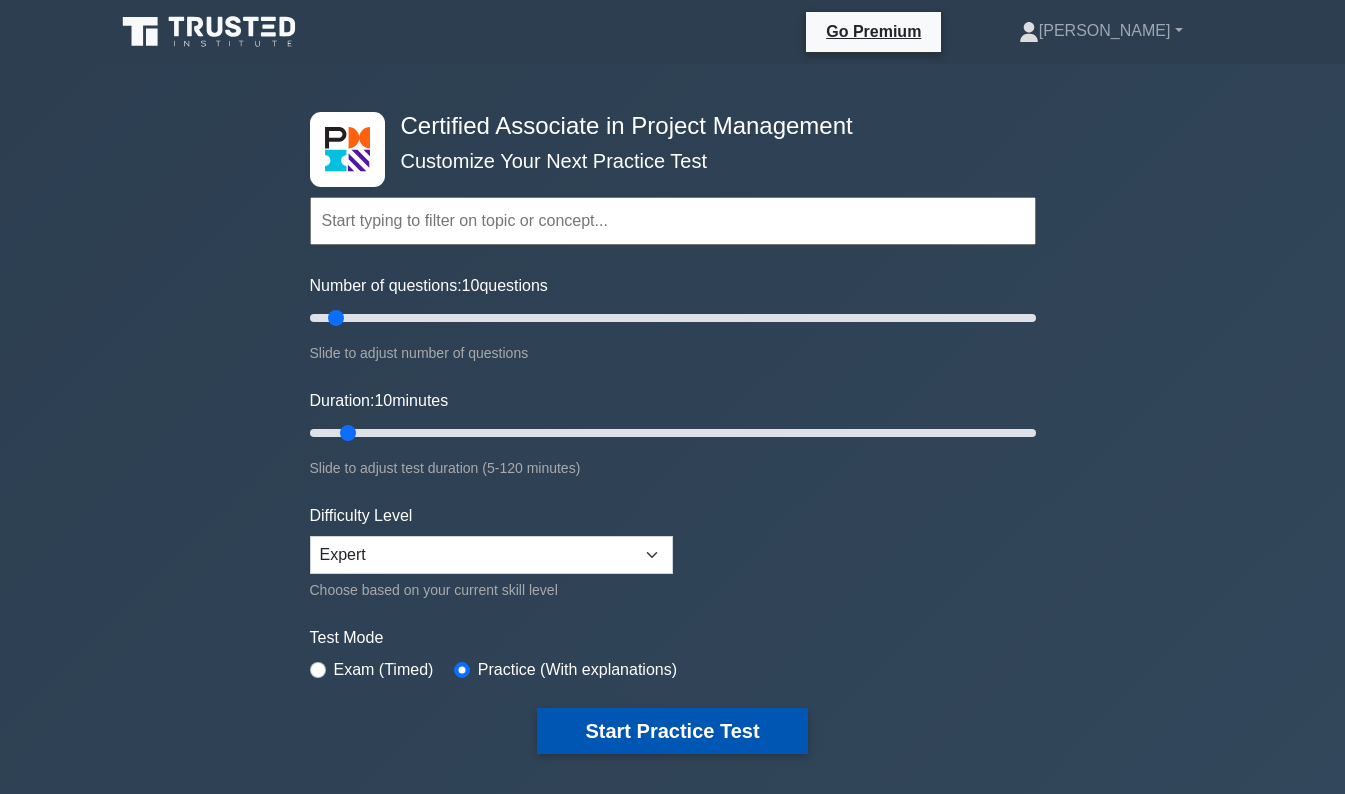 click on "Start Practice Test" at bounding box center (672, 731) 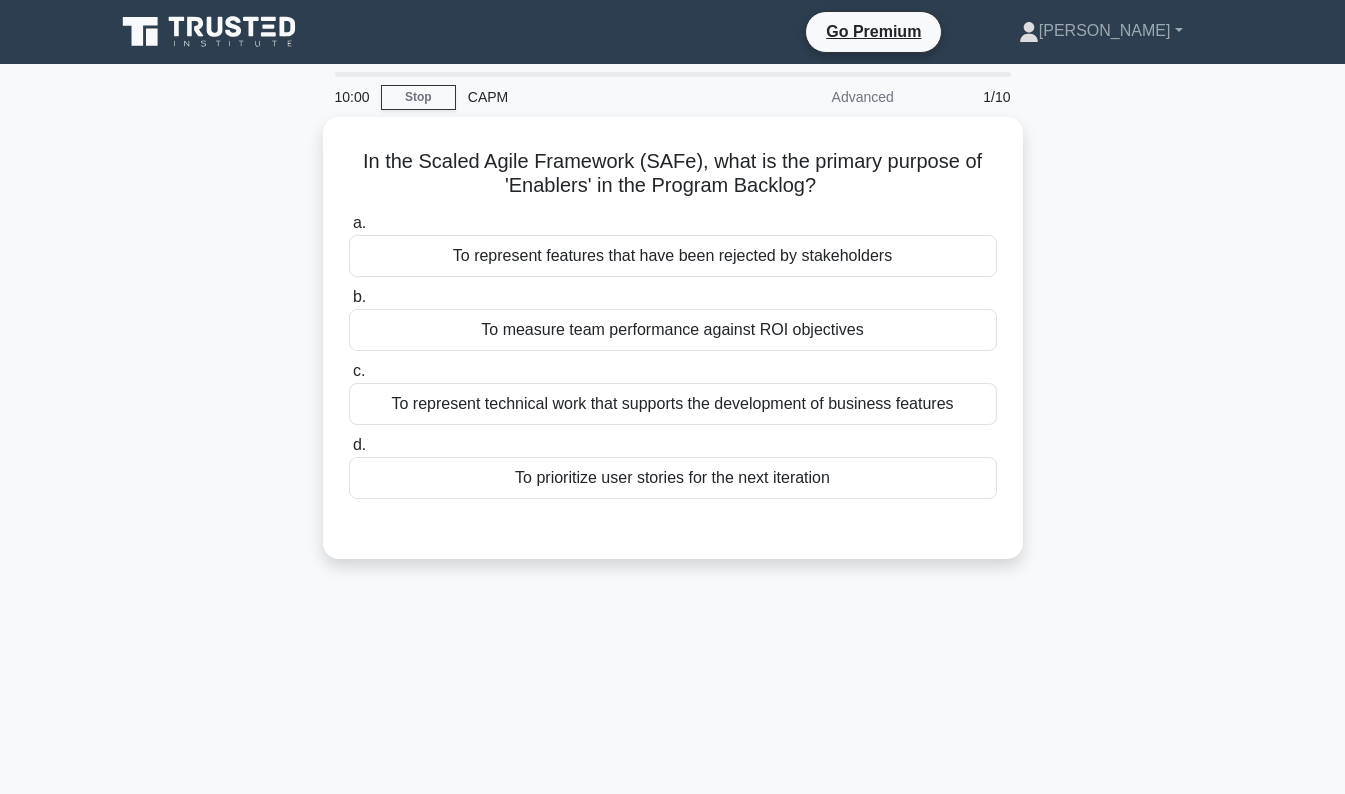 scroll, scrollTop: 0, scrollLeft: 0, axis: both 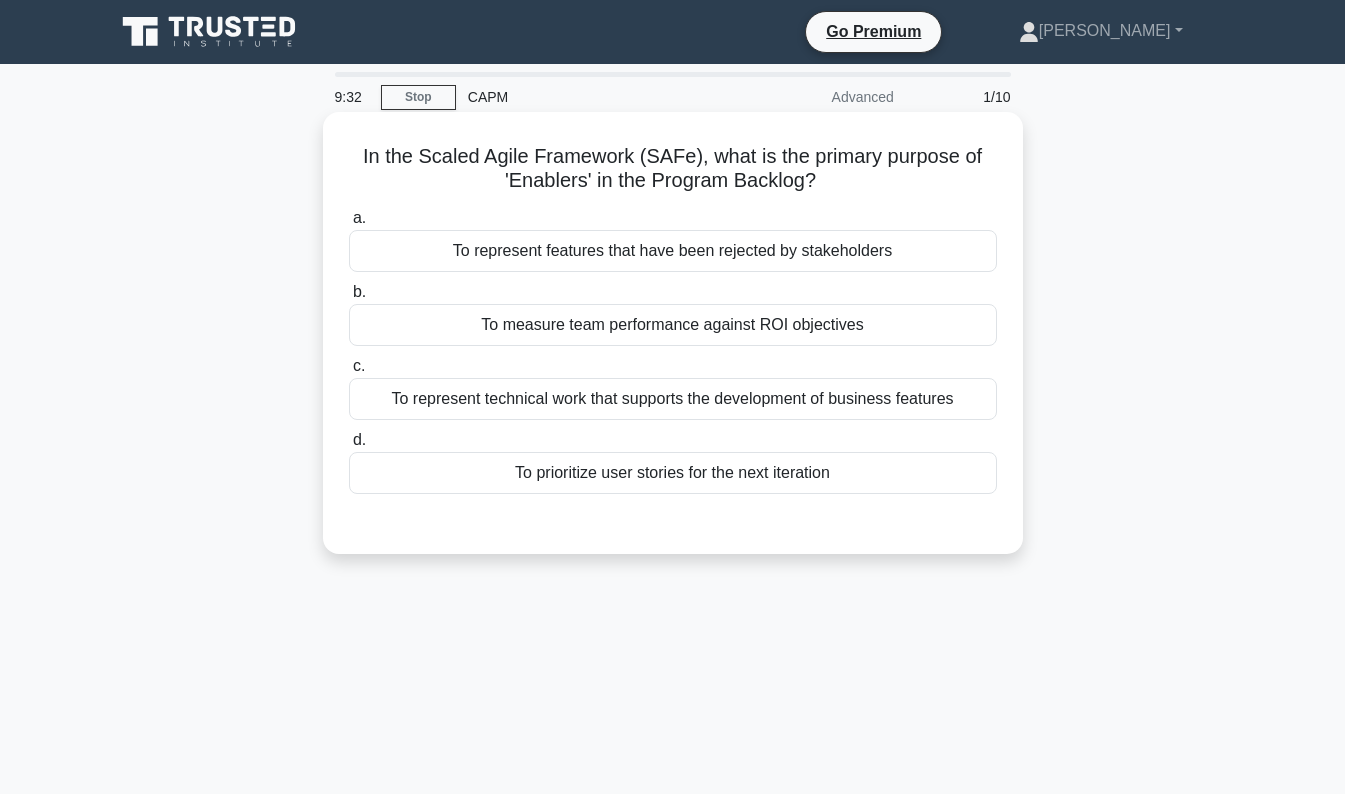 click on "To prioritize user stories for the next iteration" at bounding box center (673, 473) 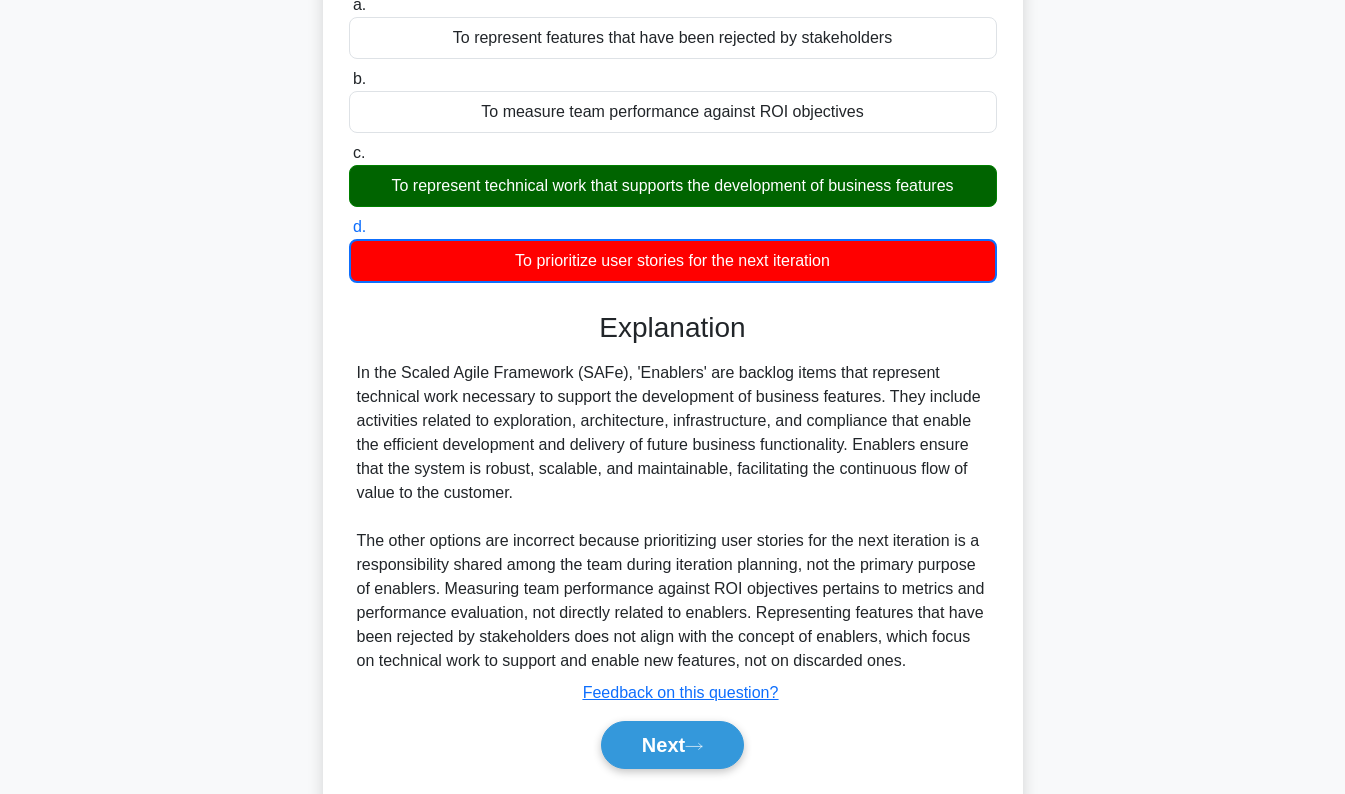scroll, scrollTop: 286, scrollLeft: 0, axis: vertical 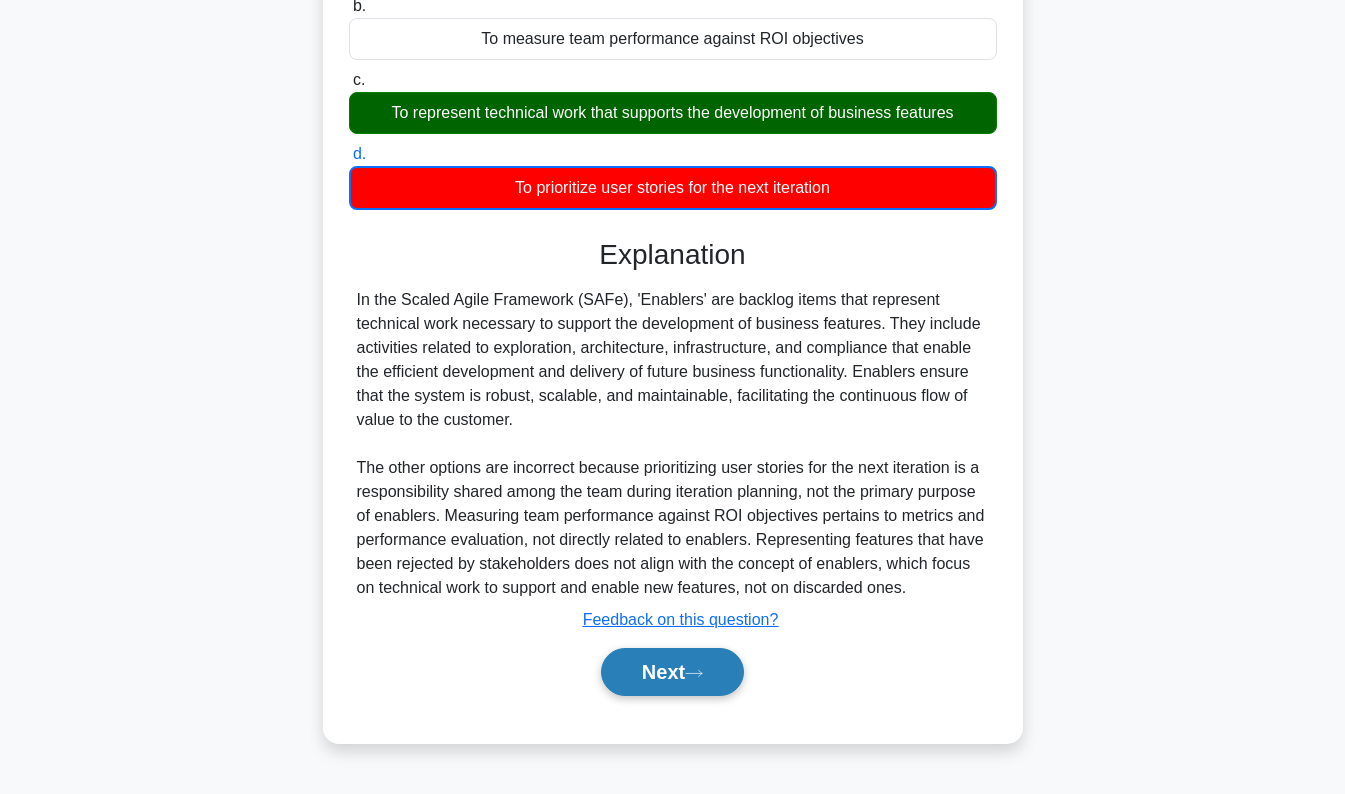 click on "Next" at bounding box center (672, 672) 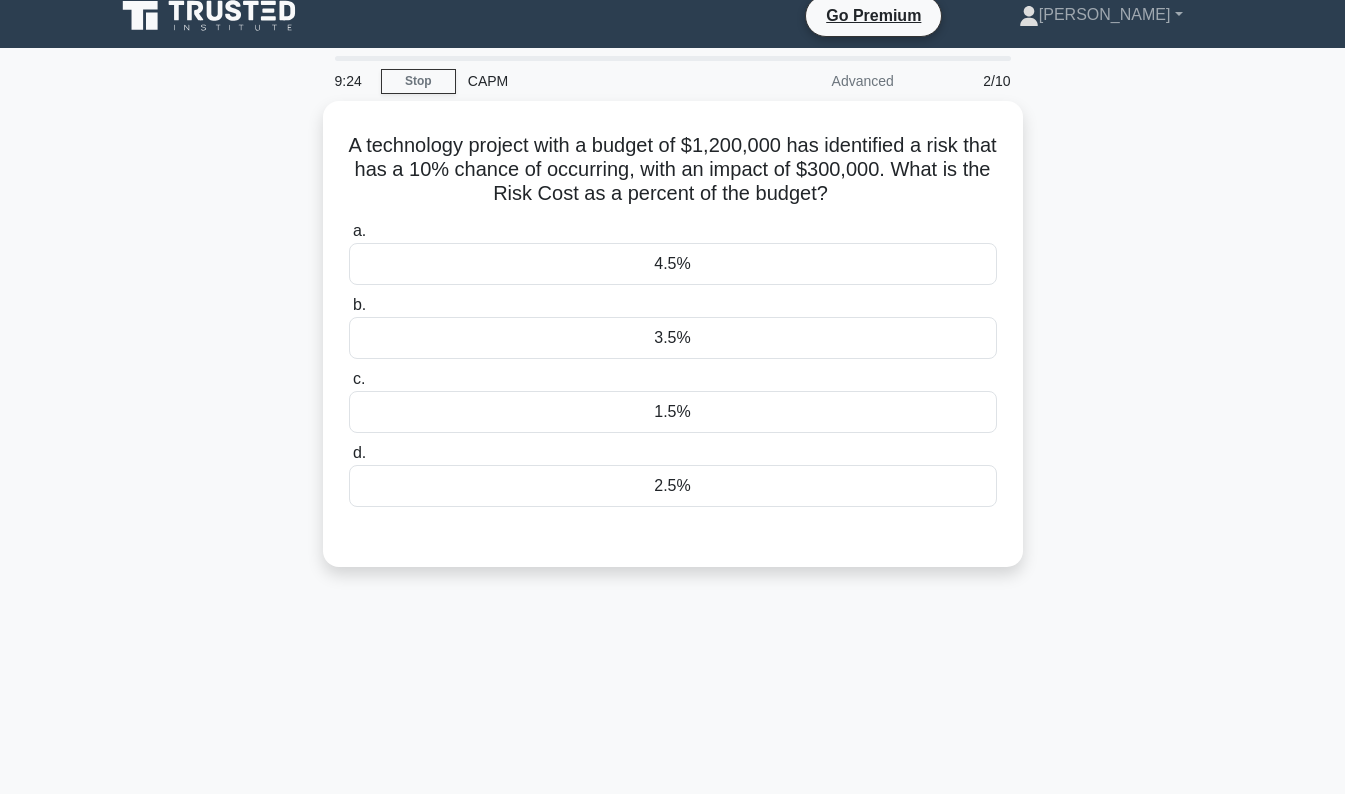 scroll, scrollTop: 0, scrollLeft: 0, axis: both 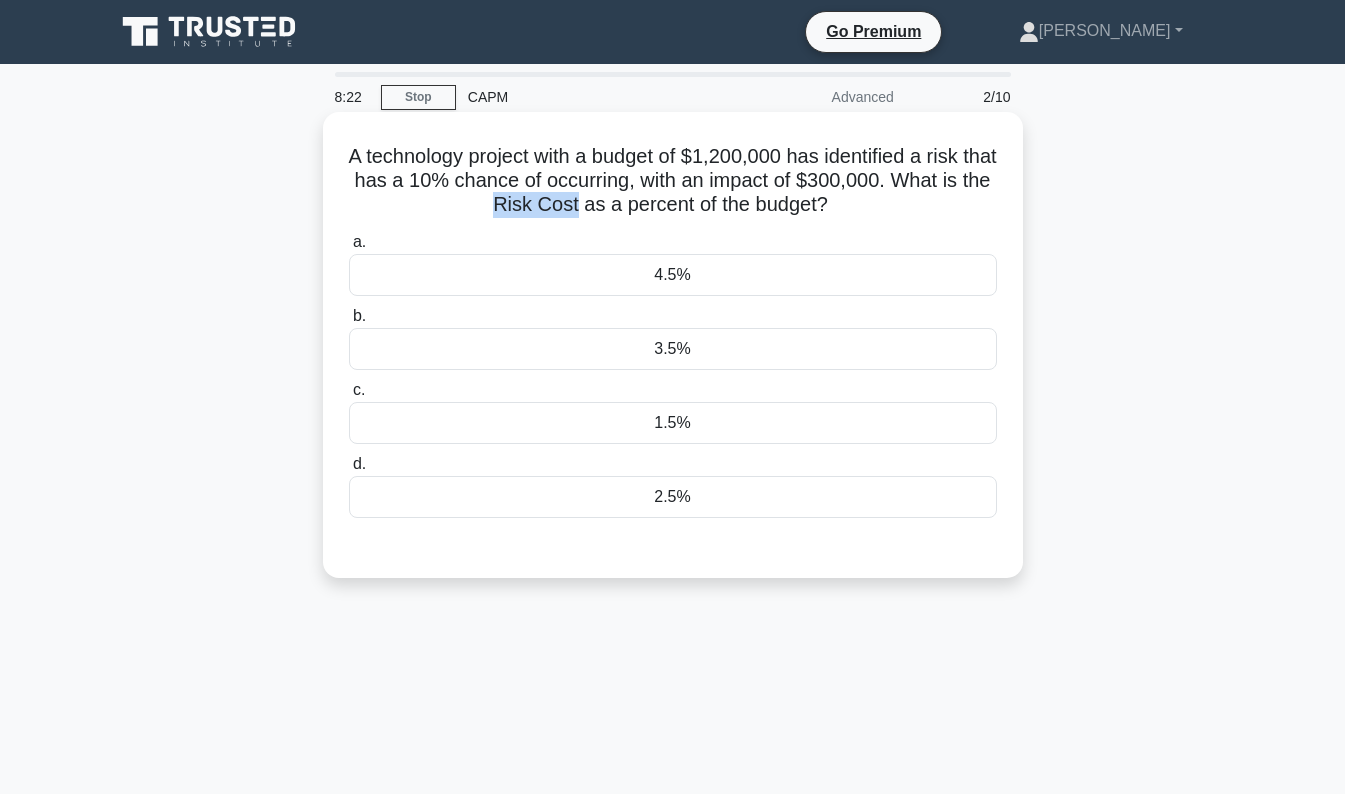 drag, startPoint x: 509, startPoint y: 203, endPoint x: 590, endPoint y: 202, distance: 81.00617 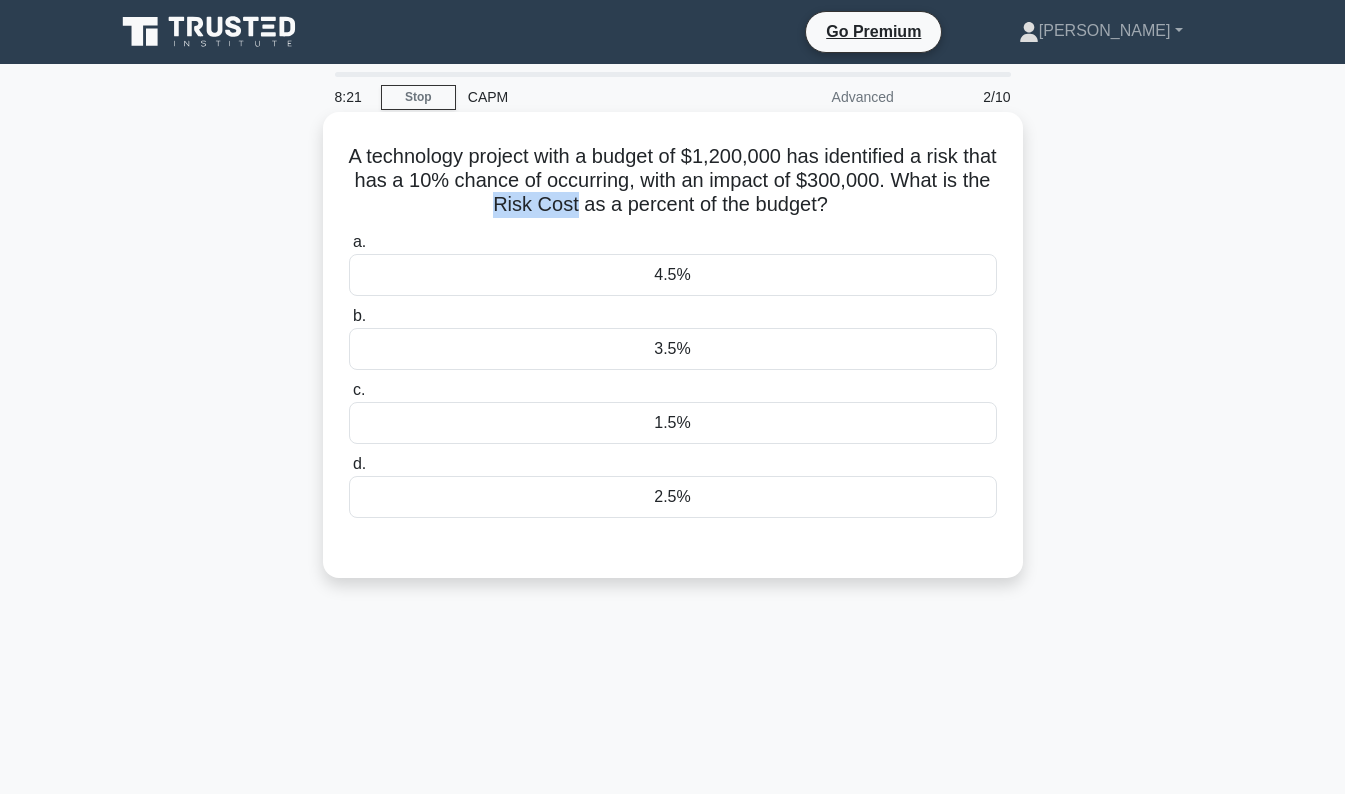 copy on "Risk Cost" 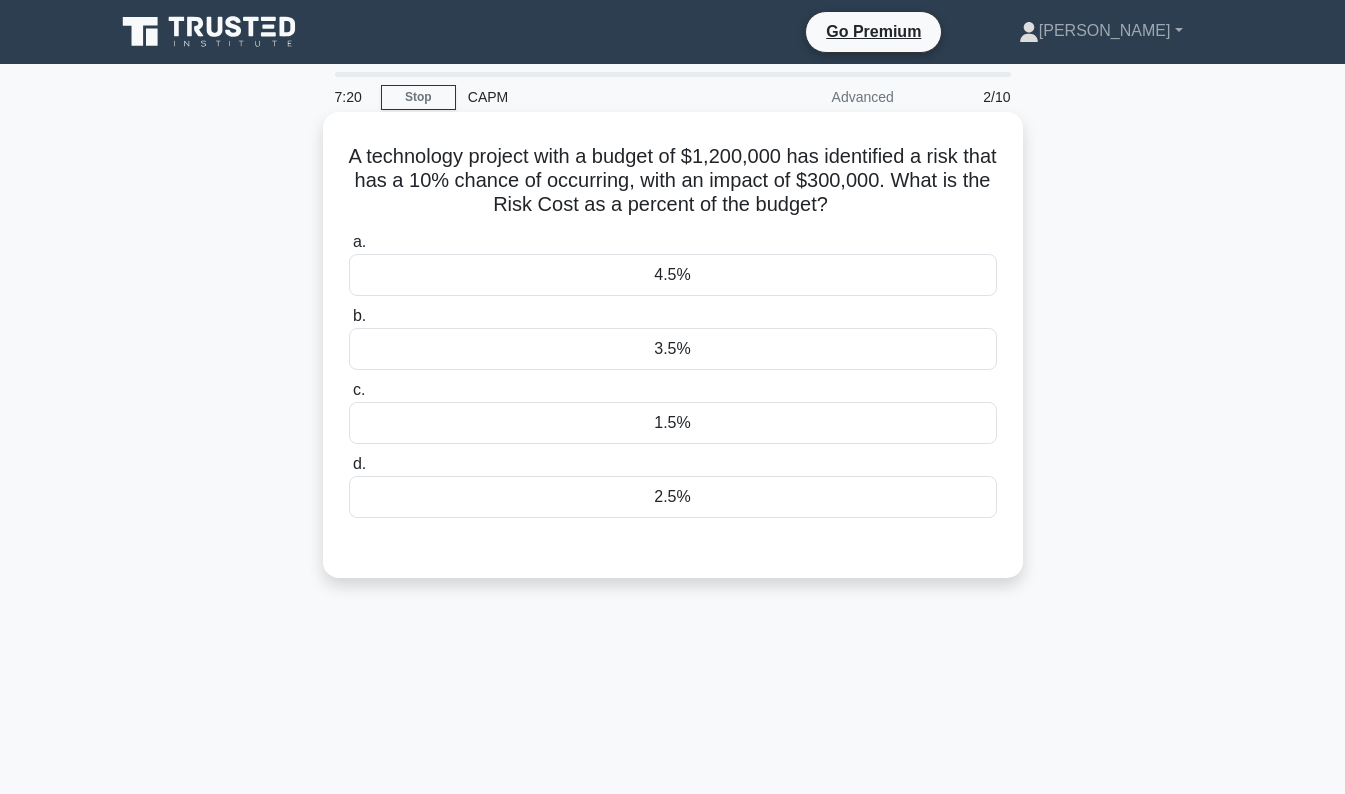 click on "3.5%" at bounding box center (673, 349) 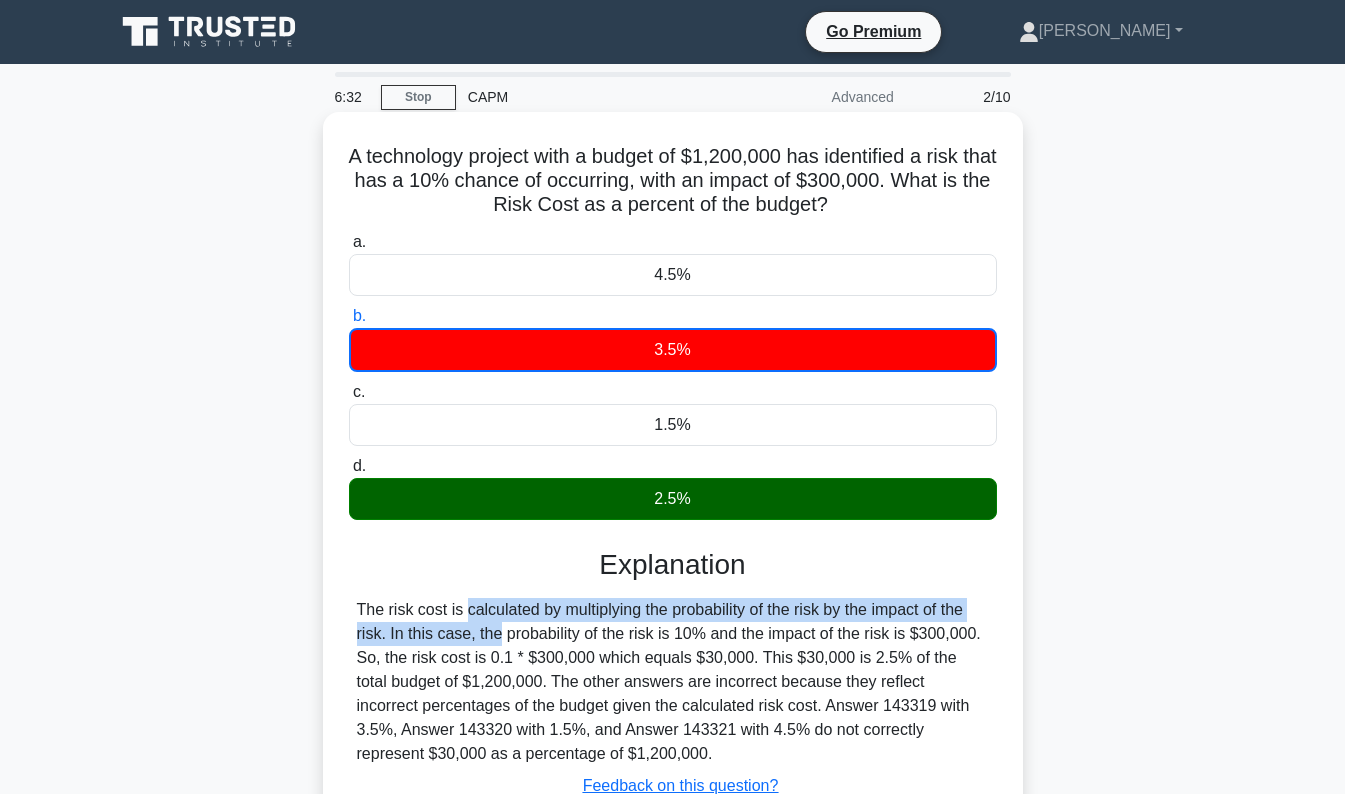 drag, startPoint x: 357, startPoint y: 610, endPoint x: 386, endPoint y: 639, distance: 41.01219 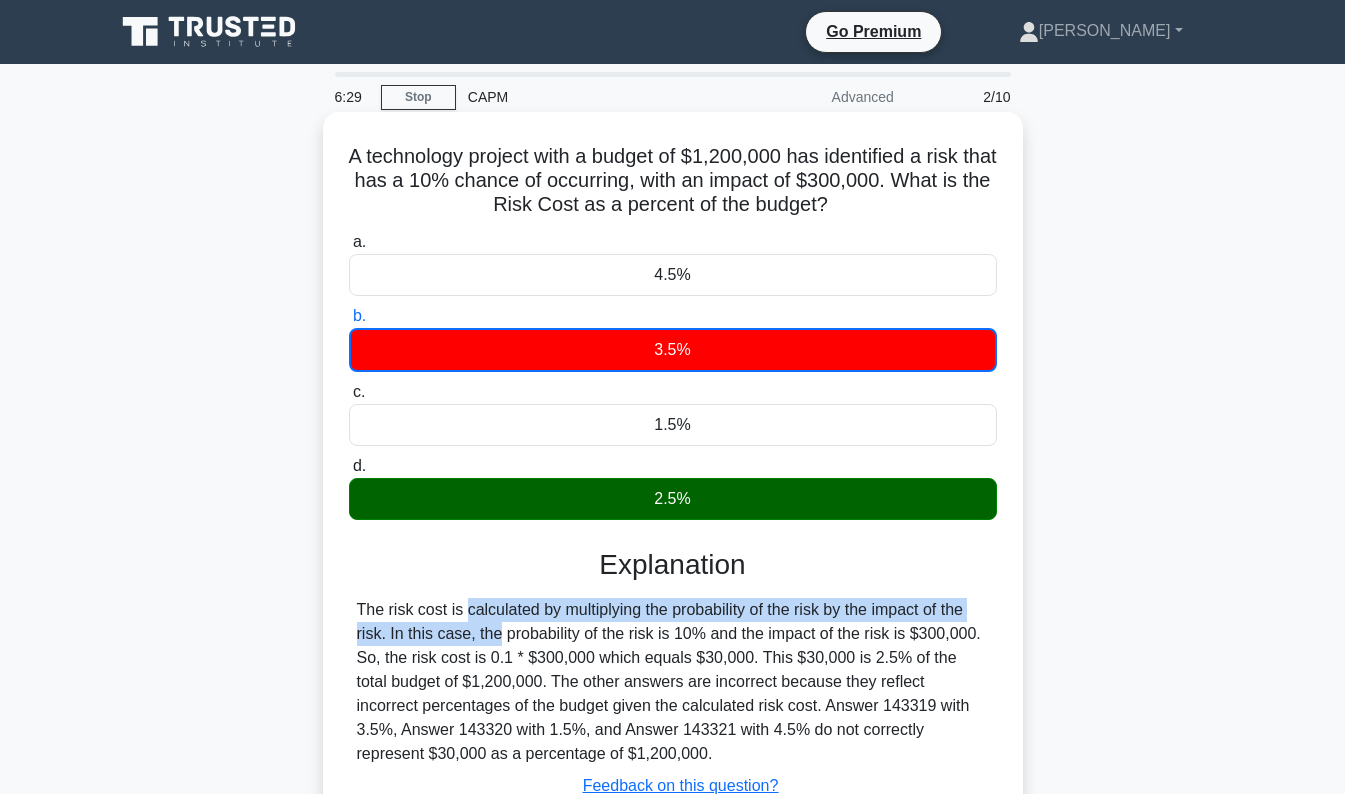 copy on "The risk cost is calculated by multiplying the probability of the risk by the impact of the risk." 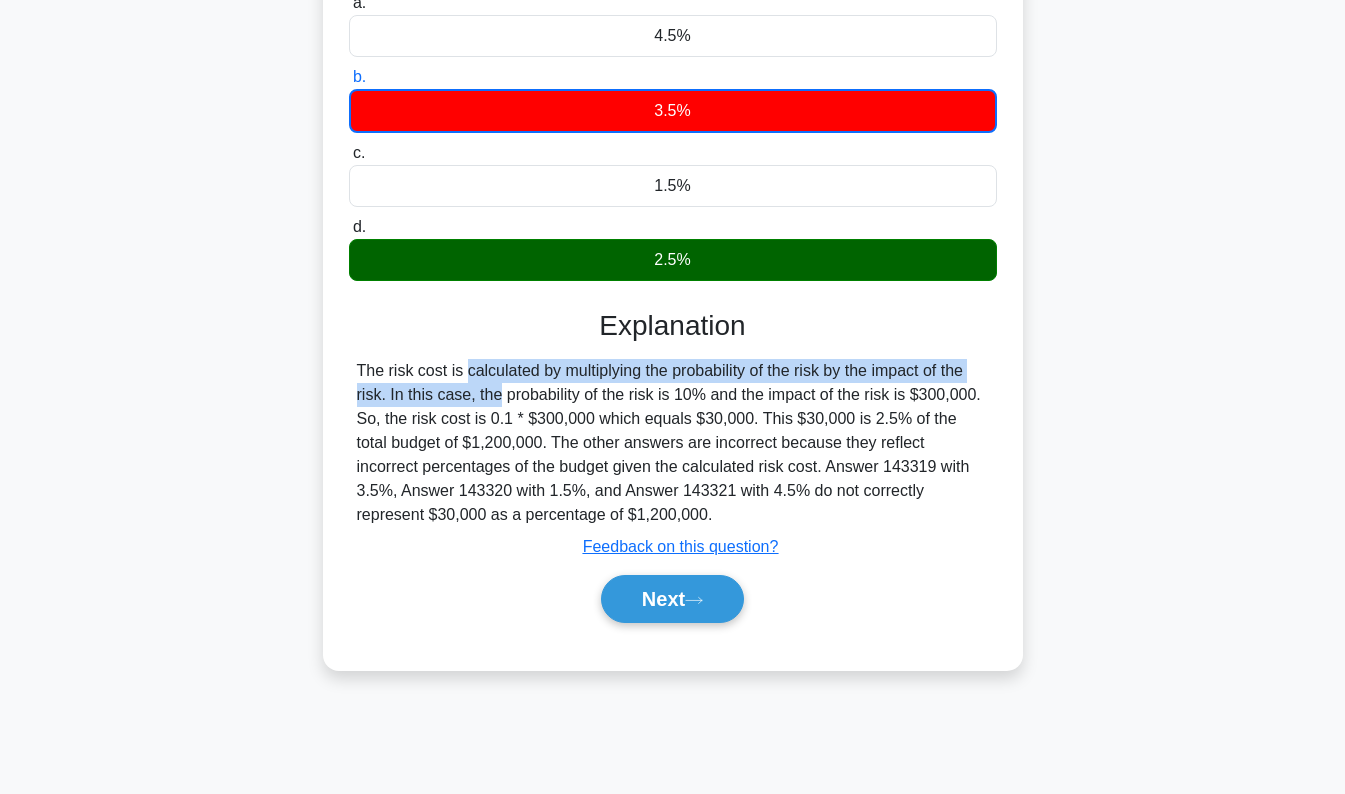 scroll, scrollTop: 246, scrollLeft: 0, axis: vertical 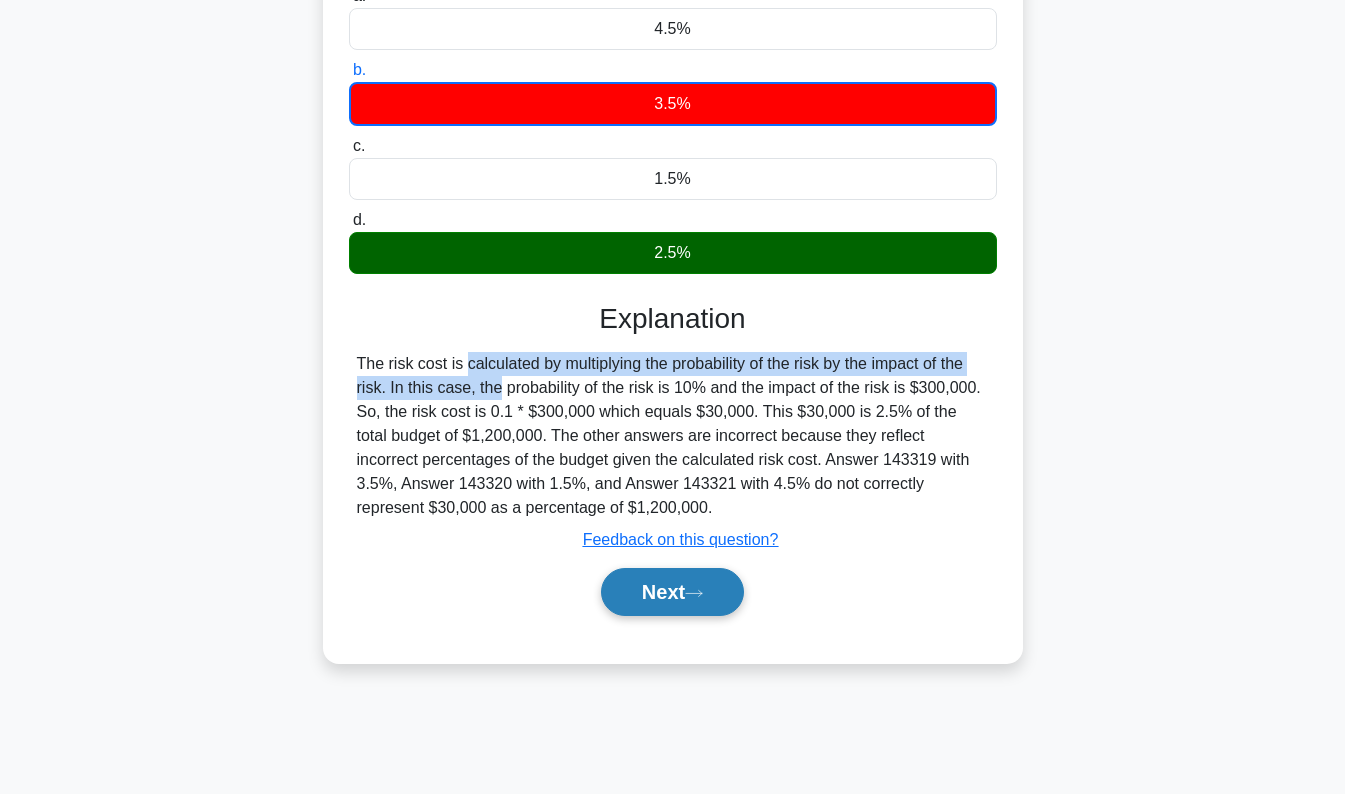 click on "Next" at bounding box center [672, 592] 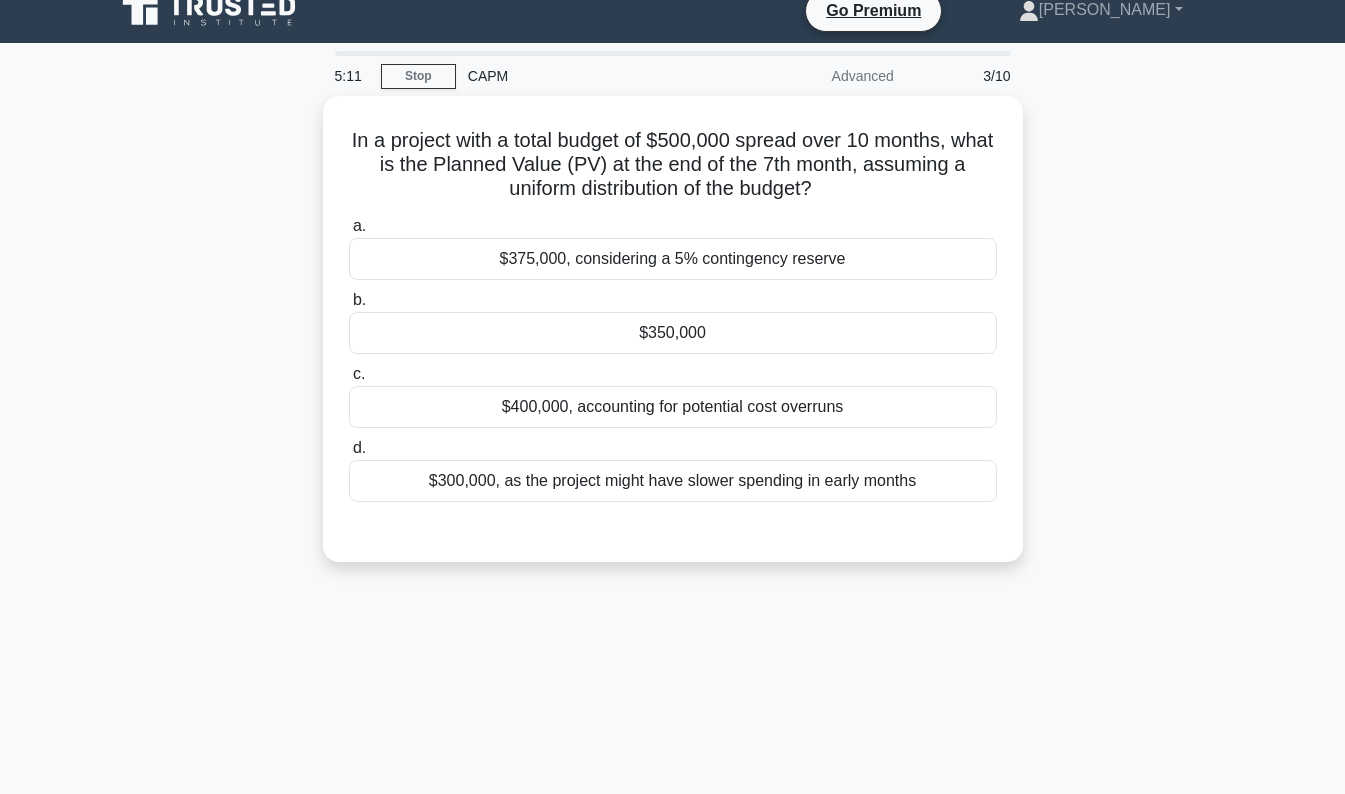 scroll, scrollTop: 0, scrollLeft: 0, axis: both 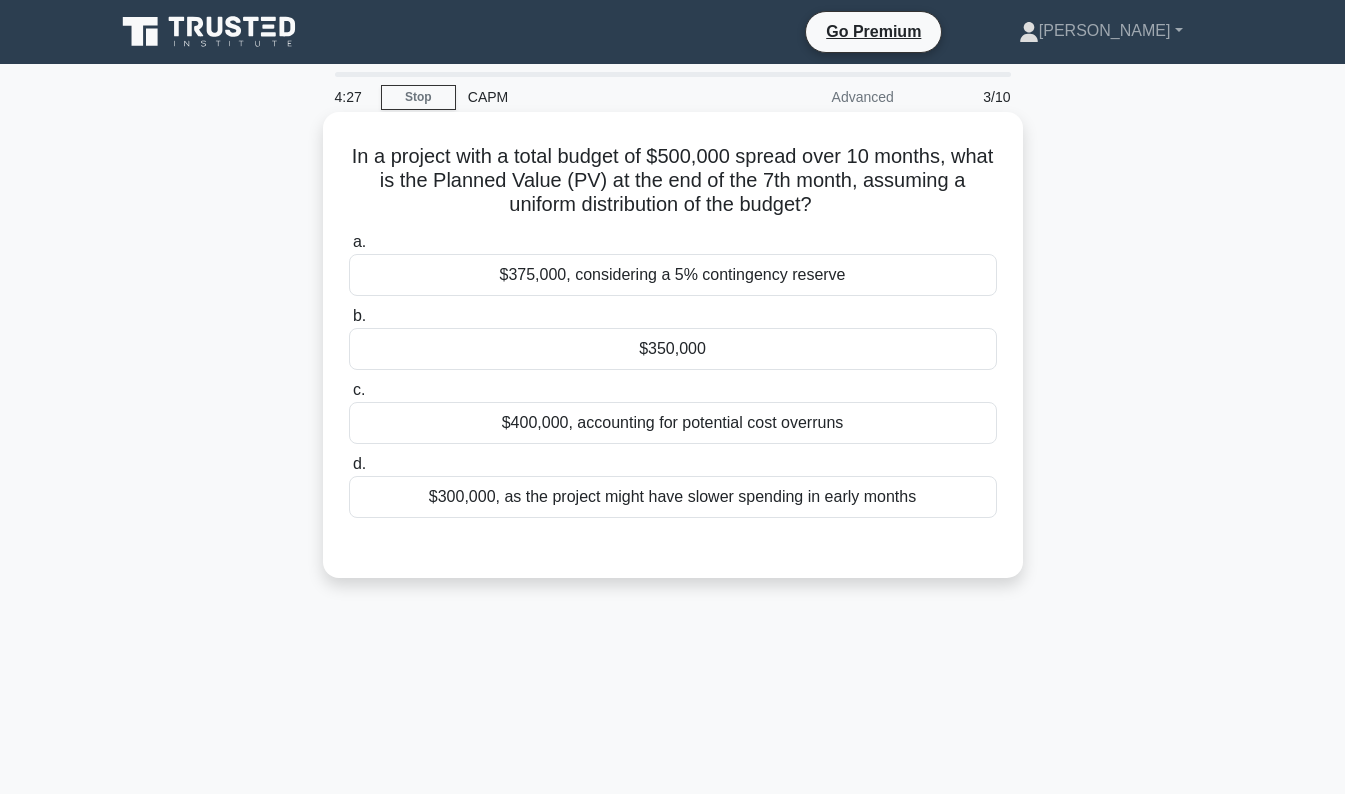 click on "$350,000" at bounding box center (673, 349) 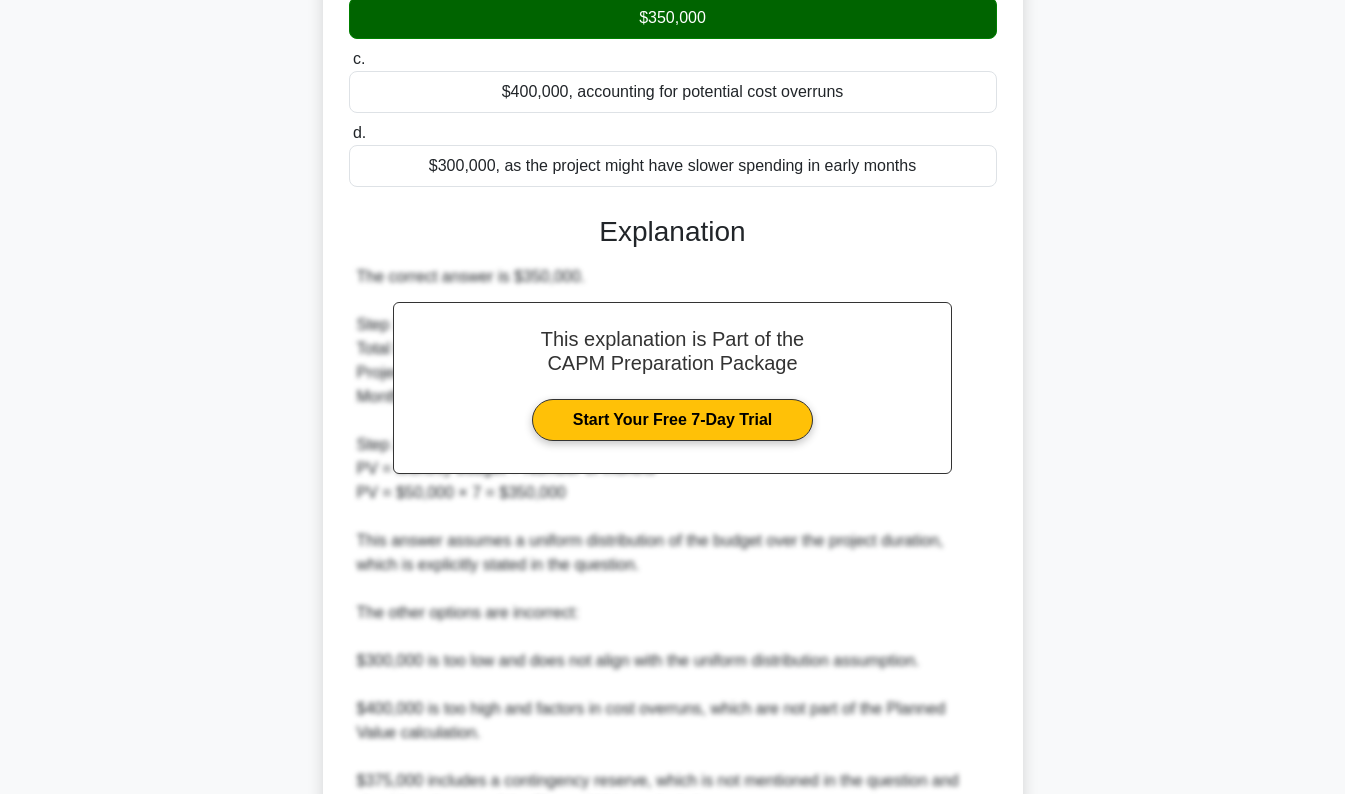 scroll, scrollTop: 632, scrollLeft: 0, axis: vertical 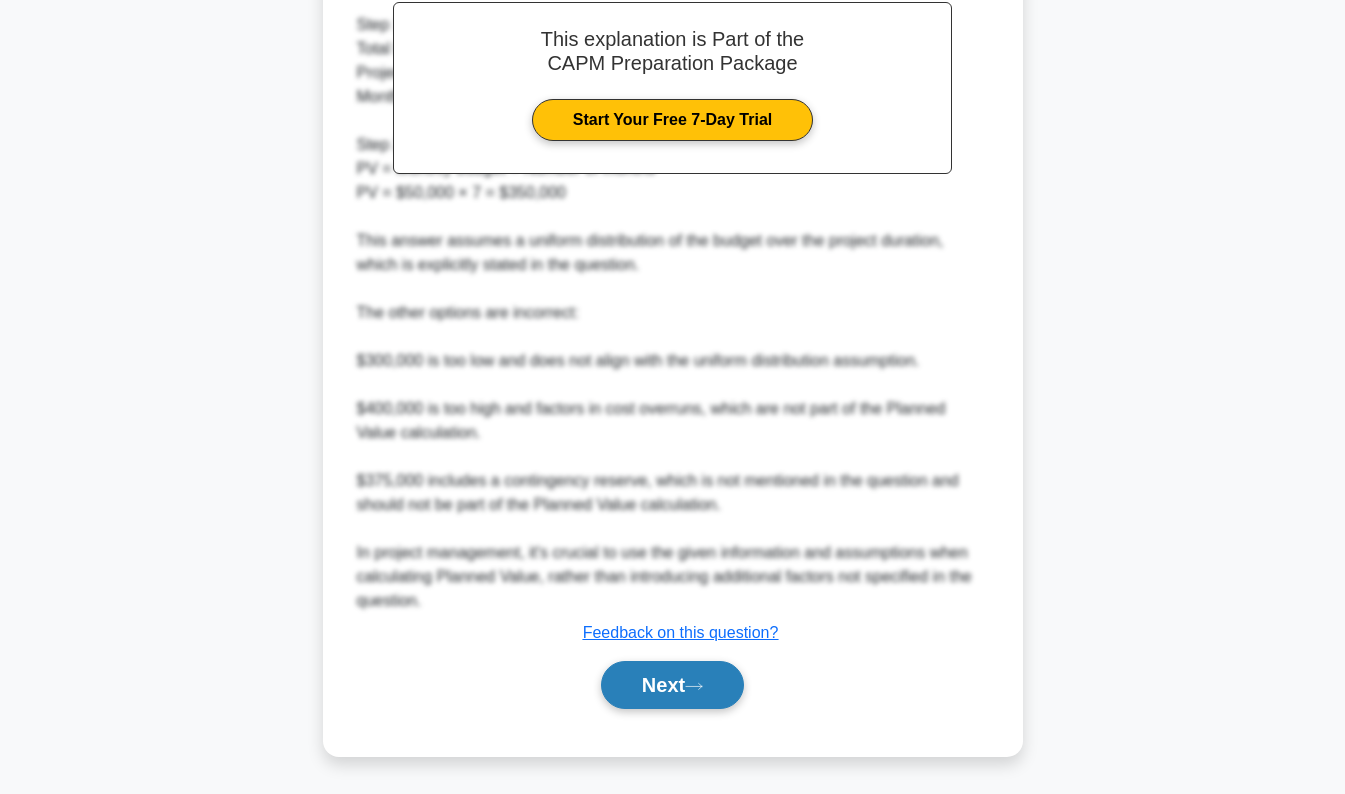 click on "Next" at bounding box center [672, 685] 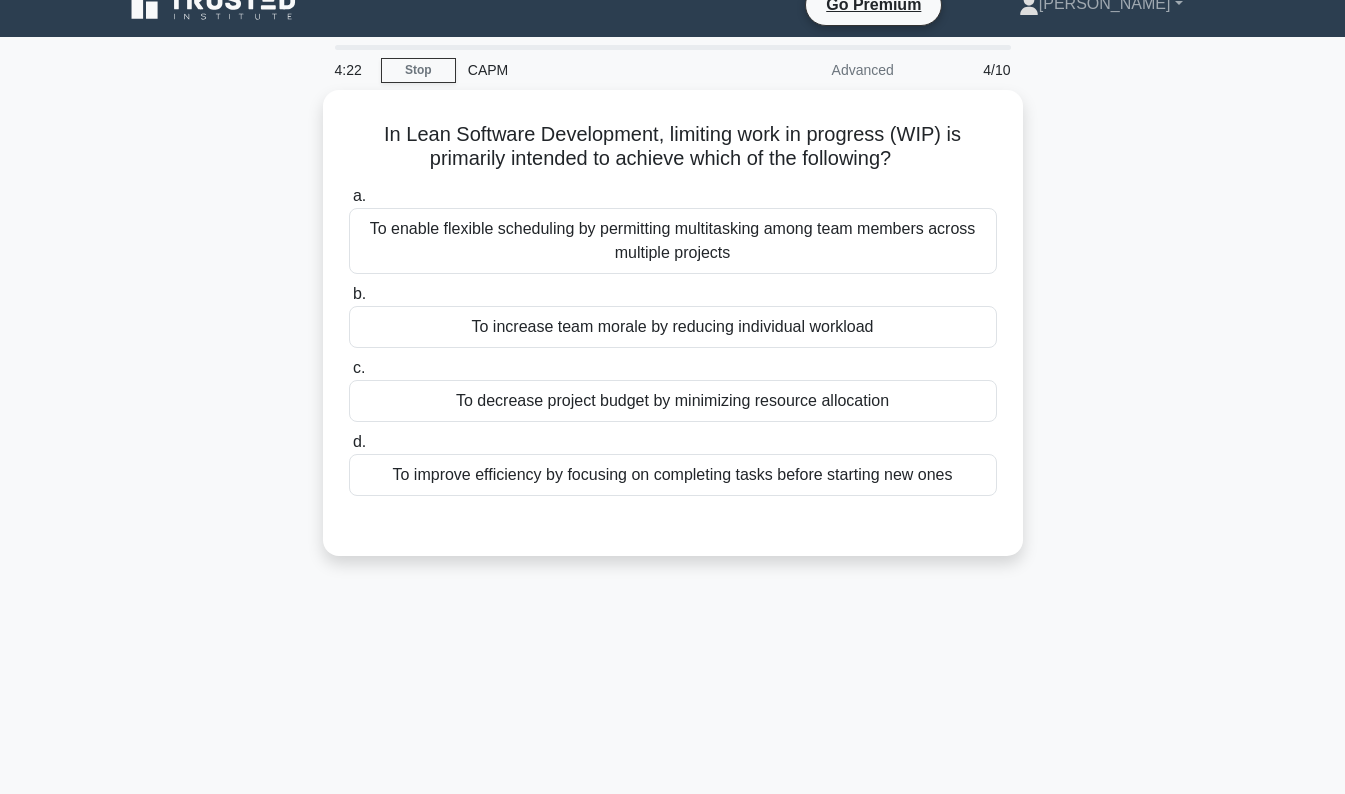 scroll, scrollTop: 0, scrollLeft: 0, axis: both 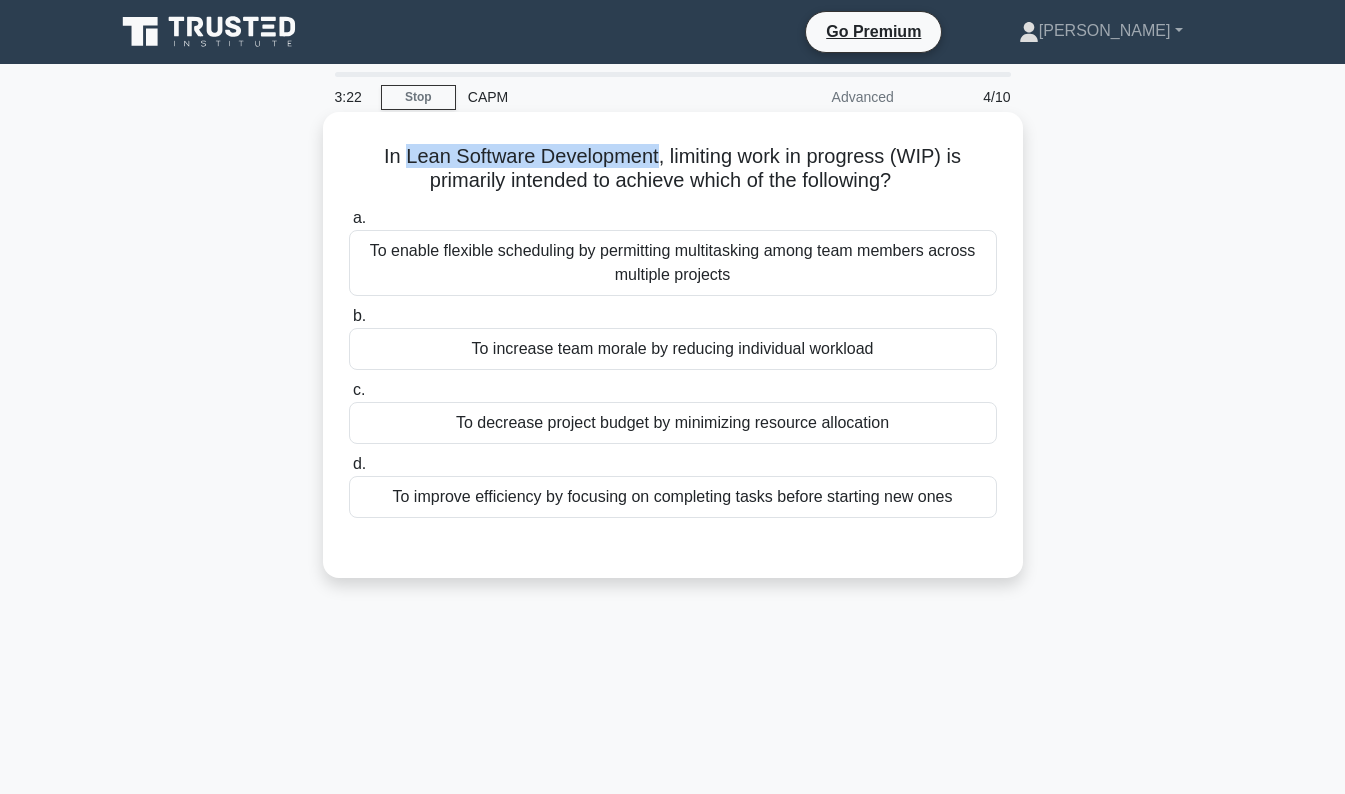drag, startPoint x: 404, startPoint y: 160, endPoint x: 652, endPoint y: 157, distance: 248.01814 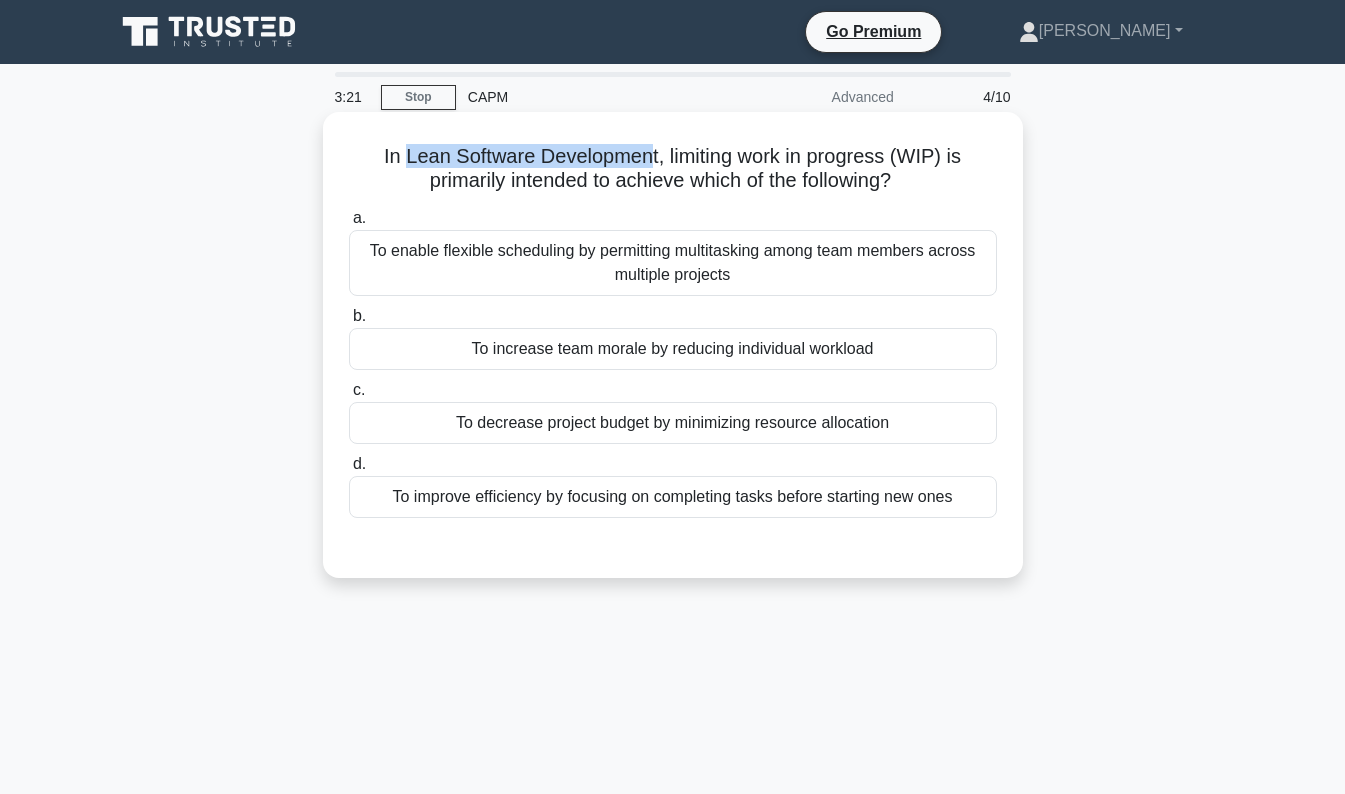 copy on "Lean Software Developmen" 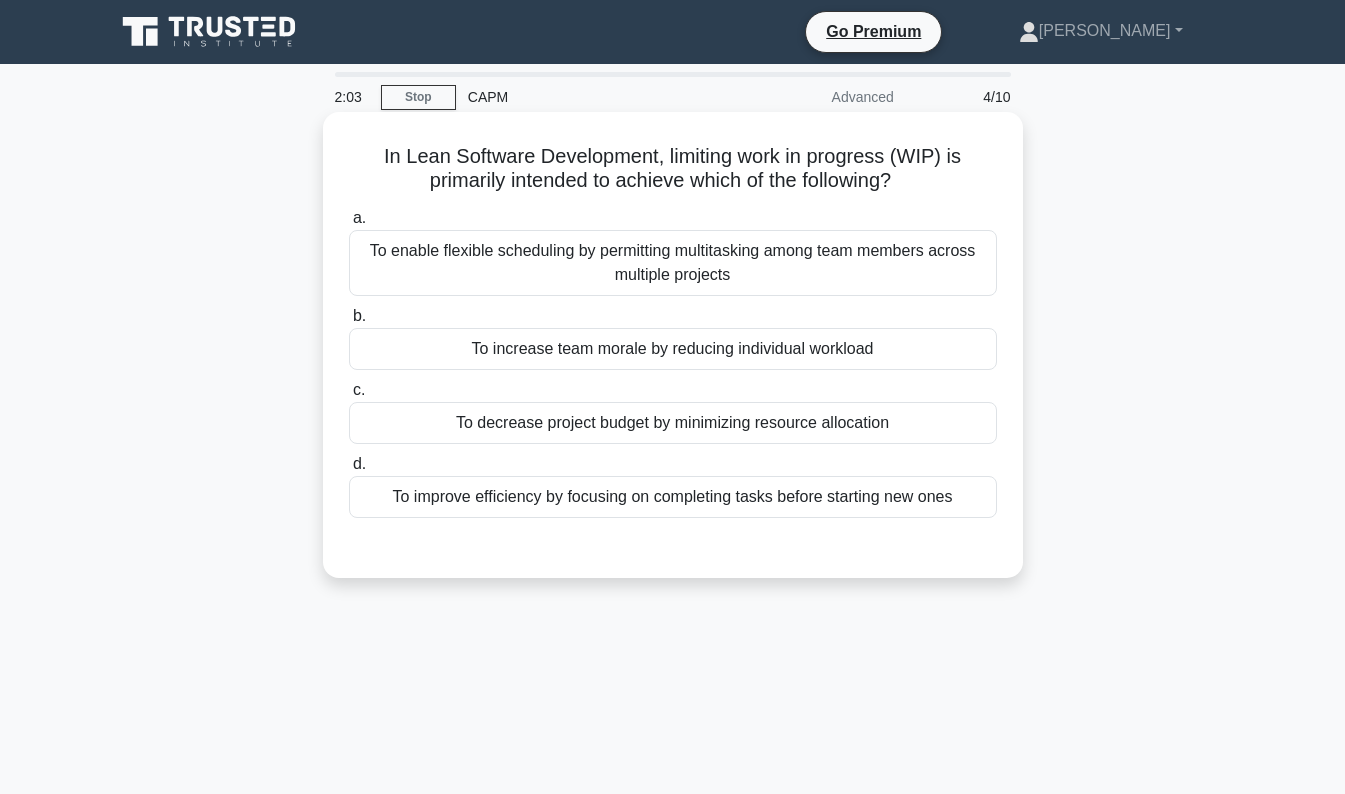 click on "To improve efficiency by focusing on completing tasks before starting new ones" at bounding box center [673, 497] 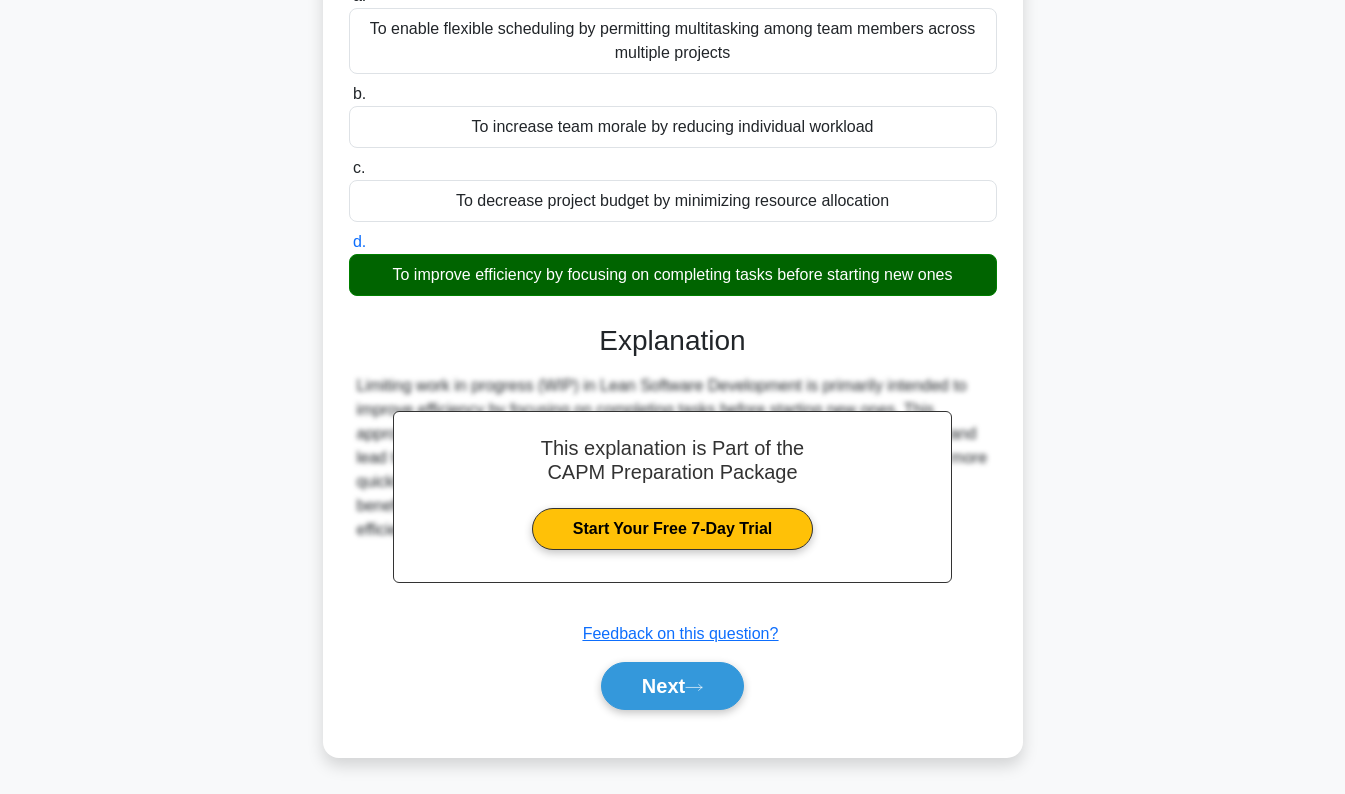 scroll, scrollTop: 286, scrollLeft: 0, axis: vertical 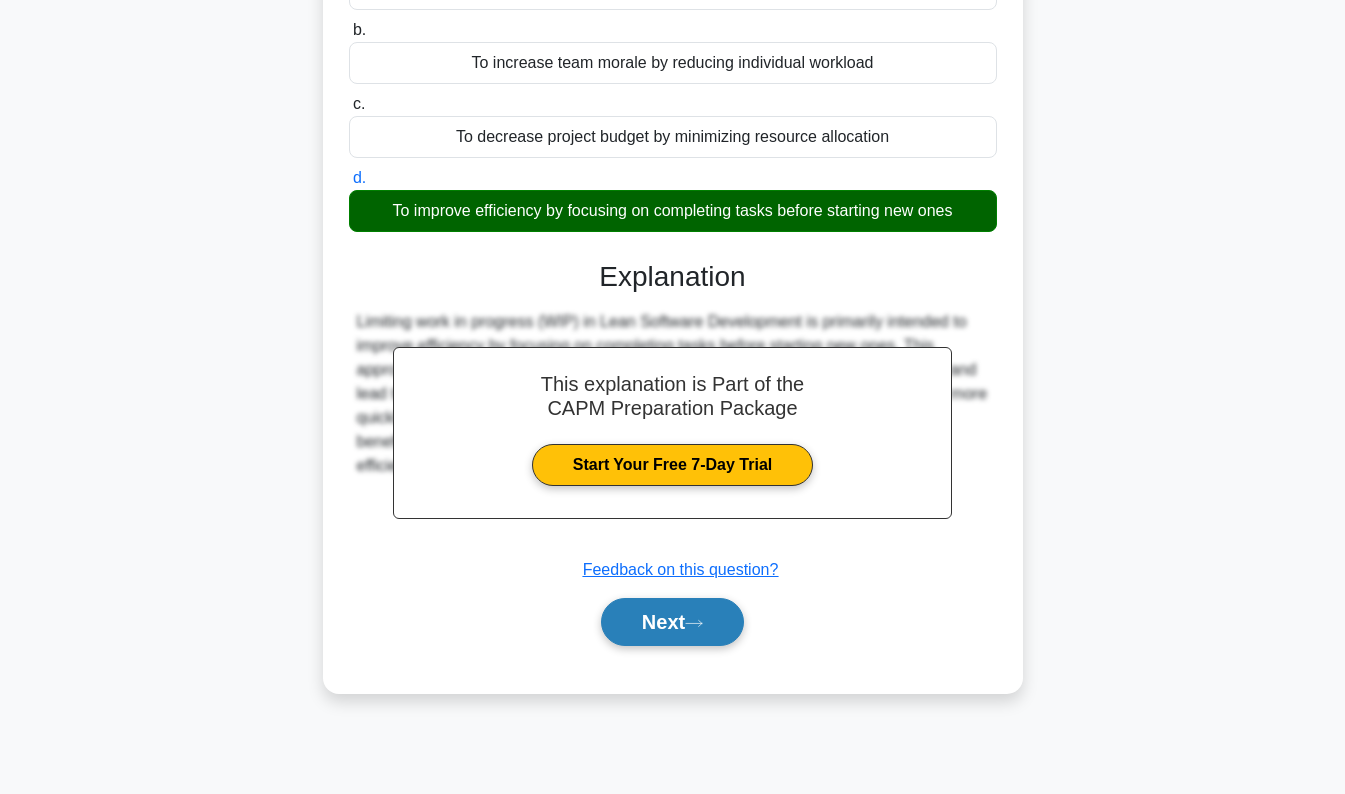 click on "Next" at bounding box center [672, 622] 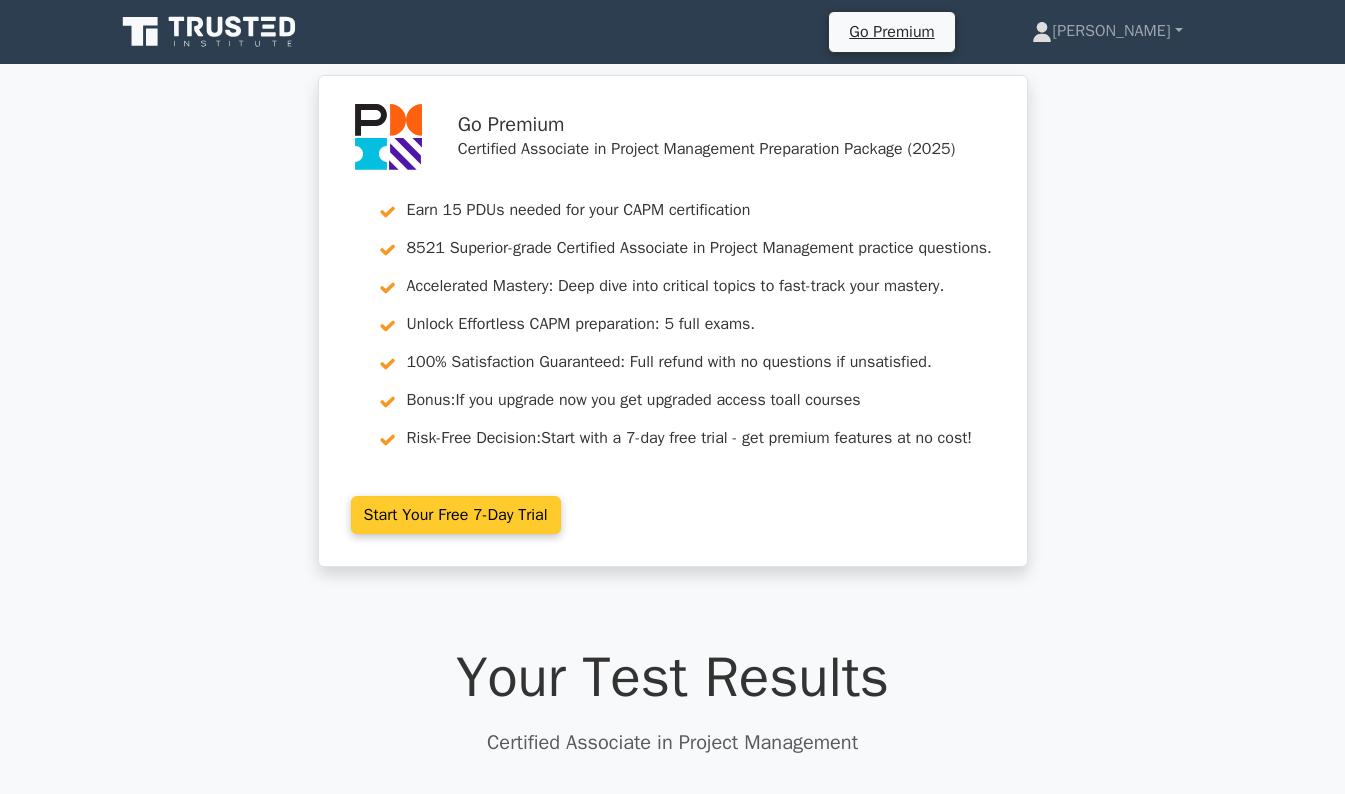 scroll, scrollTop: 0, scrollLeft: 0, axis: both 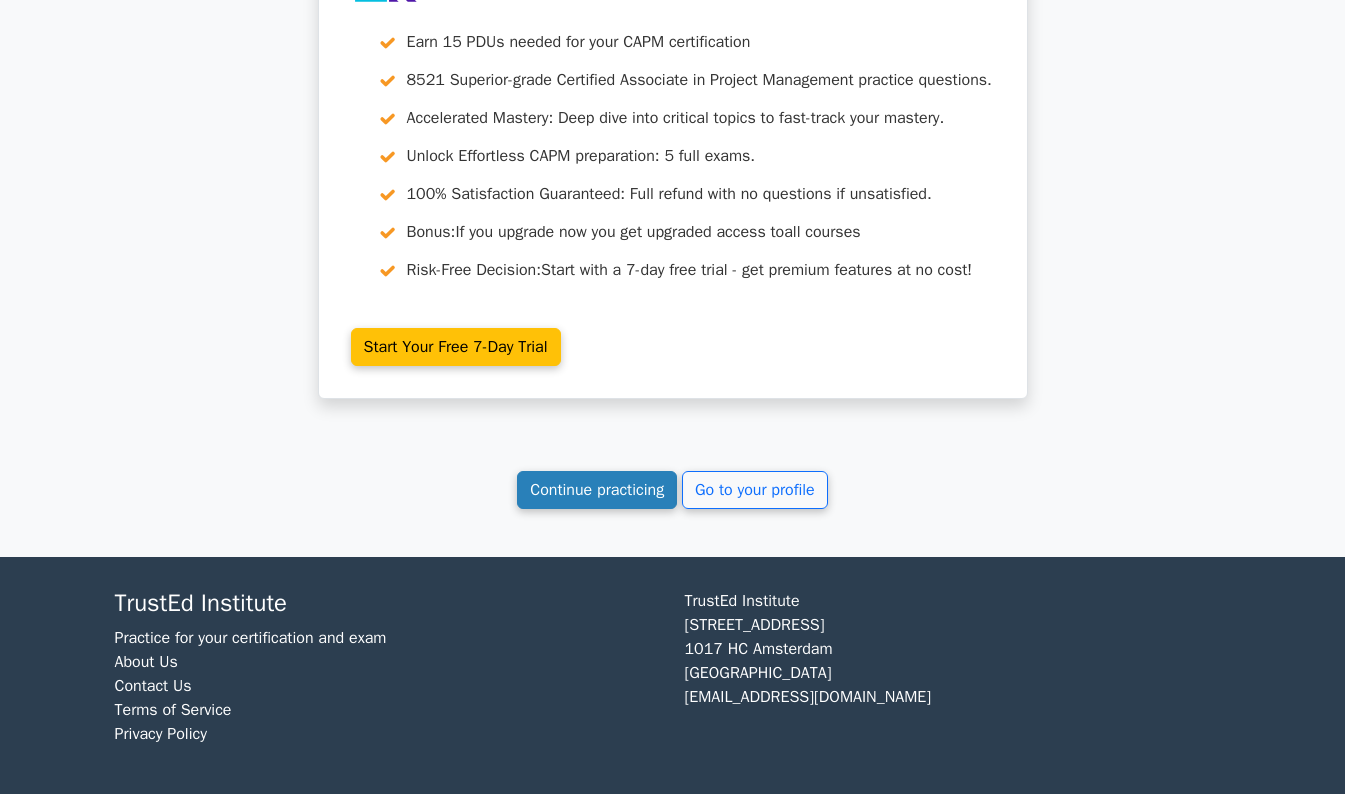 click on "Continue practicing" at bounding box center [597, 490] 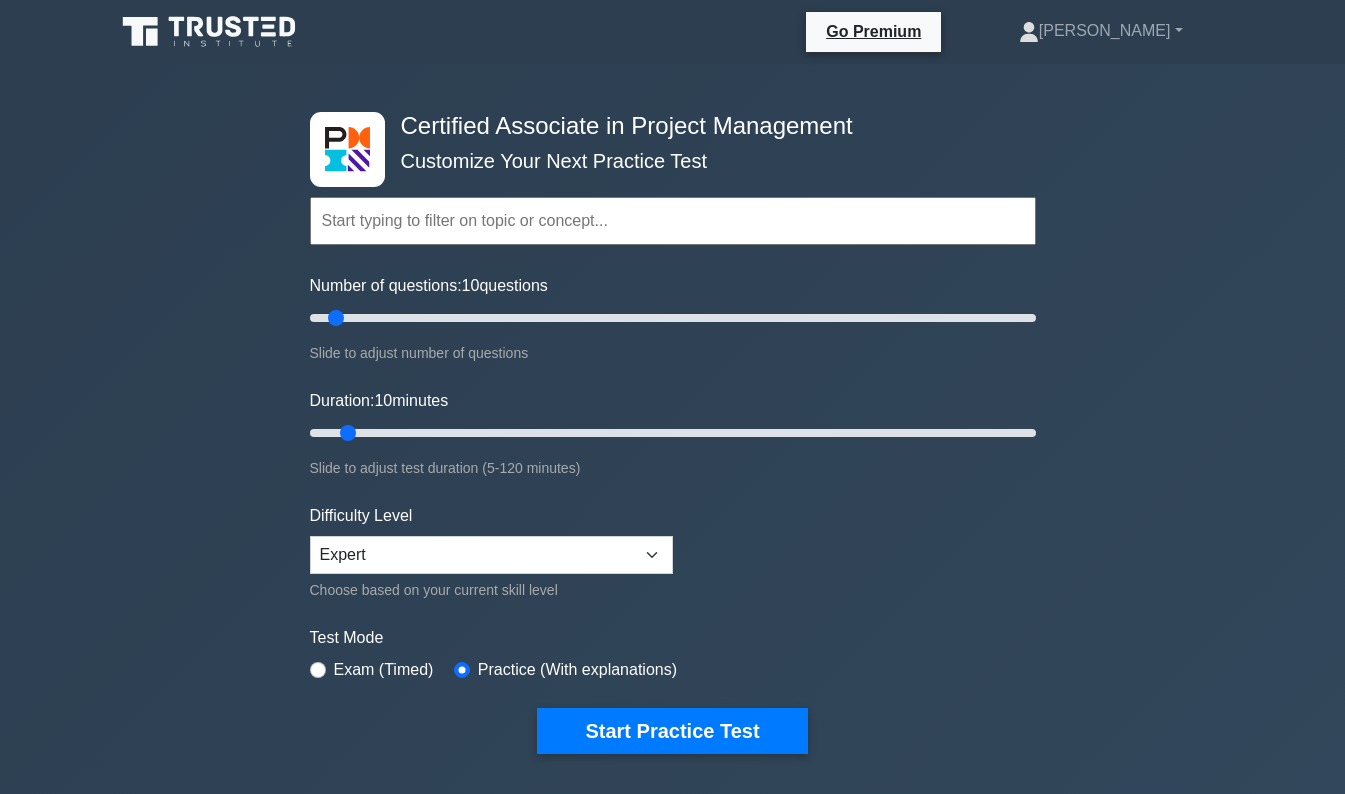 scroll, scrollTop: 0, scrollLeft: 0, axis: both 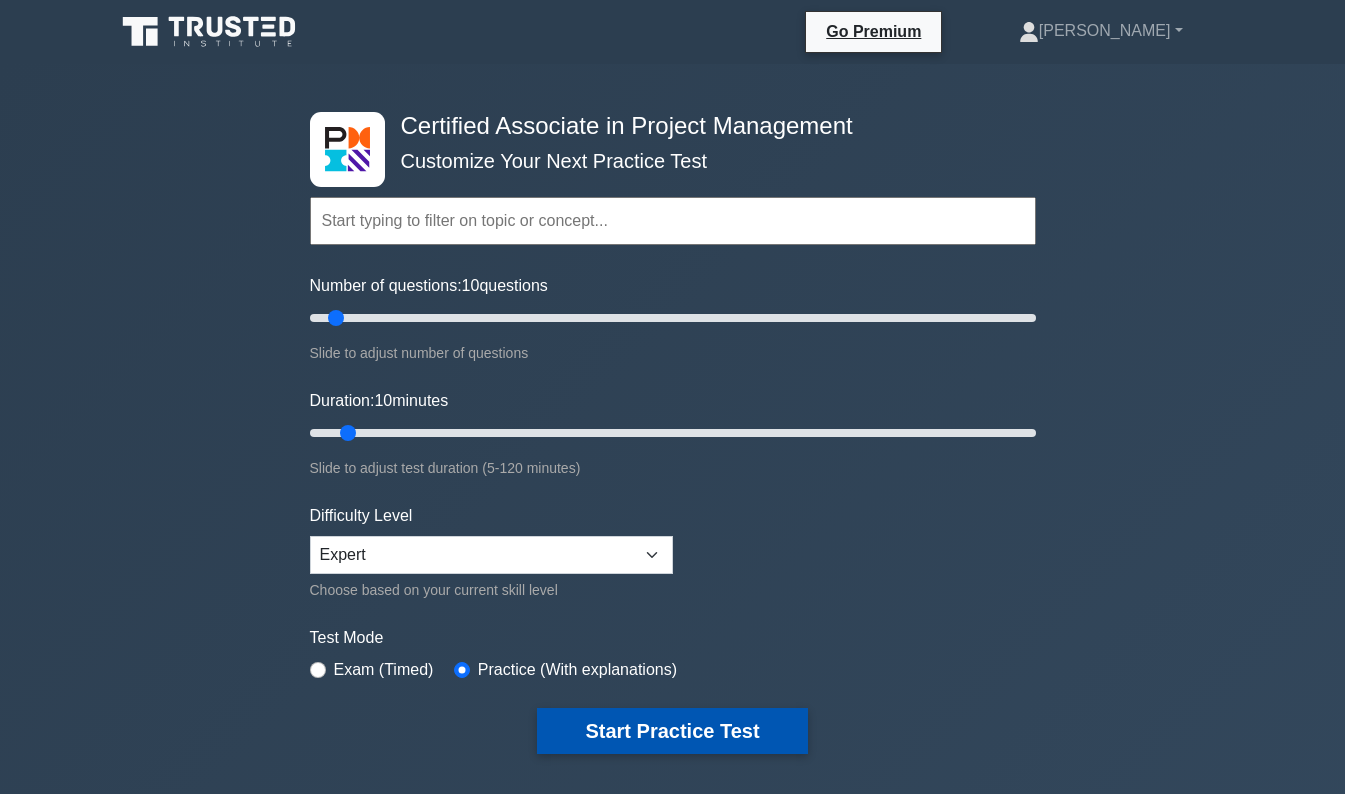 click on "Start Practice Test" at bounding box center [672, 731] 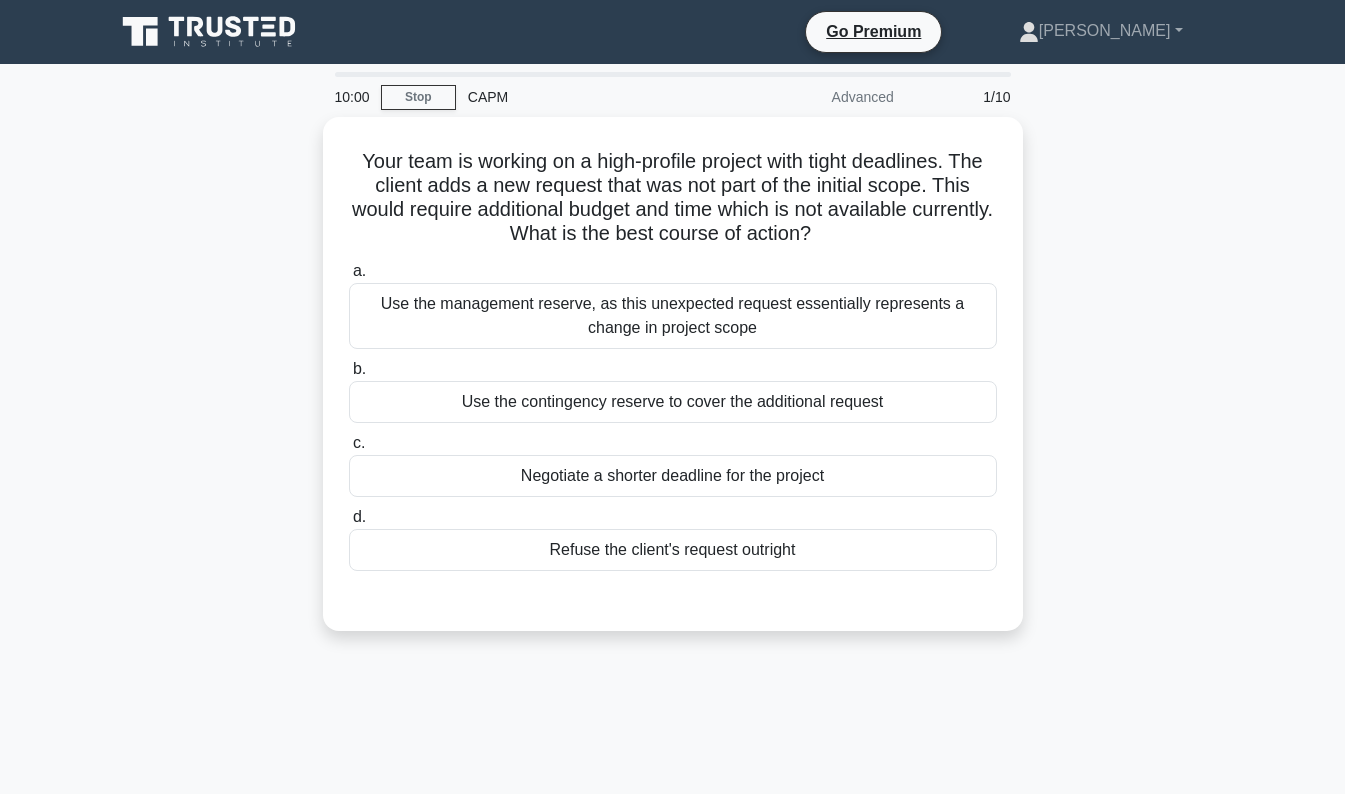 scroll, scrollTop: 0, scrollLeft: 0, axis: both 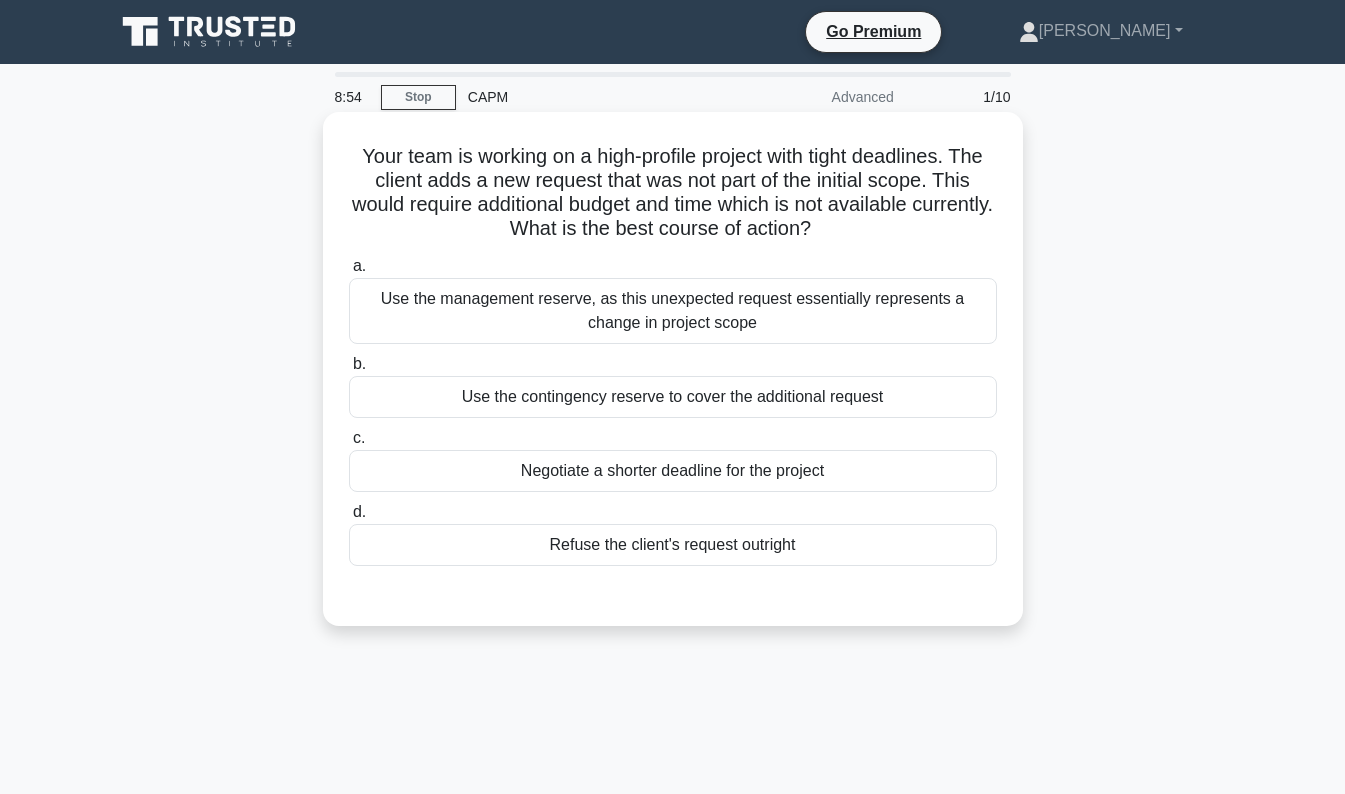 click on "Use the management reserve, as this unexpected request essentially represents a change in project scope" at bounding box center [673, 311] 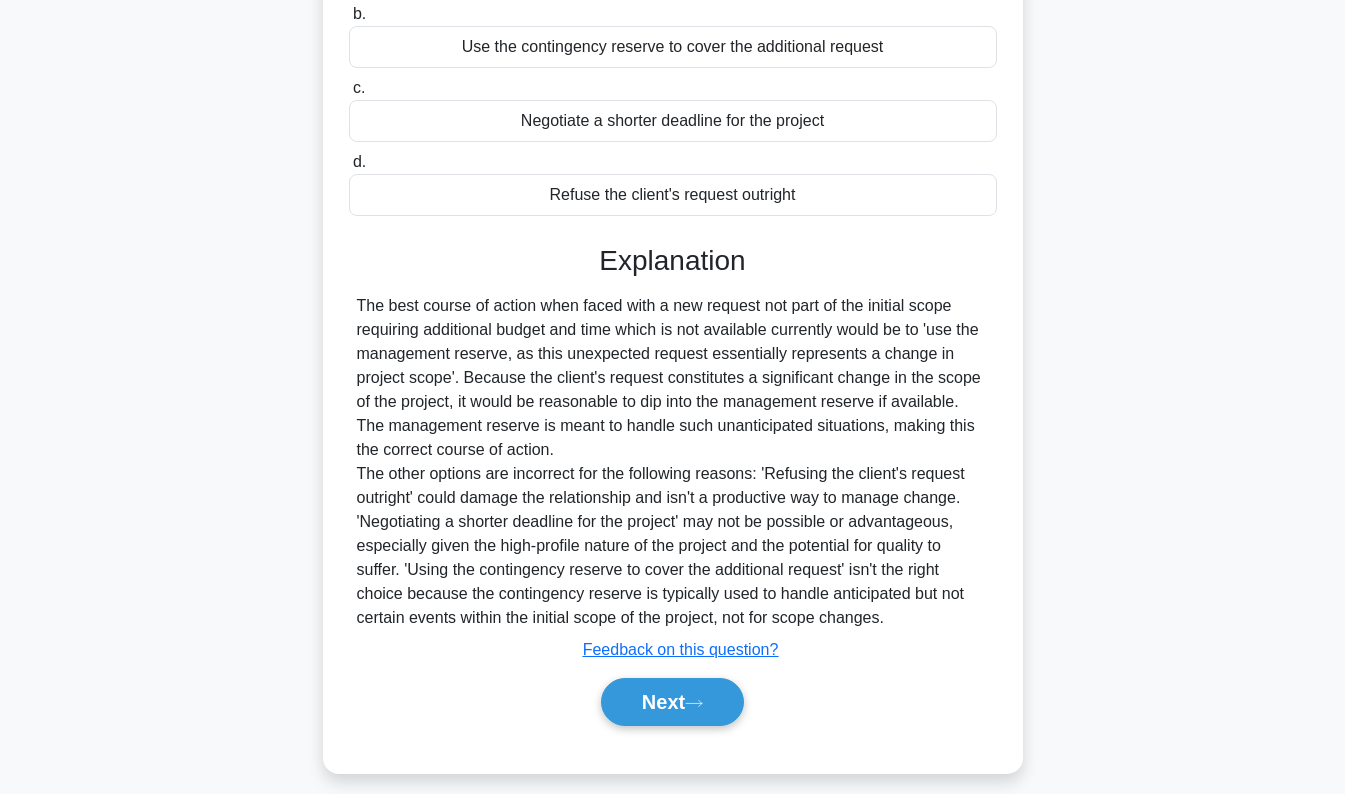scroll, scrollTop: 351, scrollLeft: 0, axis: vertical 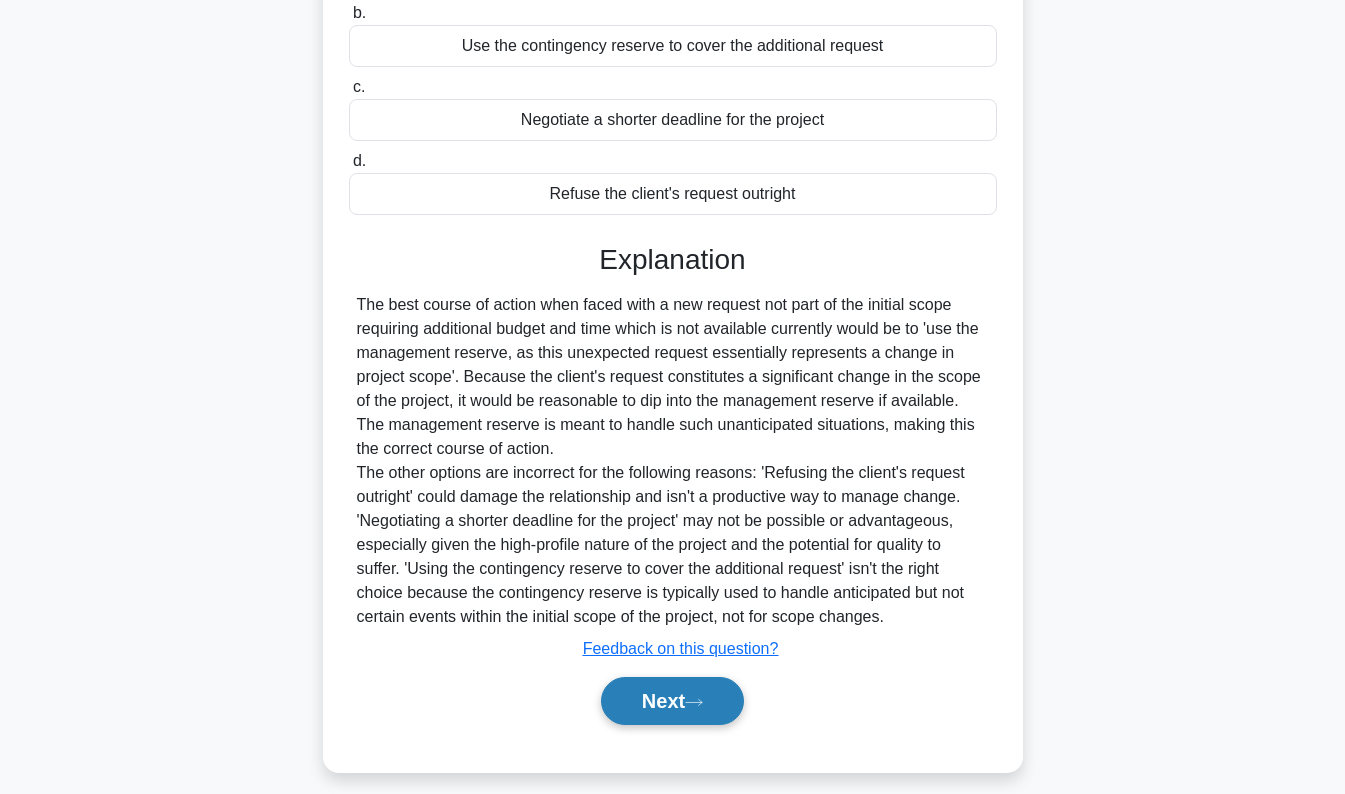 click on "Next" at bounding box center [672, 701] 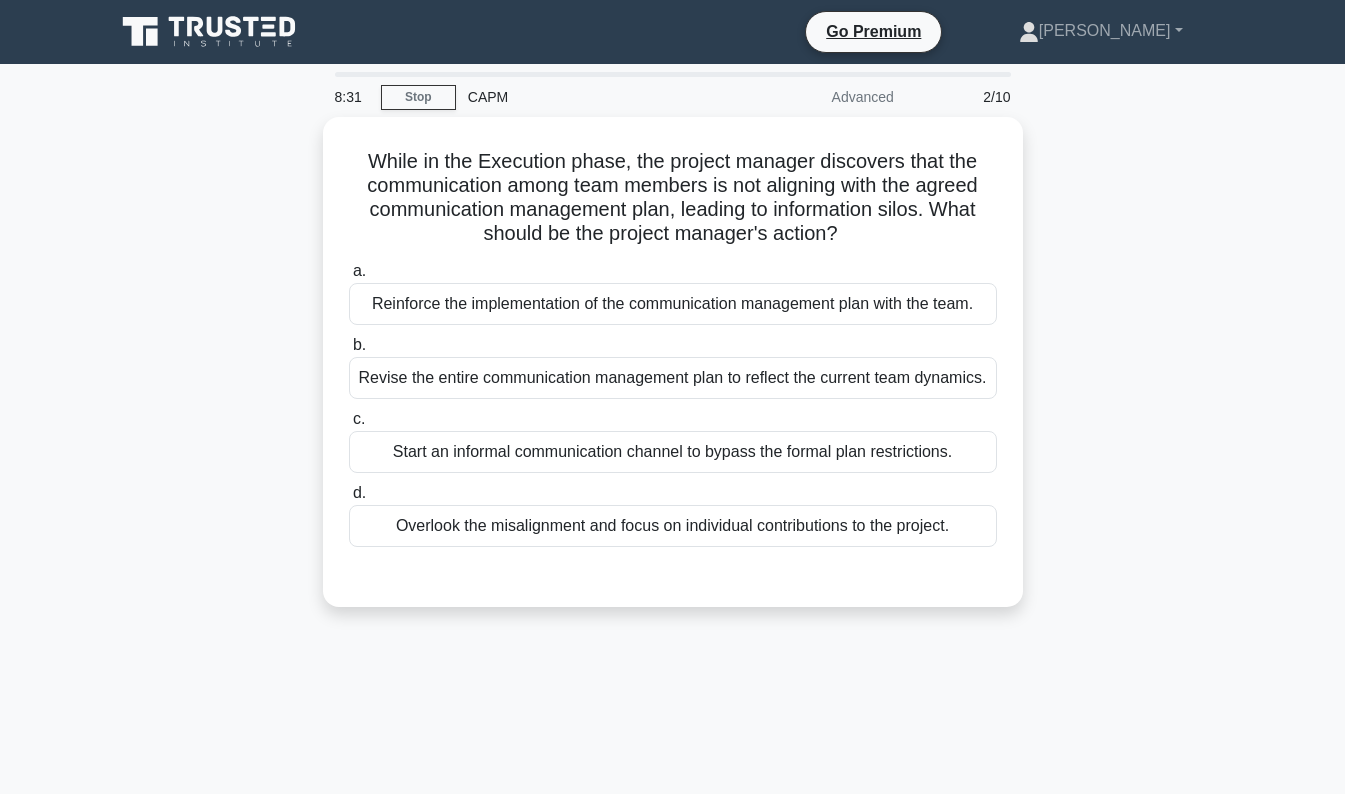 scroll, scrollTop: 0, scrollLeft: 0, axis: both 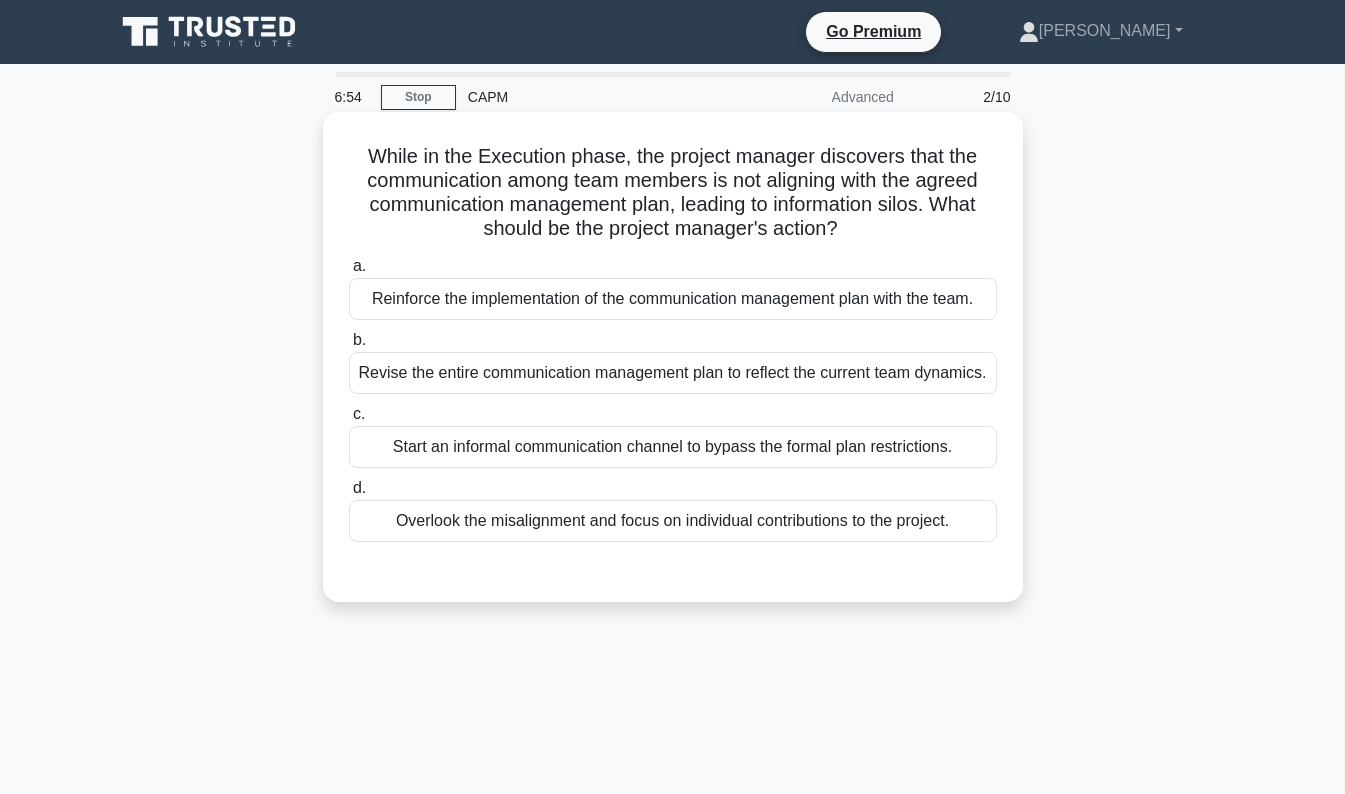 click on "Revise the entire communication management plan to reflect the current team dynamics." at bounding box center [673, 373] 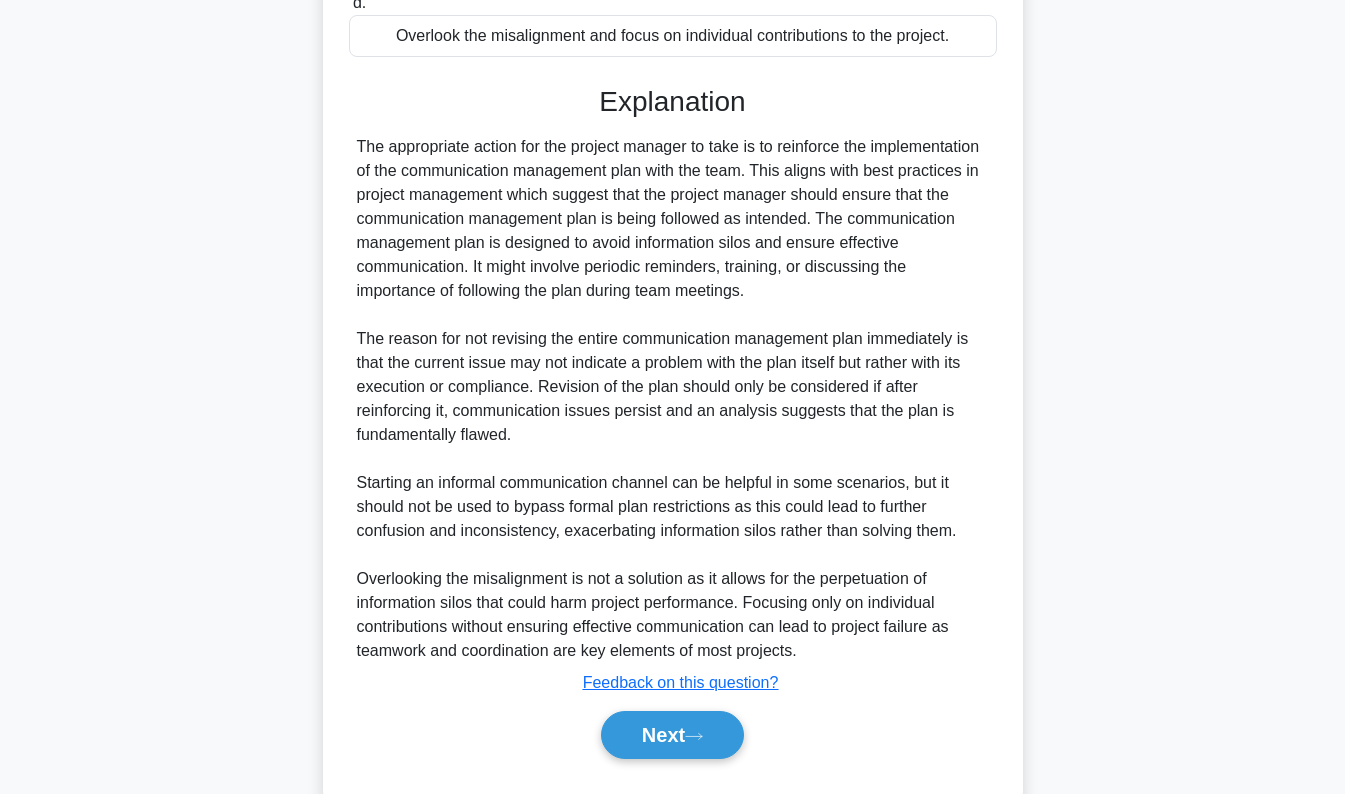 scroll, scrollTop: 562, scrollLeft: 0, axis: vertical 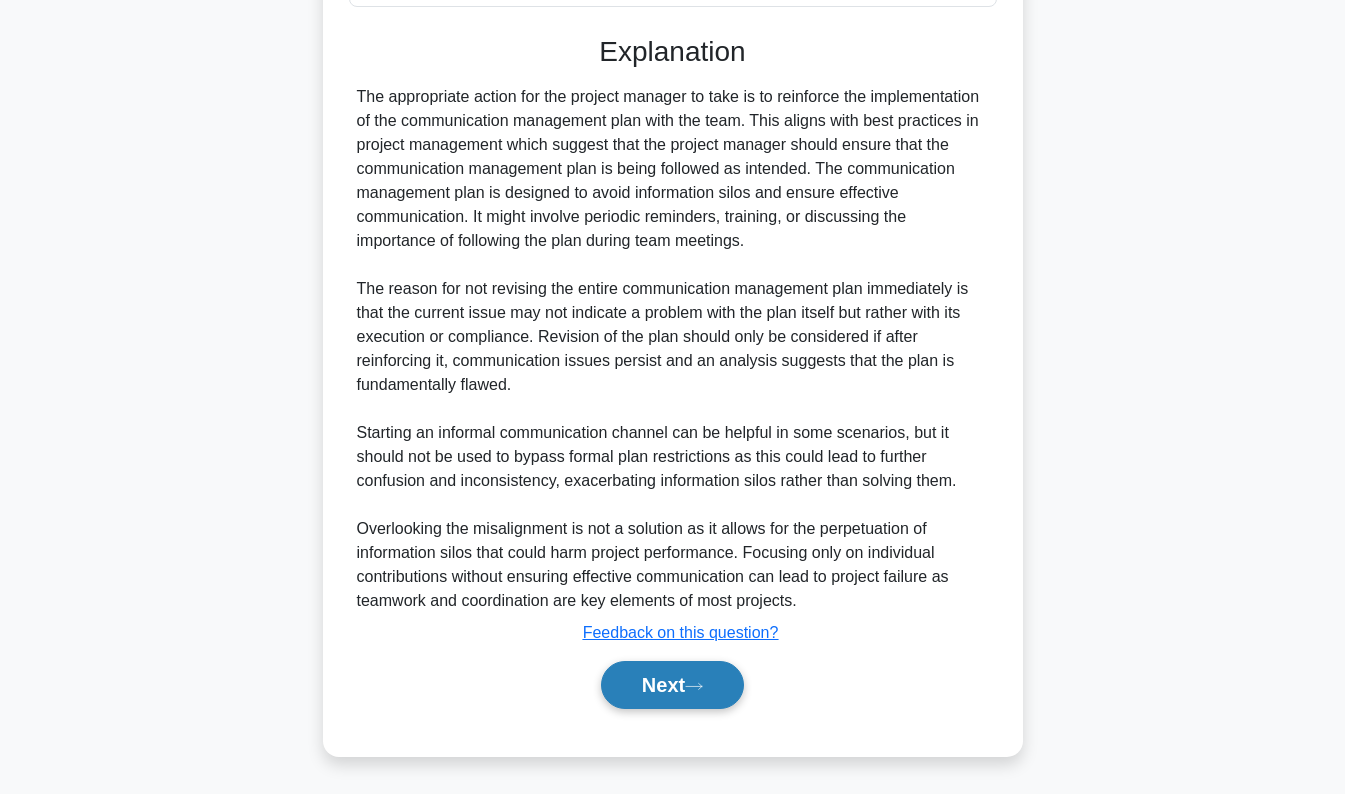 click on "Next" at bounding box center [672, 685] 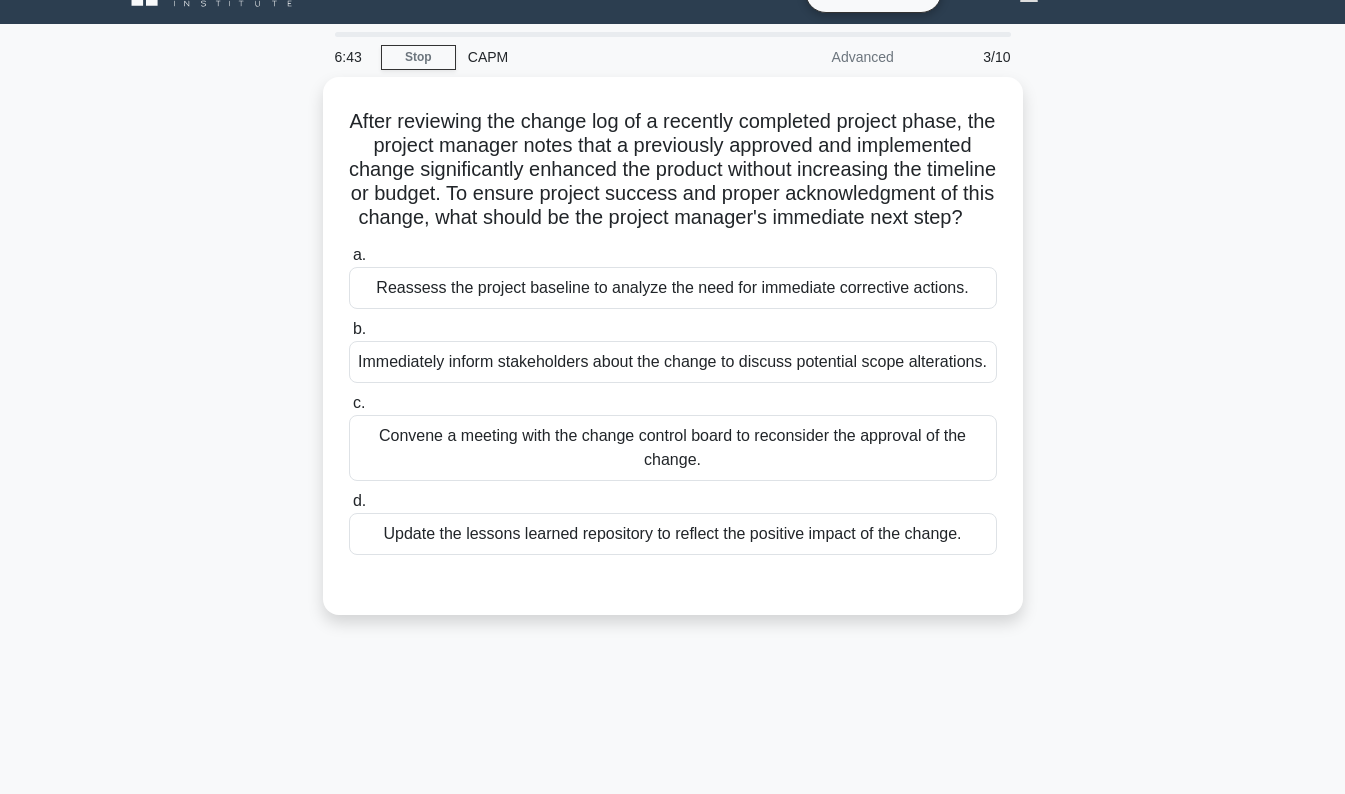 scroll, scrollTop: 0, scrollLeft: 0, axis: both 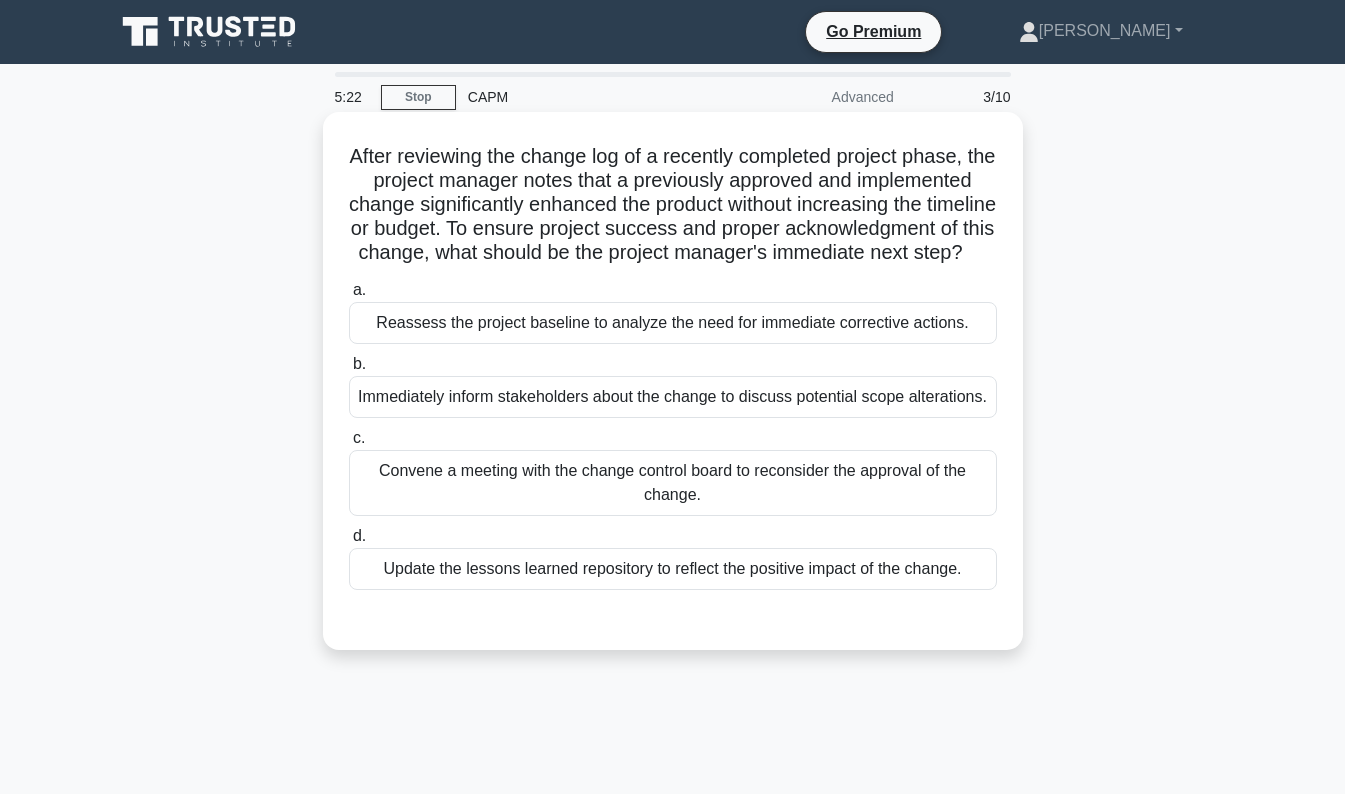 click on "Update the lessons learned repository to reflect the positive impact of the change." at bounding box center [673, 569] 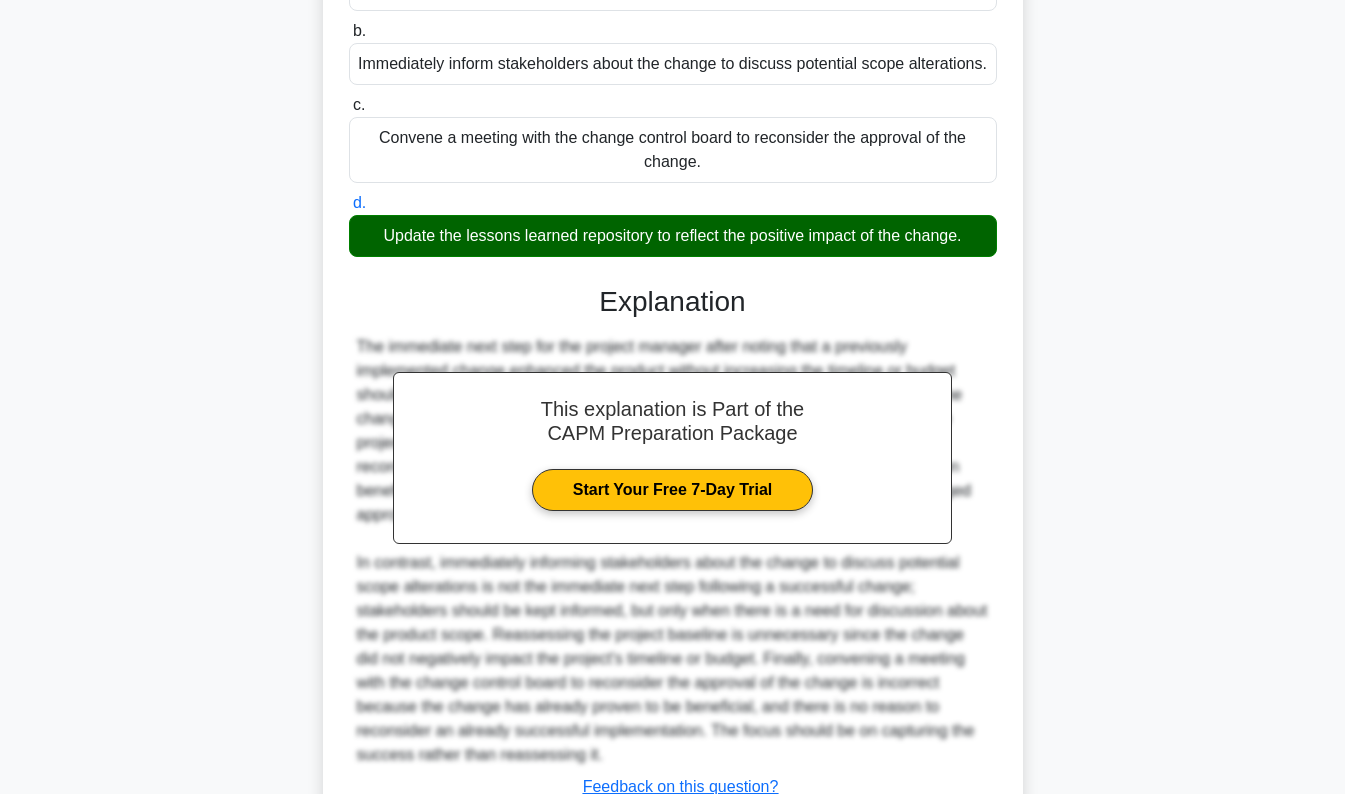 scroll, scrollTop: 512, scrollLeft: 0, axis: vertical 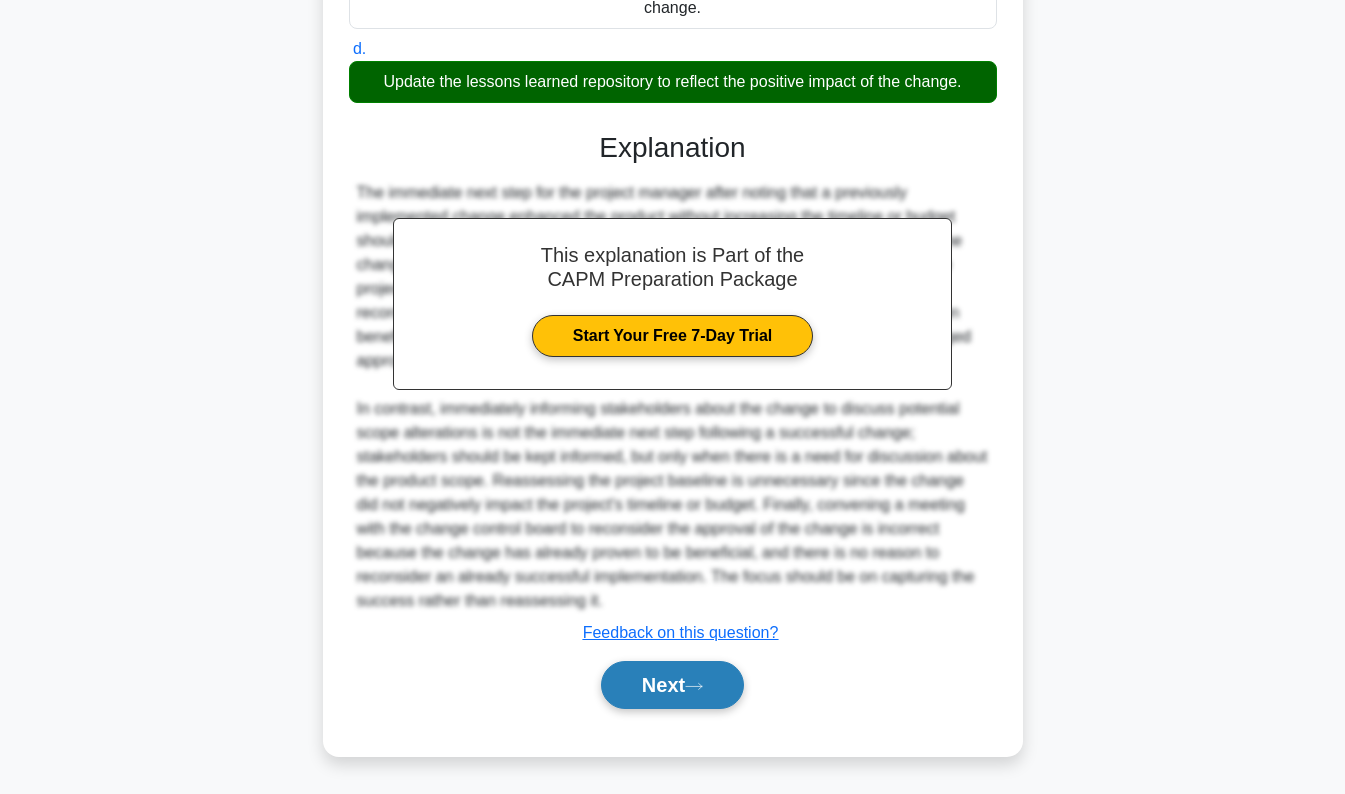 click on "Next" at bounding box center [672, 685] 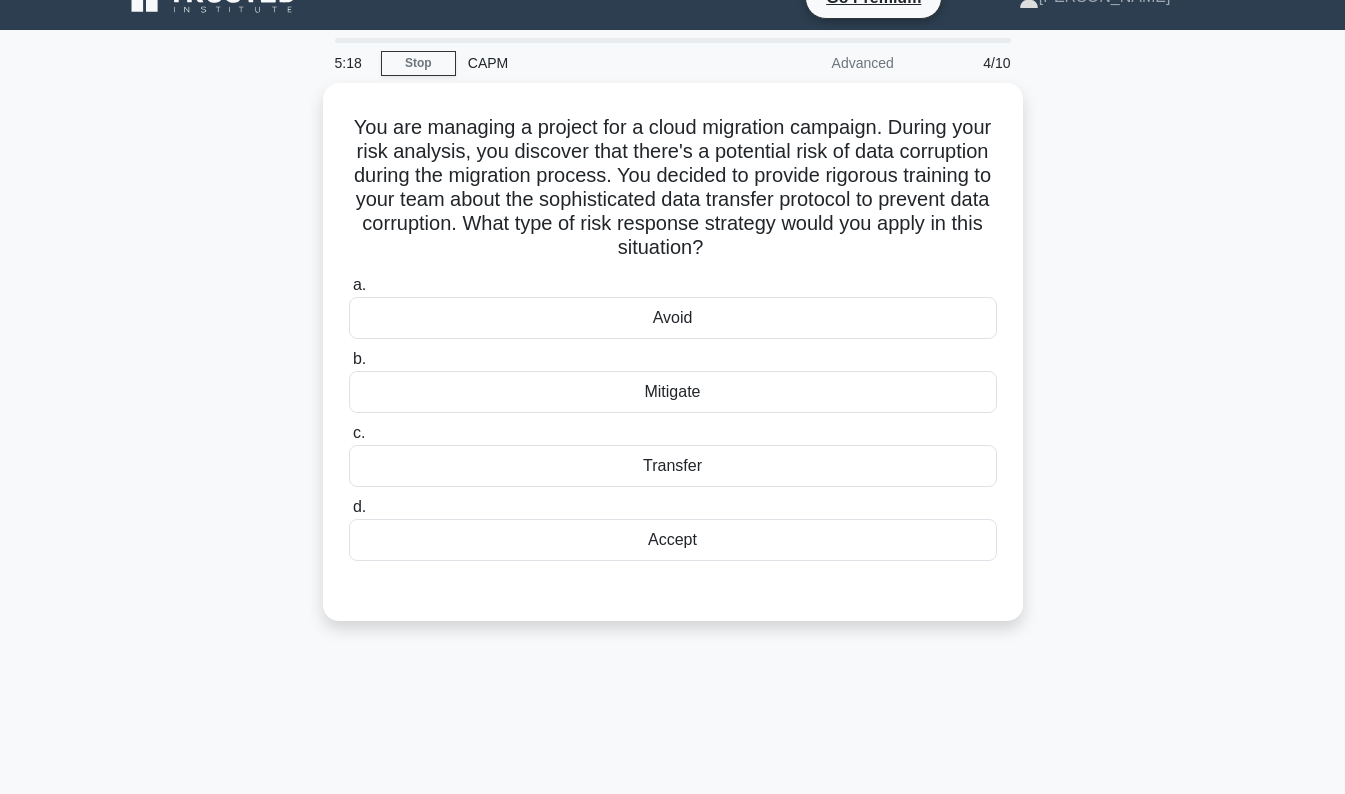 scroll, scrollTop: 0, scrollLeft: 0, axis: both 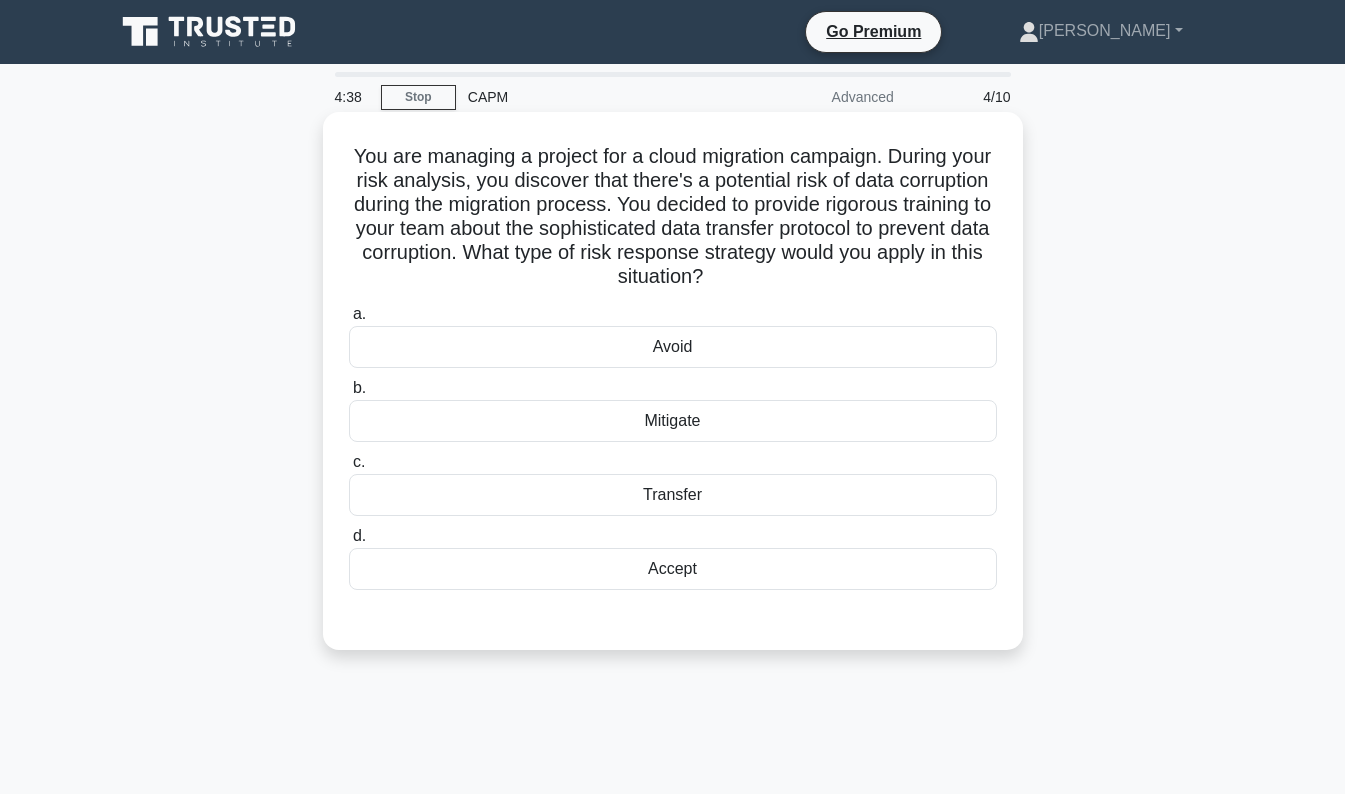 click on "Accept" at bounding box center [673, 569] 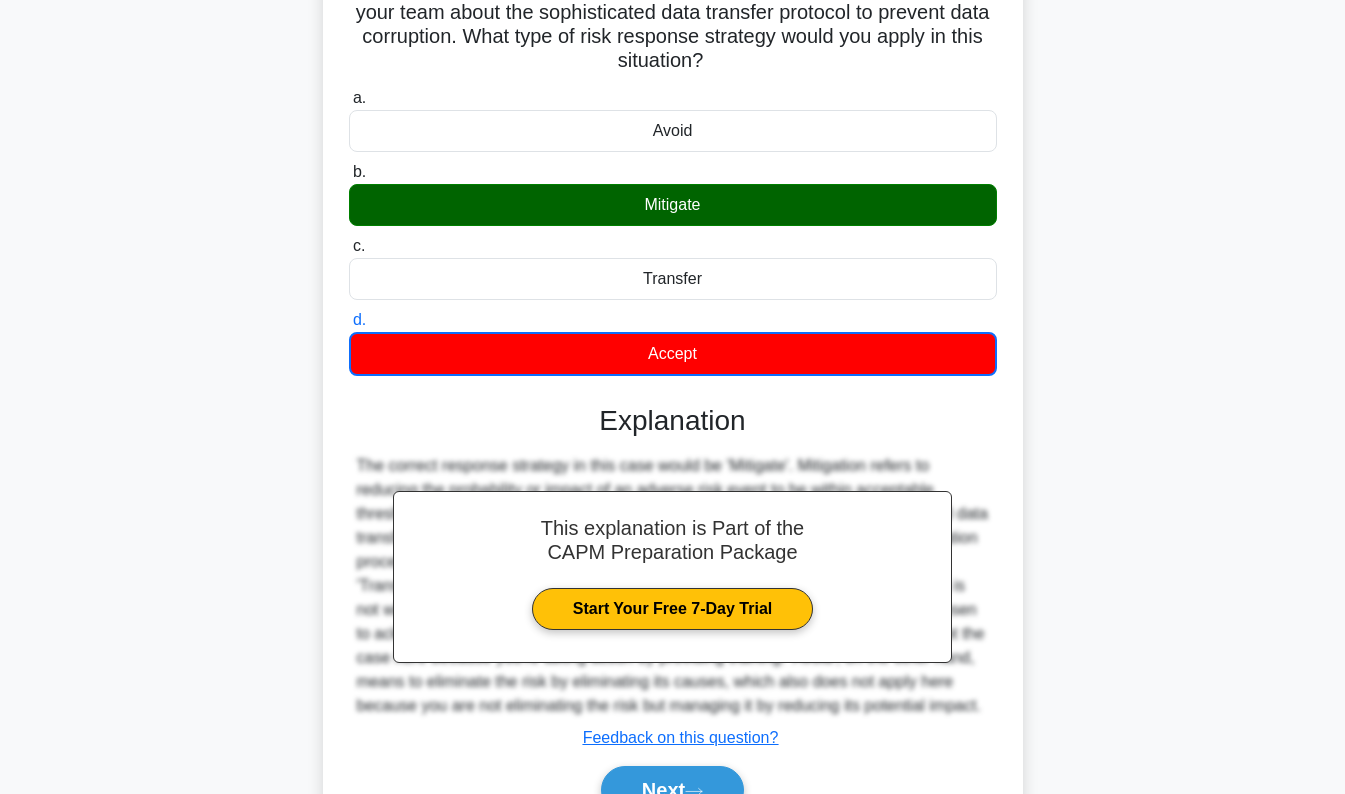 scroll, scrollTop: 346, scrollLeft: 0, axis: vertical 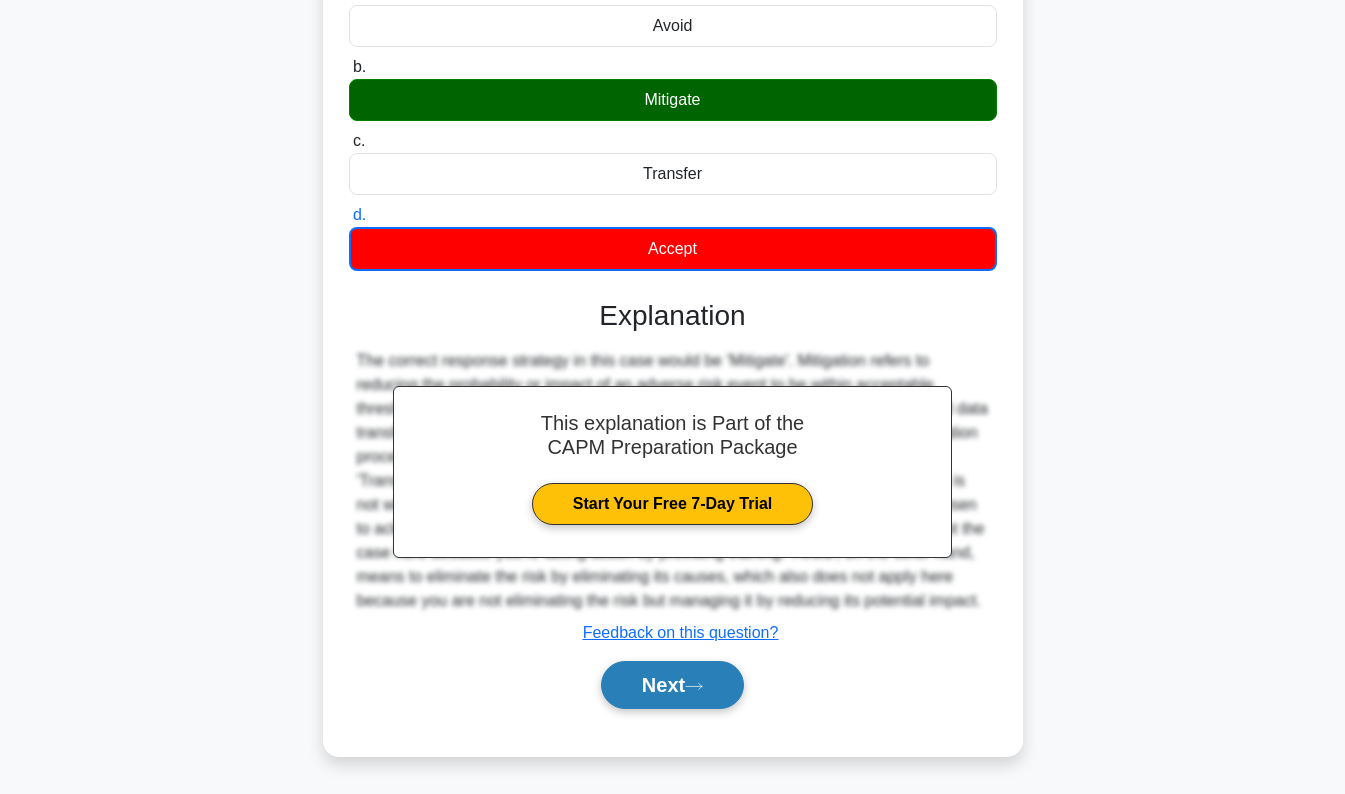 click on "Next" at bounding box center [672, 685] 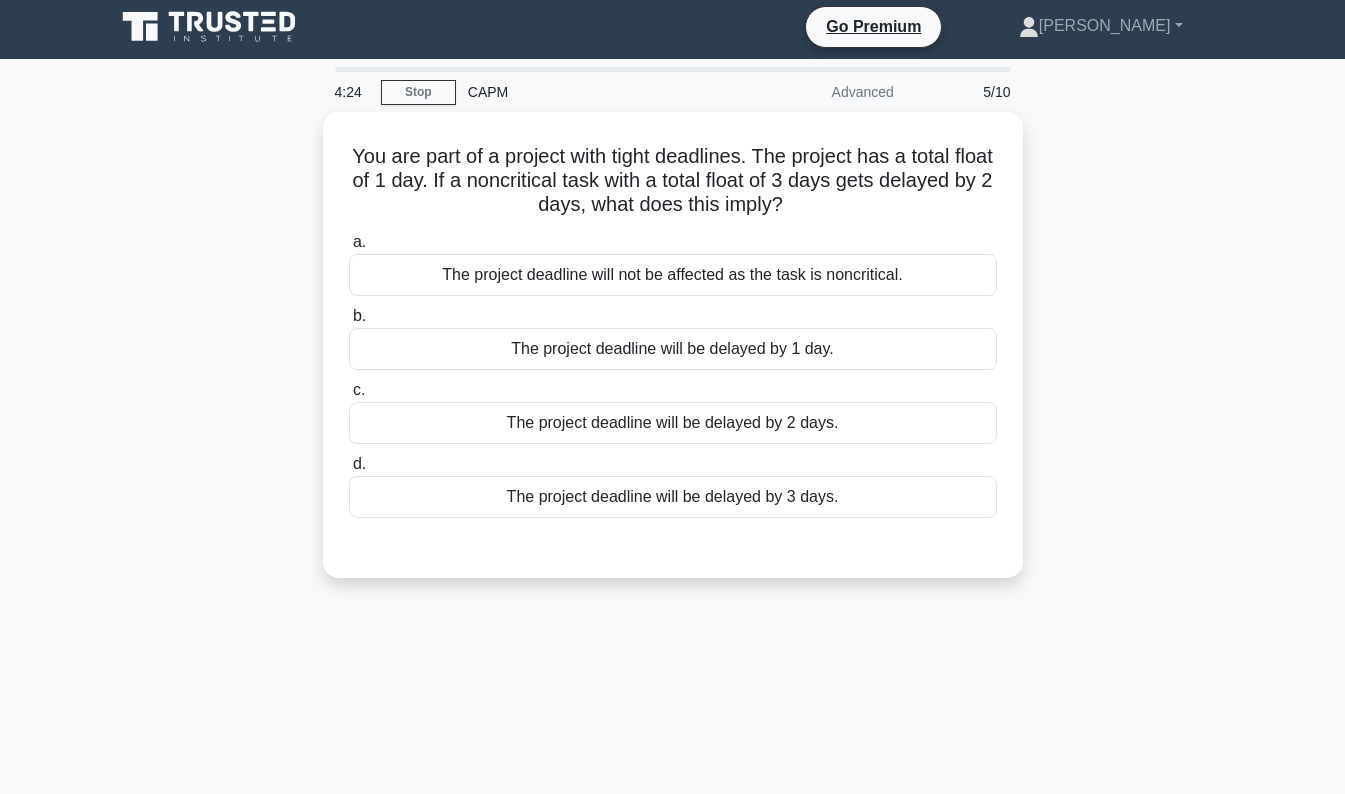 scroll, scrollTop: 3, scrollLeft: 0, axis: vertical 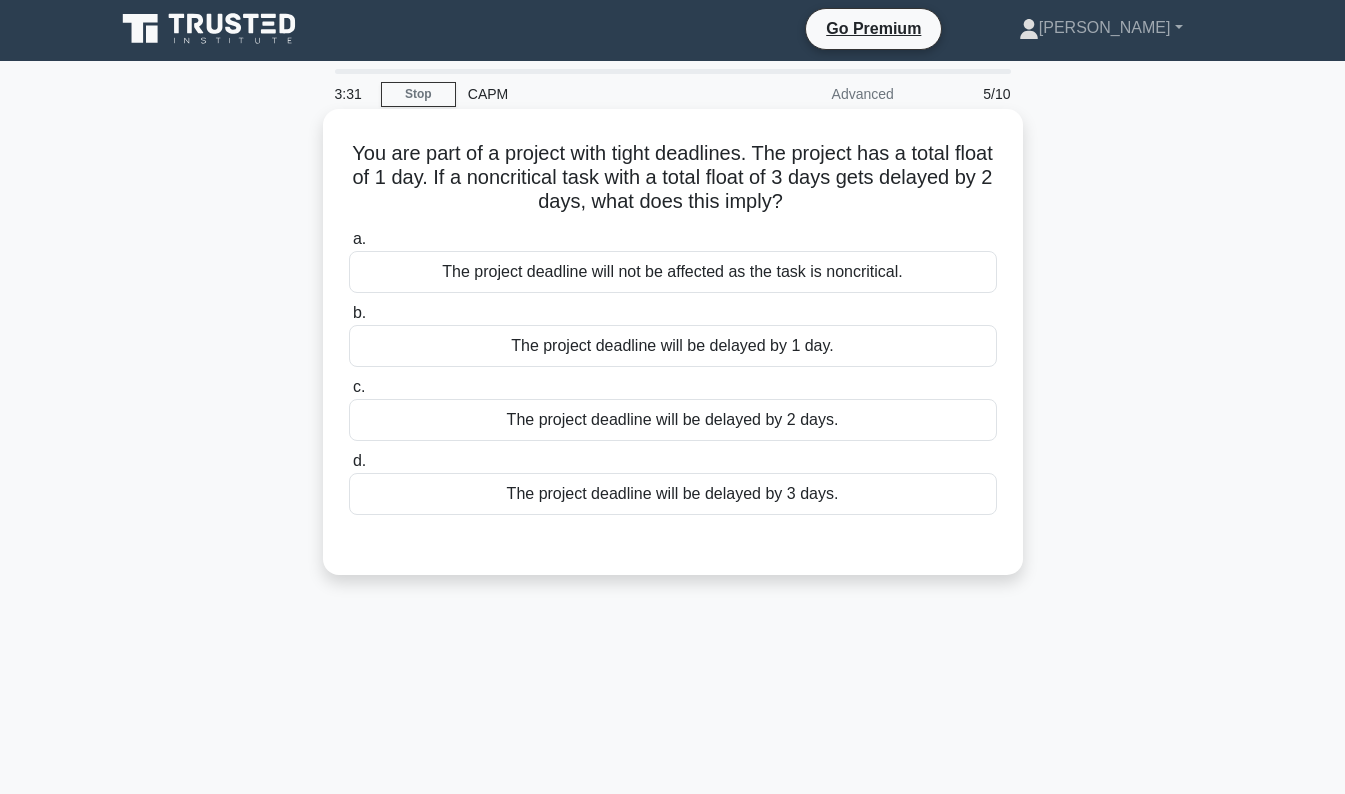 click on "The project deadline will not be affected as the task is noncritical." at bounding box center [673, 272] 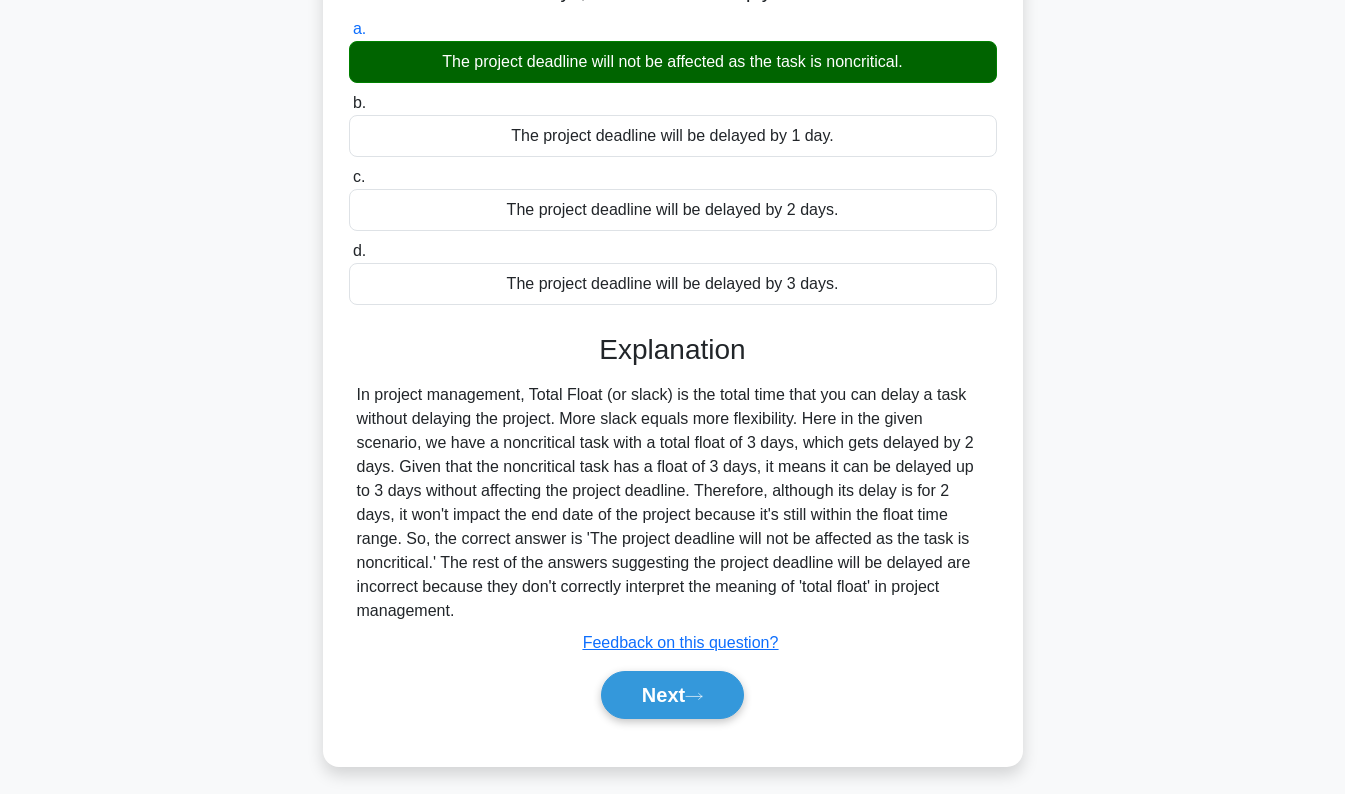 scroll, scrollTop: 286, scrollLeft: 0, axis: vertical 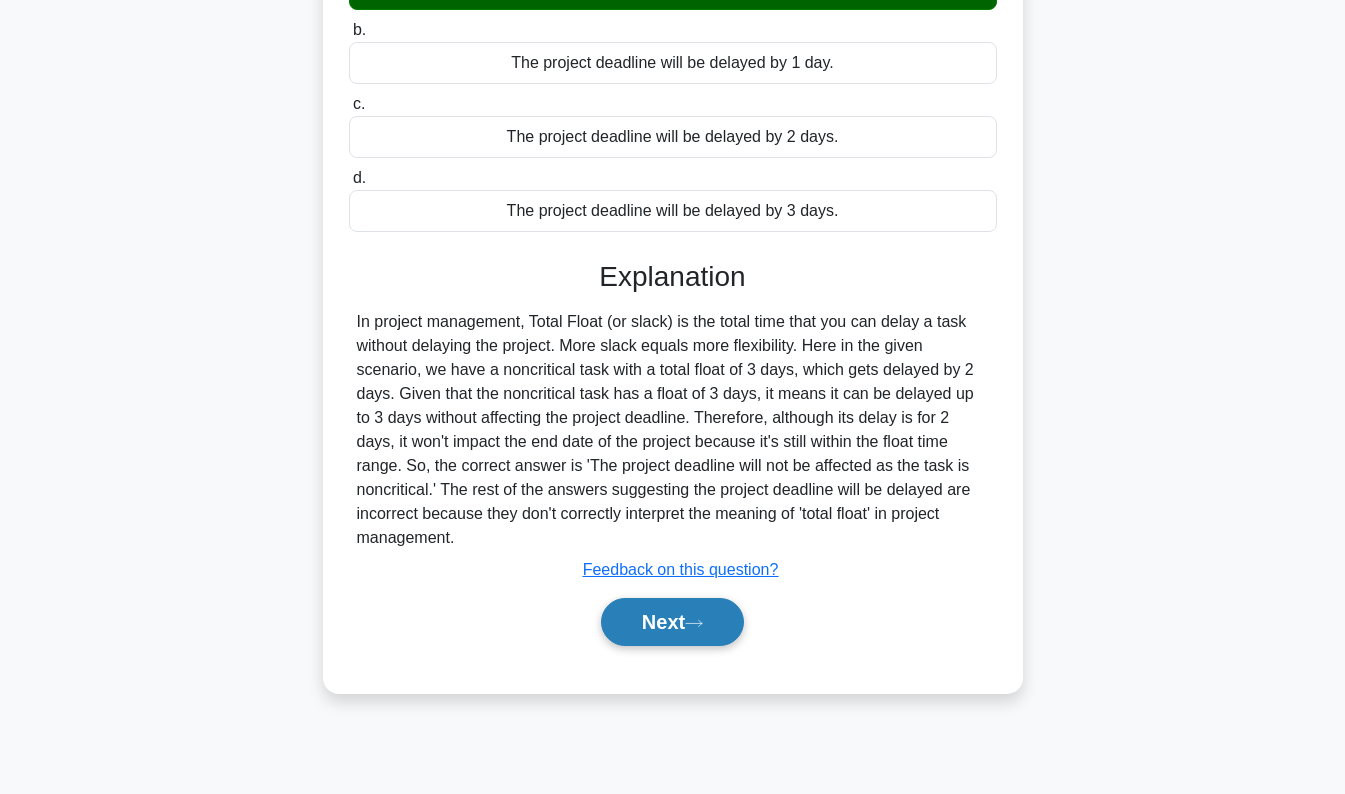 click on "Next" at bounding box center [672, 622] 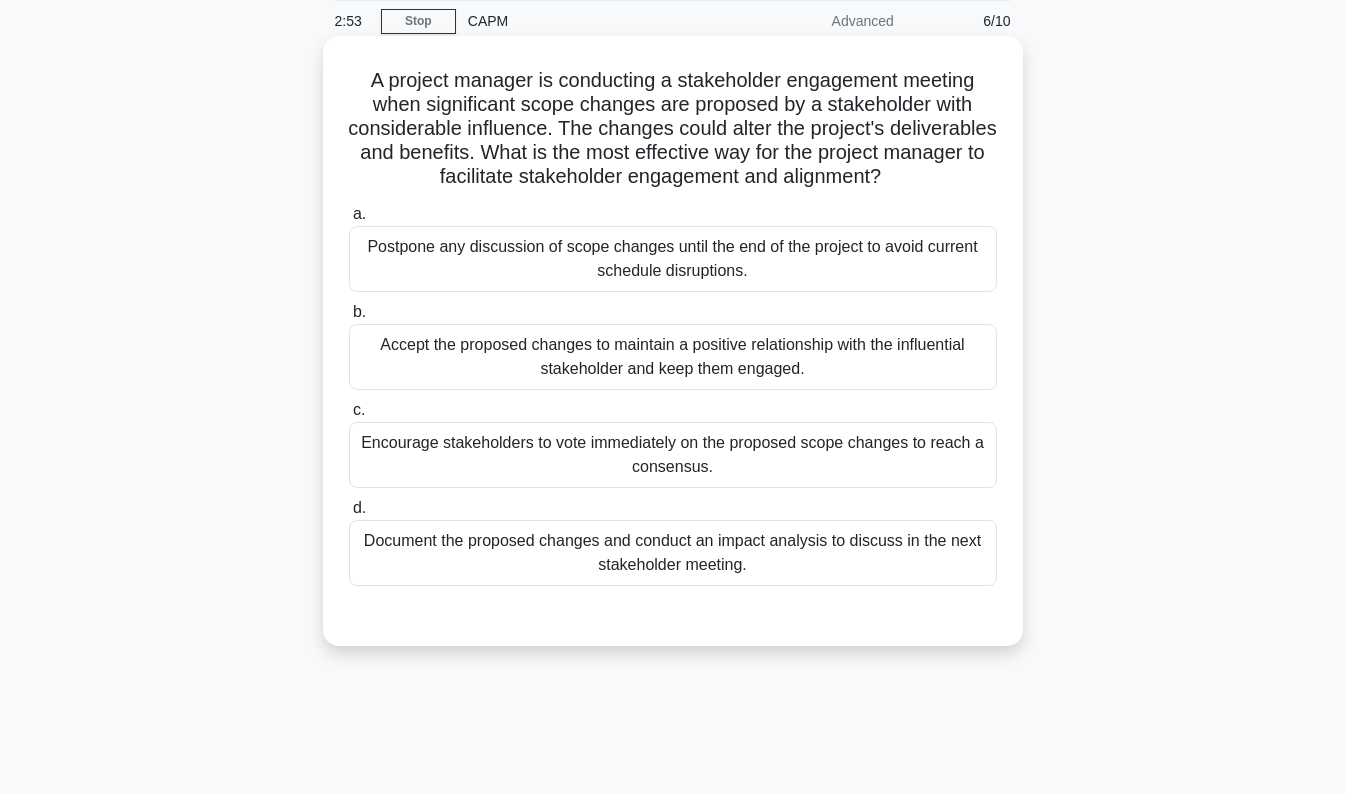 scroll, scrollTop: 77, scrollLeft: 0, axis: vertical 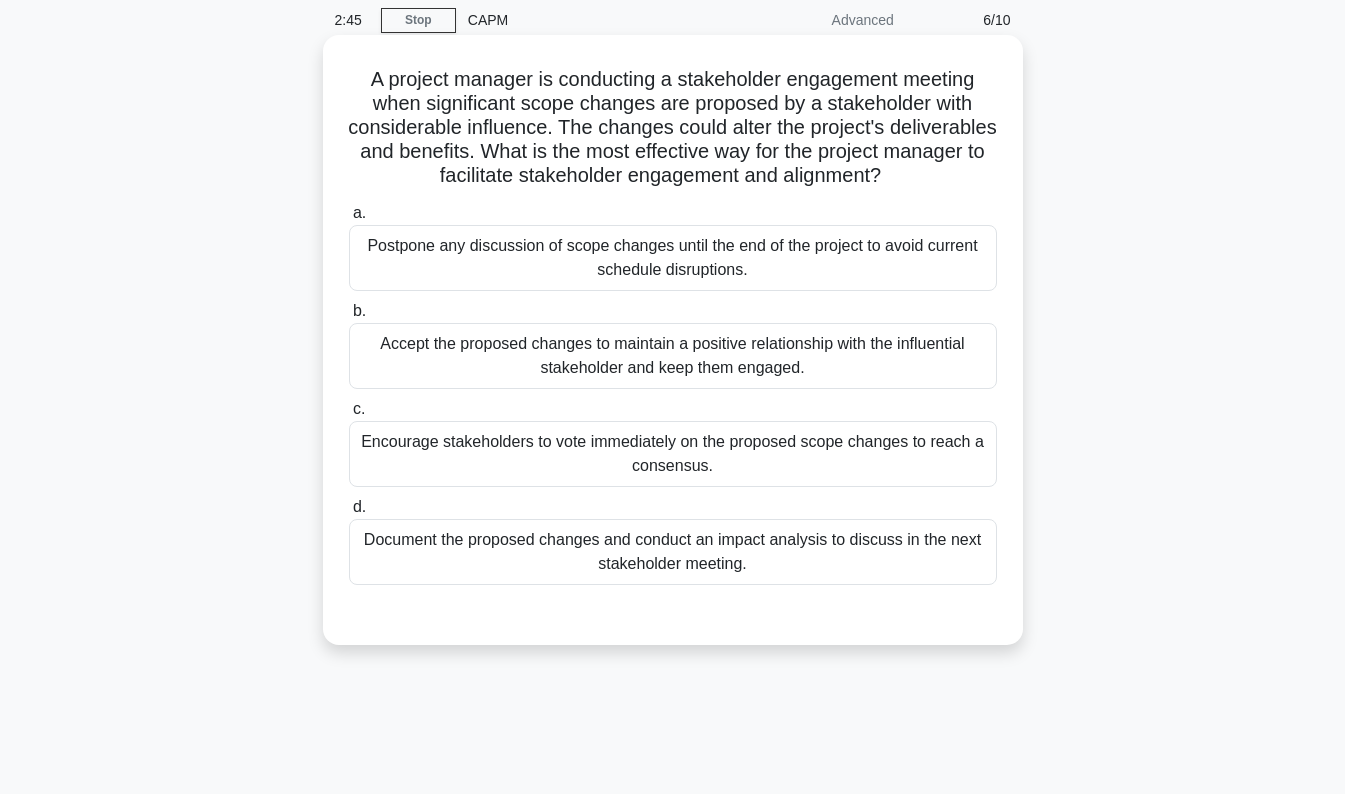 click on "Document the proposed changes and conduct an impact analysis to discuss in the next stakeholder meeting." at bounding box center [673, 552] 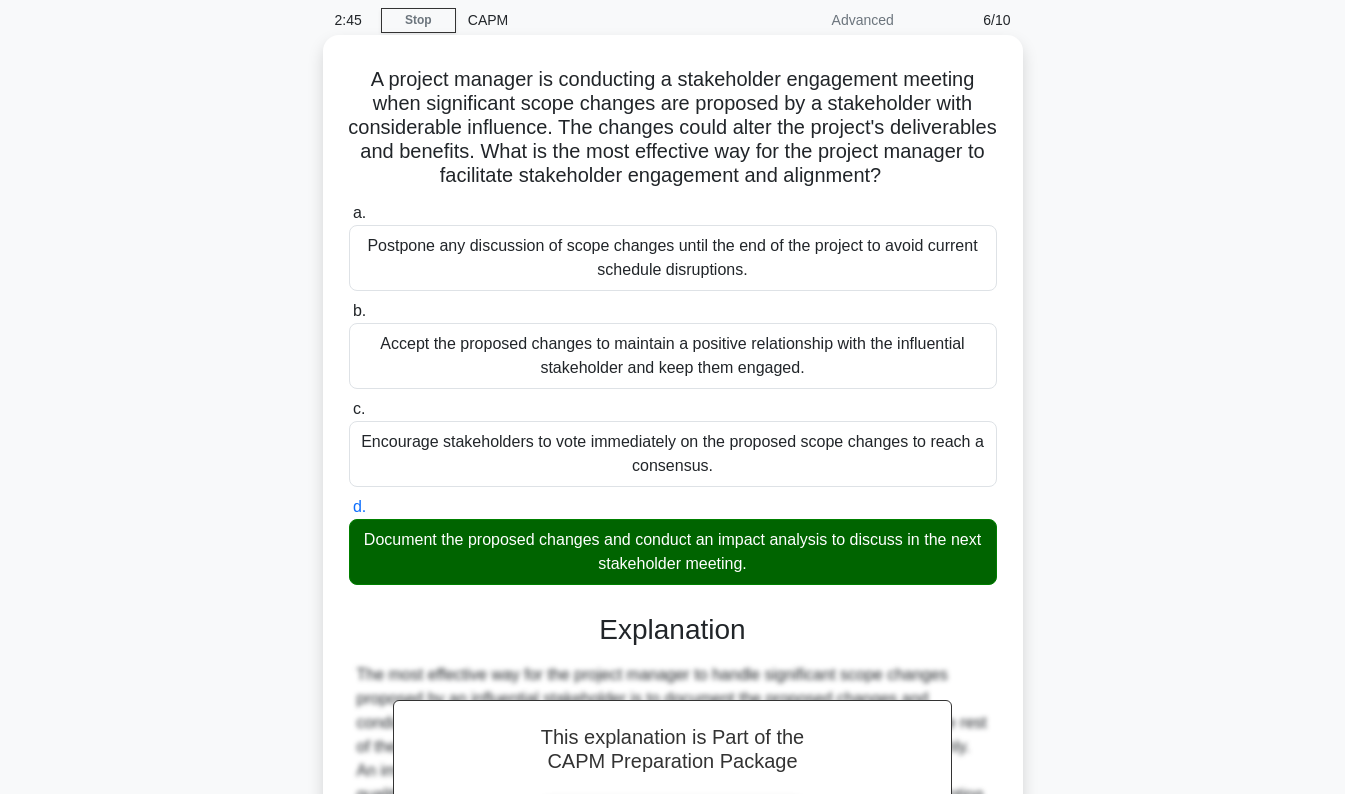 scroll, scrollTop: 416, scrollLeft: 0, axis: vertical 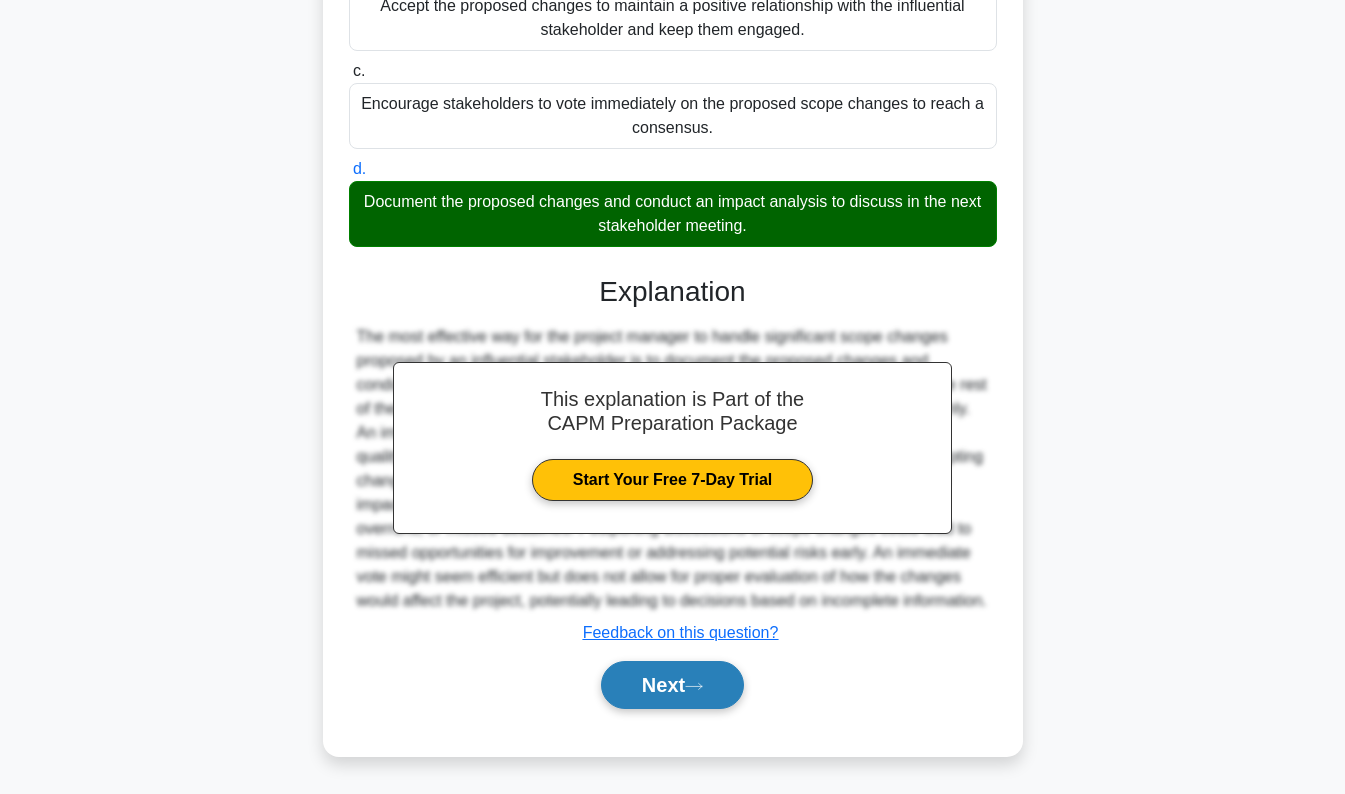 click on "Next" at bounding box center (672, 685) 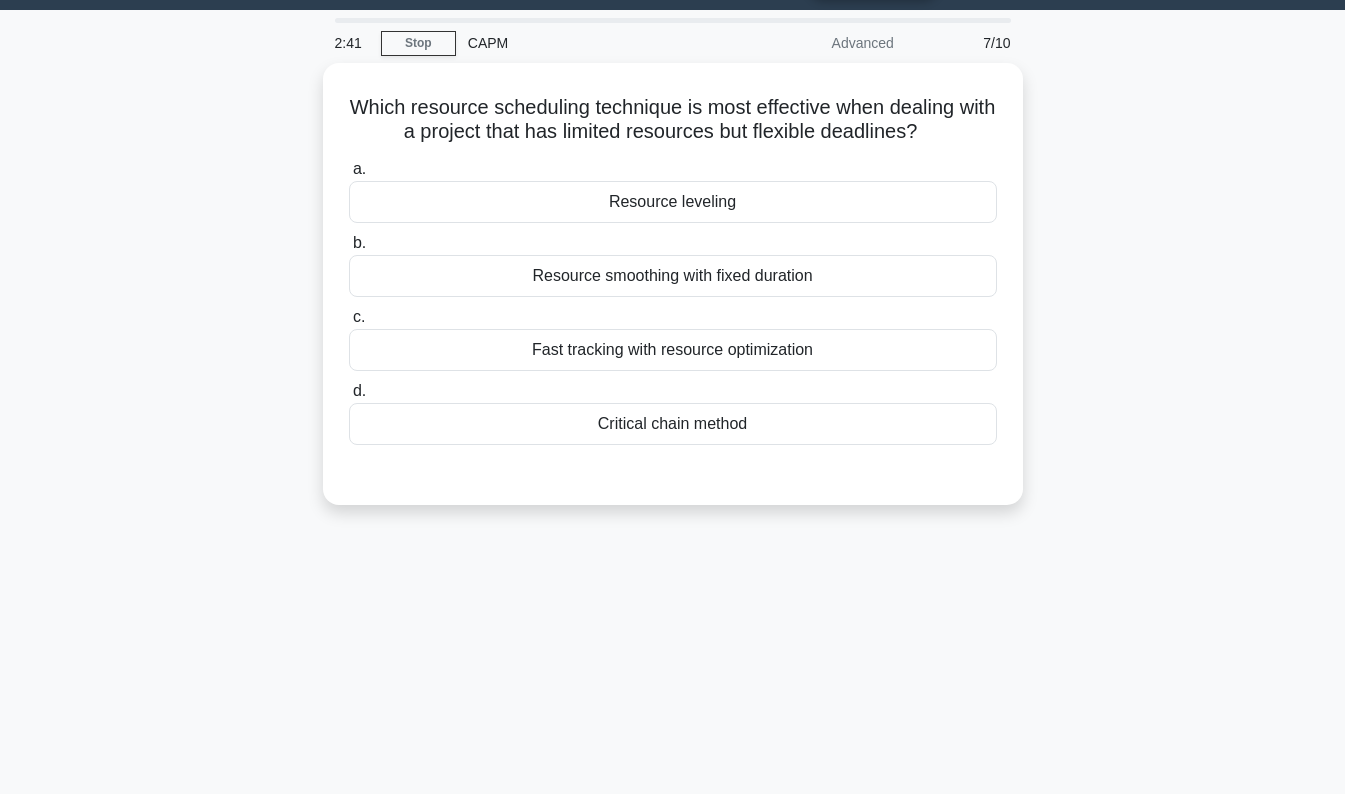 scroll, scrollTop: 7, scrollLeft: 0, axis: vertical 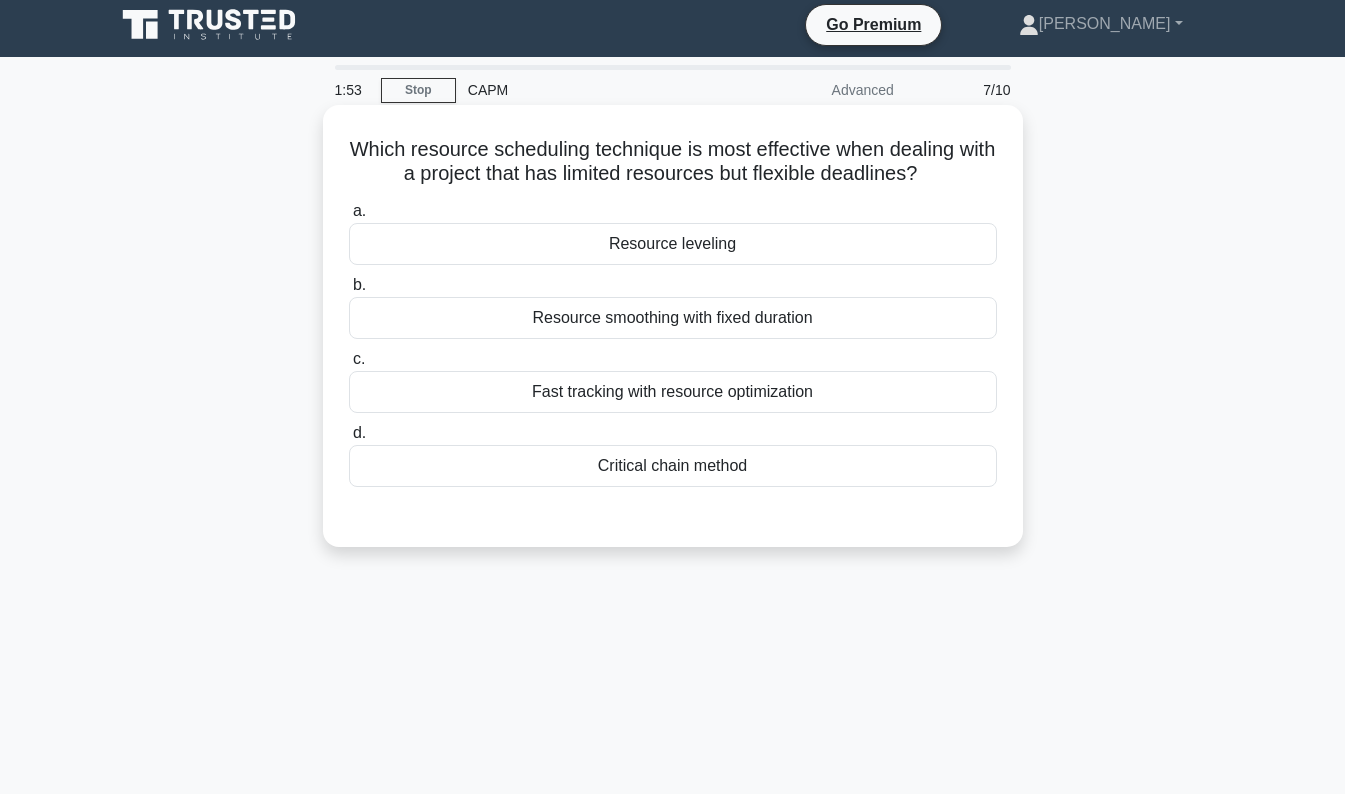 click on "Resource leveling" at bounding box center (673, 244) 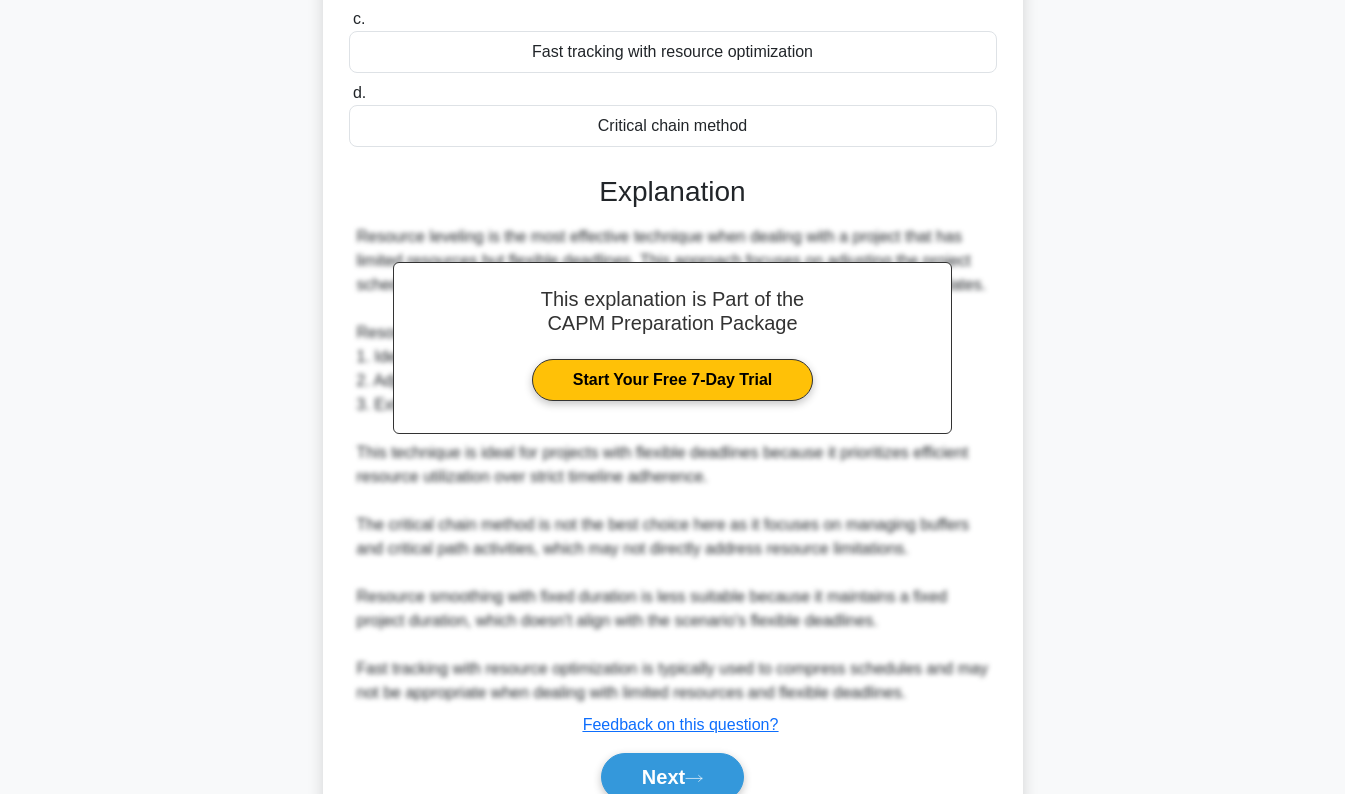 scroll, scrollTop: 440, scrollLeft: 0, axis: vertical 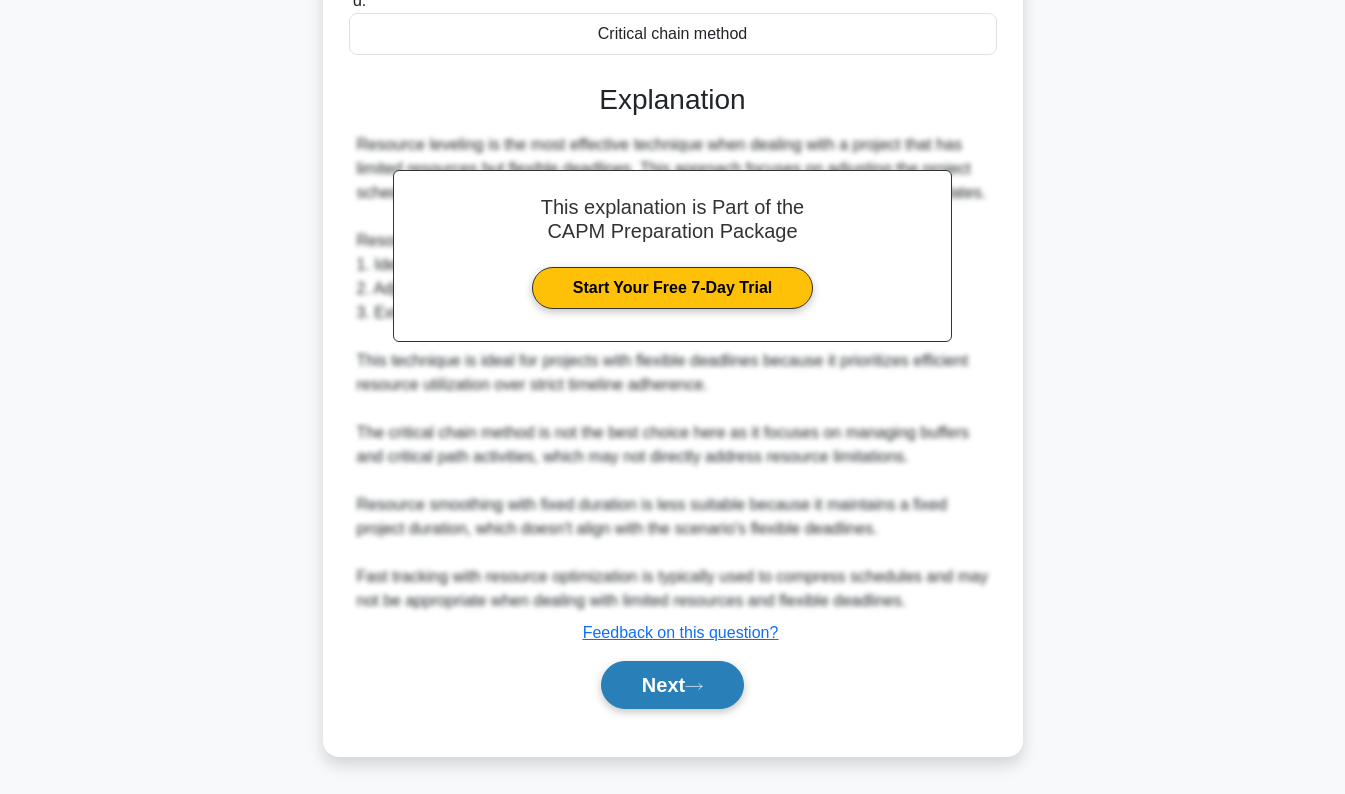 click on "Next" at bounding box center [672, 685] 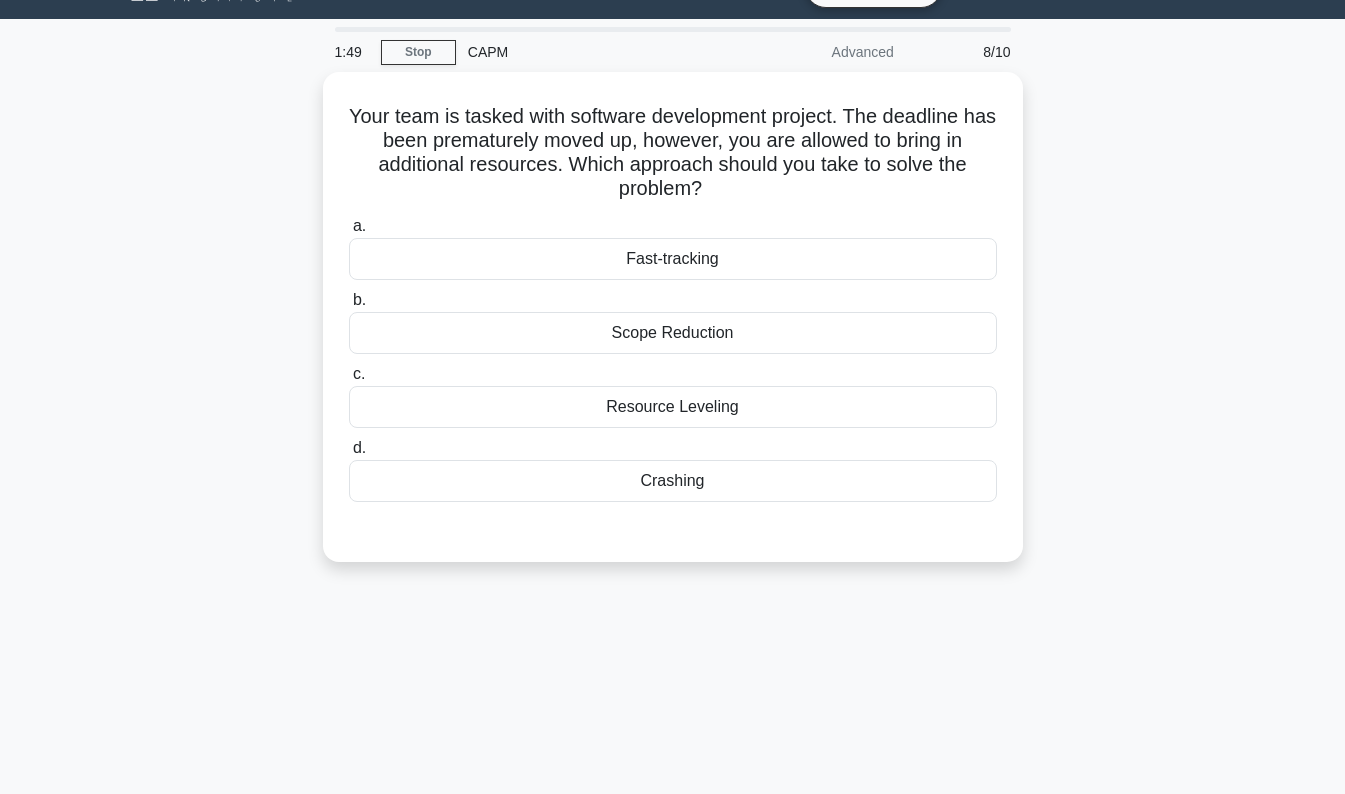 scroll, scrollTop: 0, scrollLeft: 0, axis: both 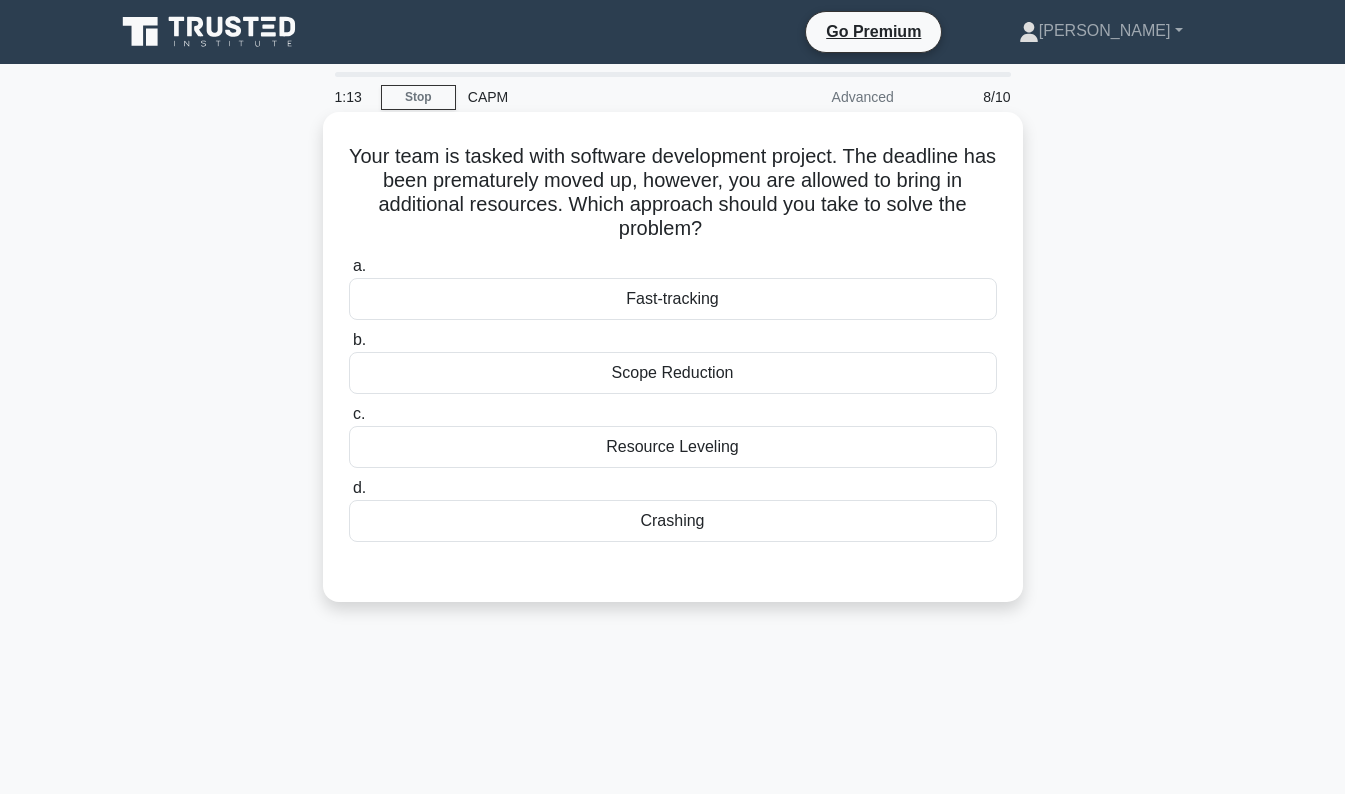 click on "Crashing" at bounding box center (673, 521) 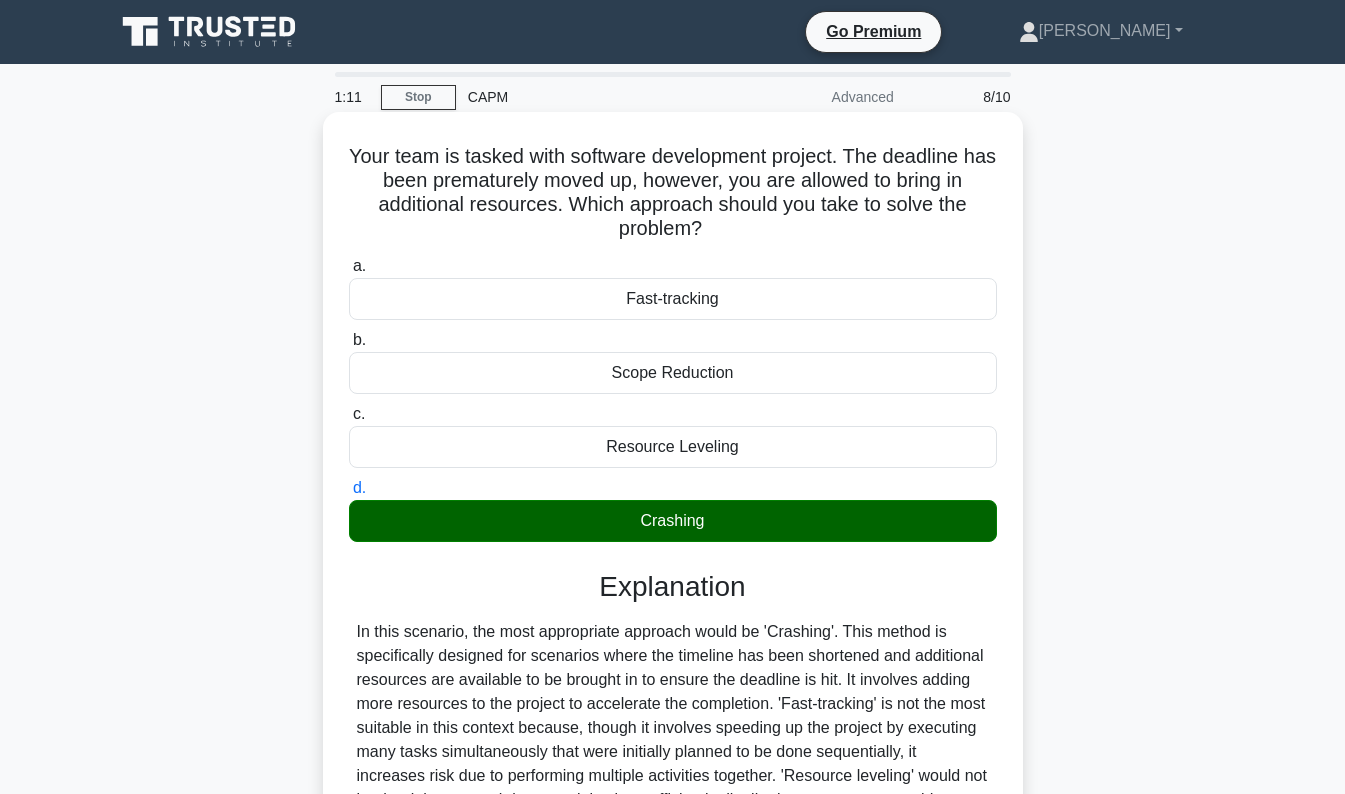 scroll, scrollTop: 296, scrollLeft: 0, axis: vertical 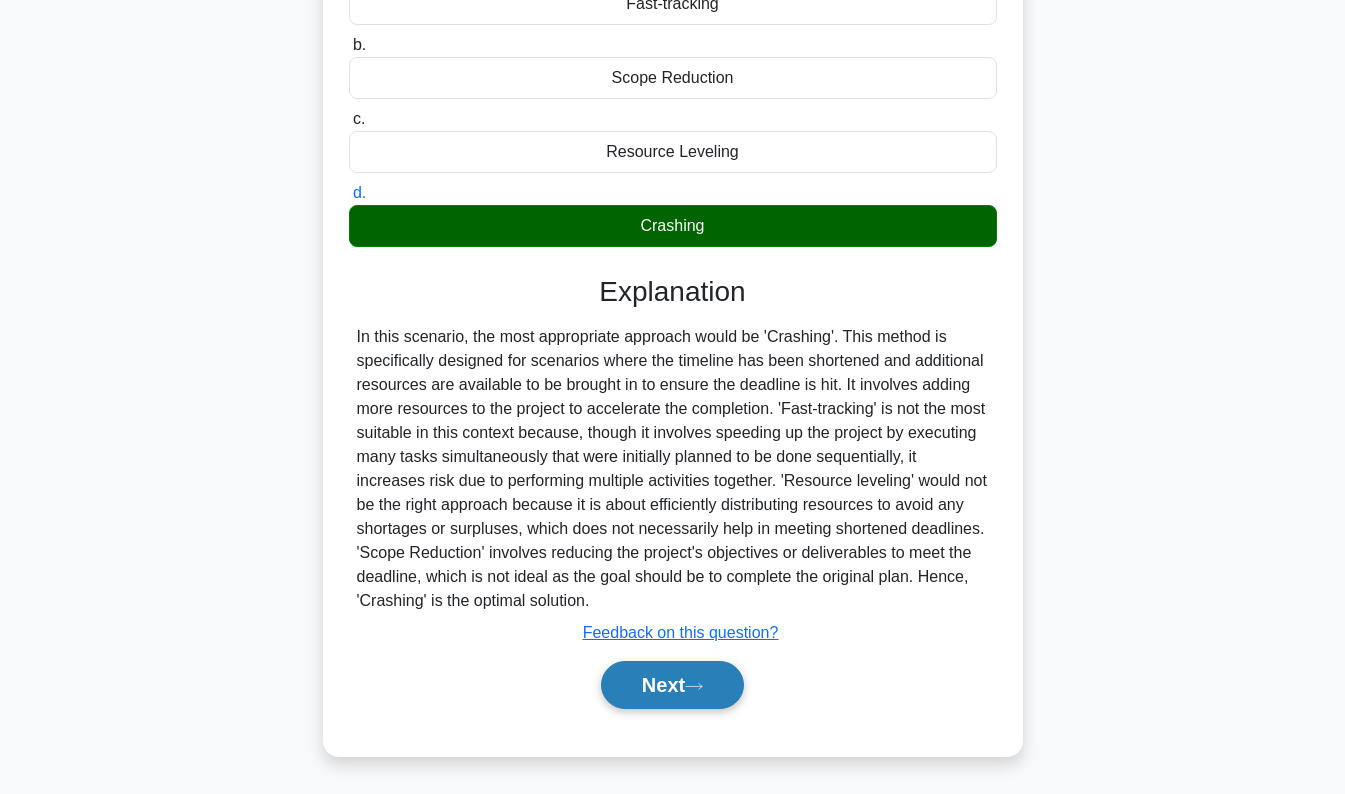 click on "Next" at bounding box center (672, 685) 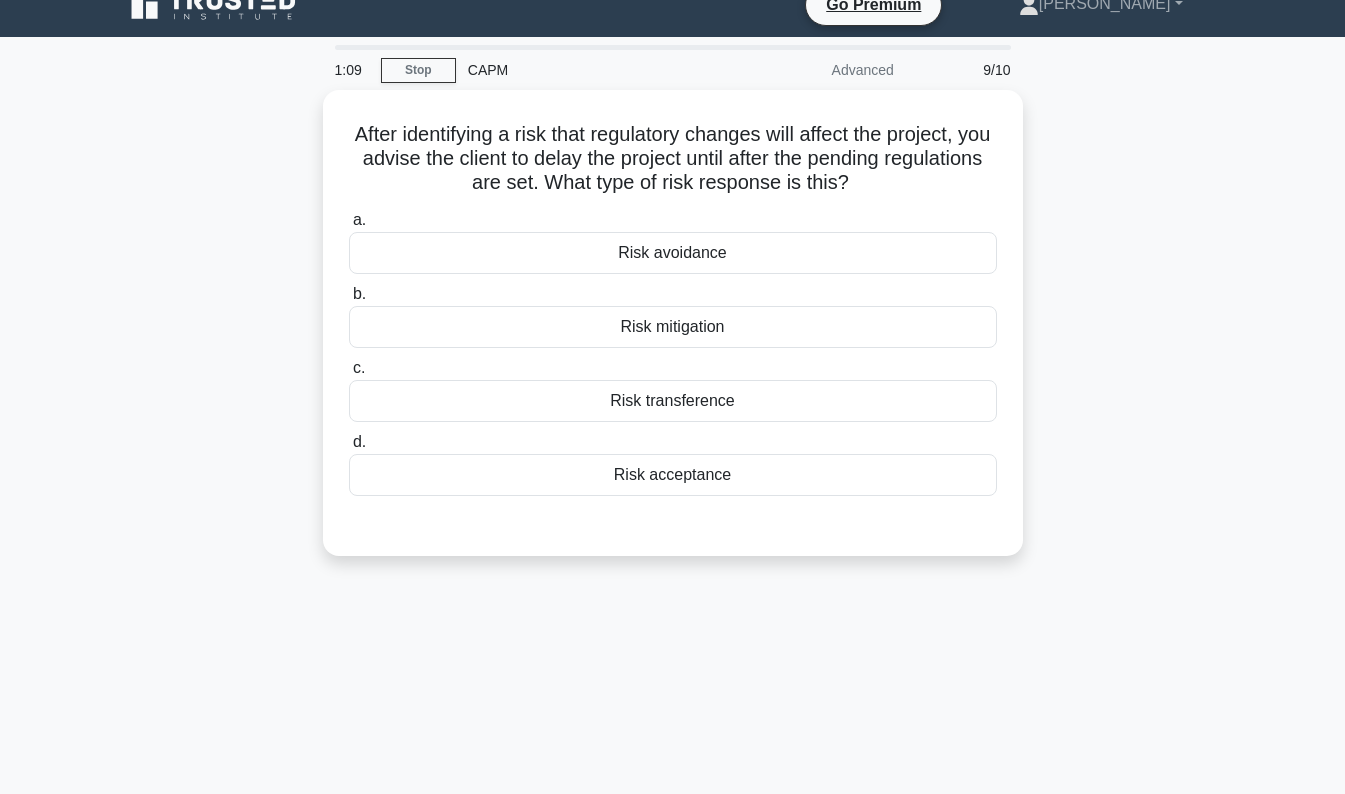 scroll, scrollTop: 0, scrollLeft: 0, axis: both 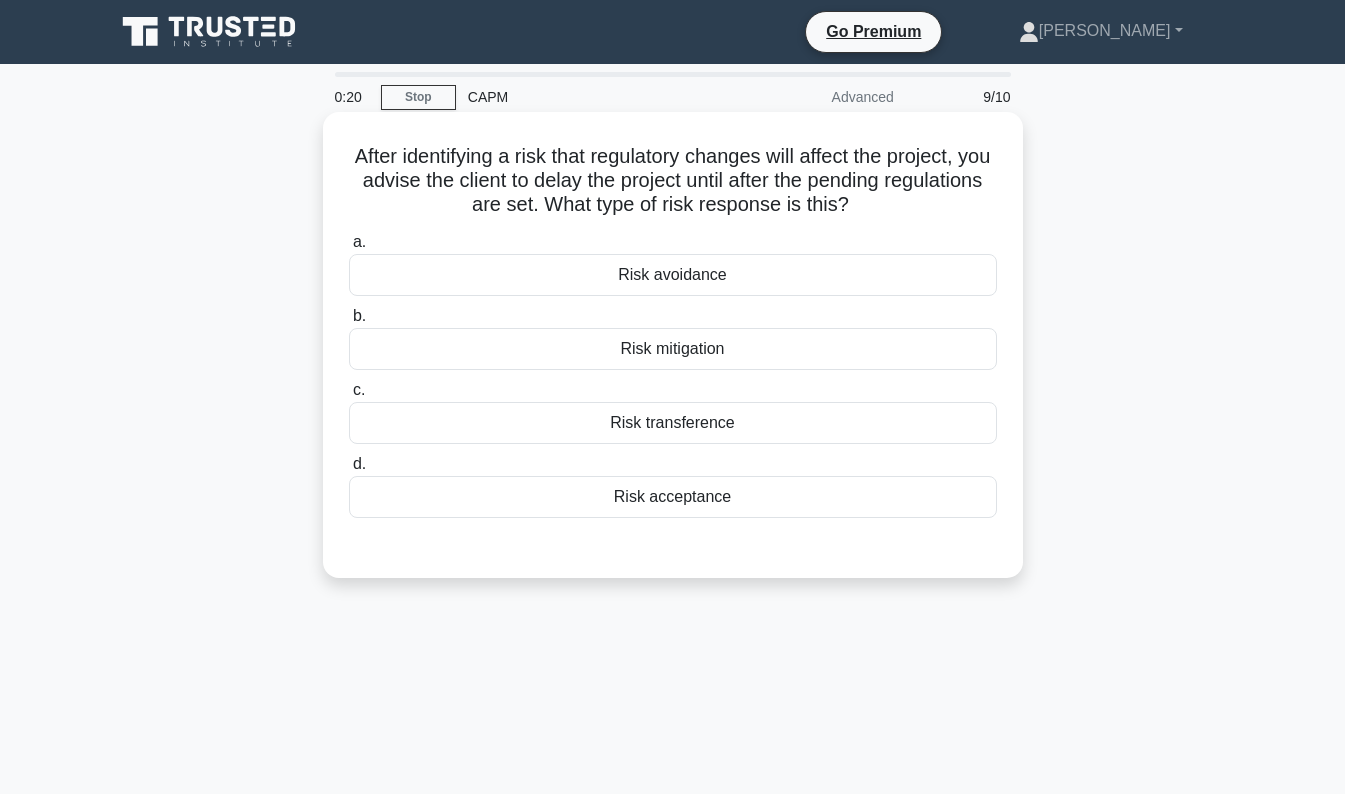 click on "Risk avoidance" at bounding box center [673, 275] 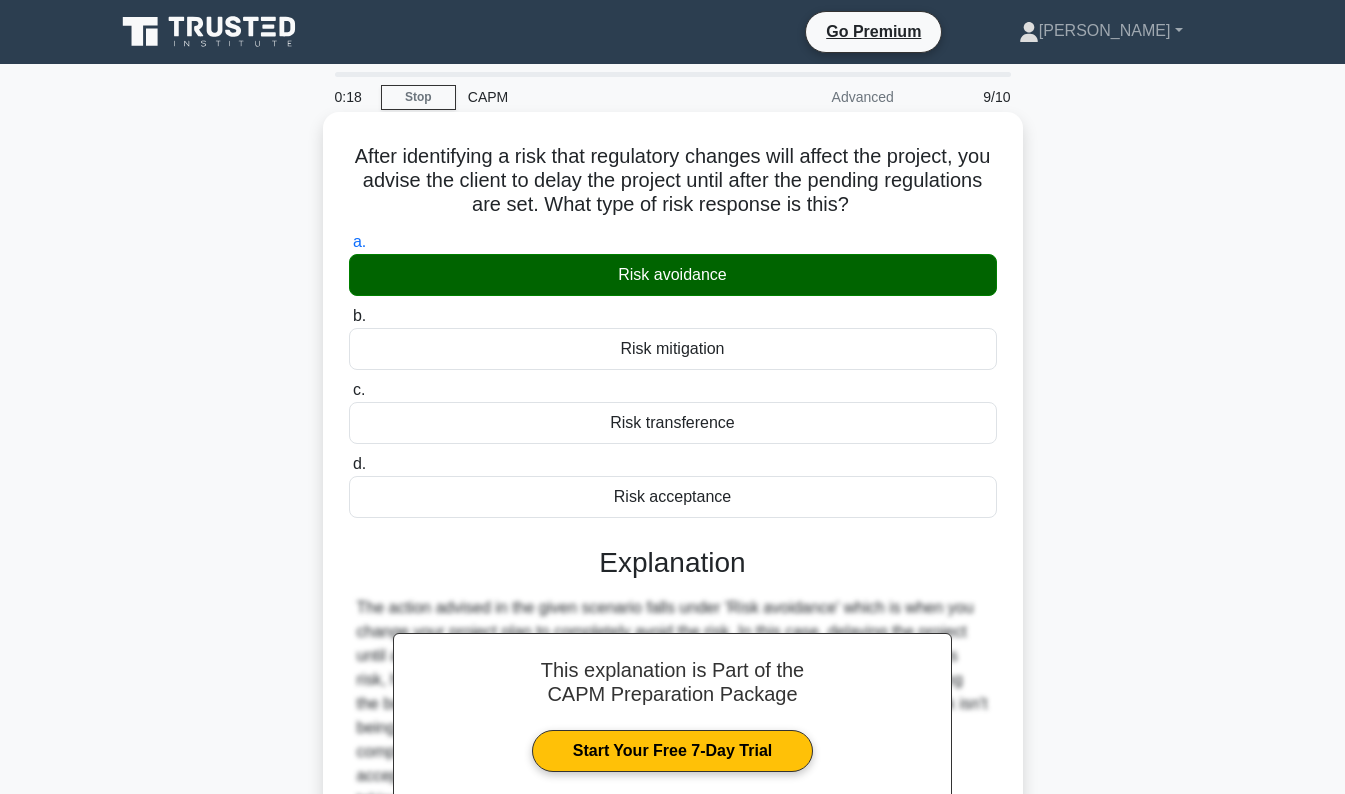 scroll, scrollTop: 286, scrollLeft: 0, axis: vertical 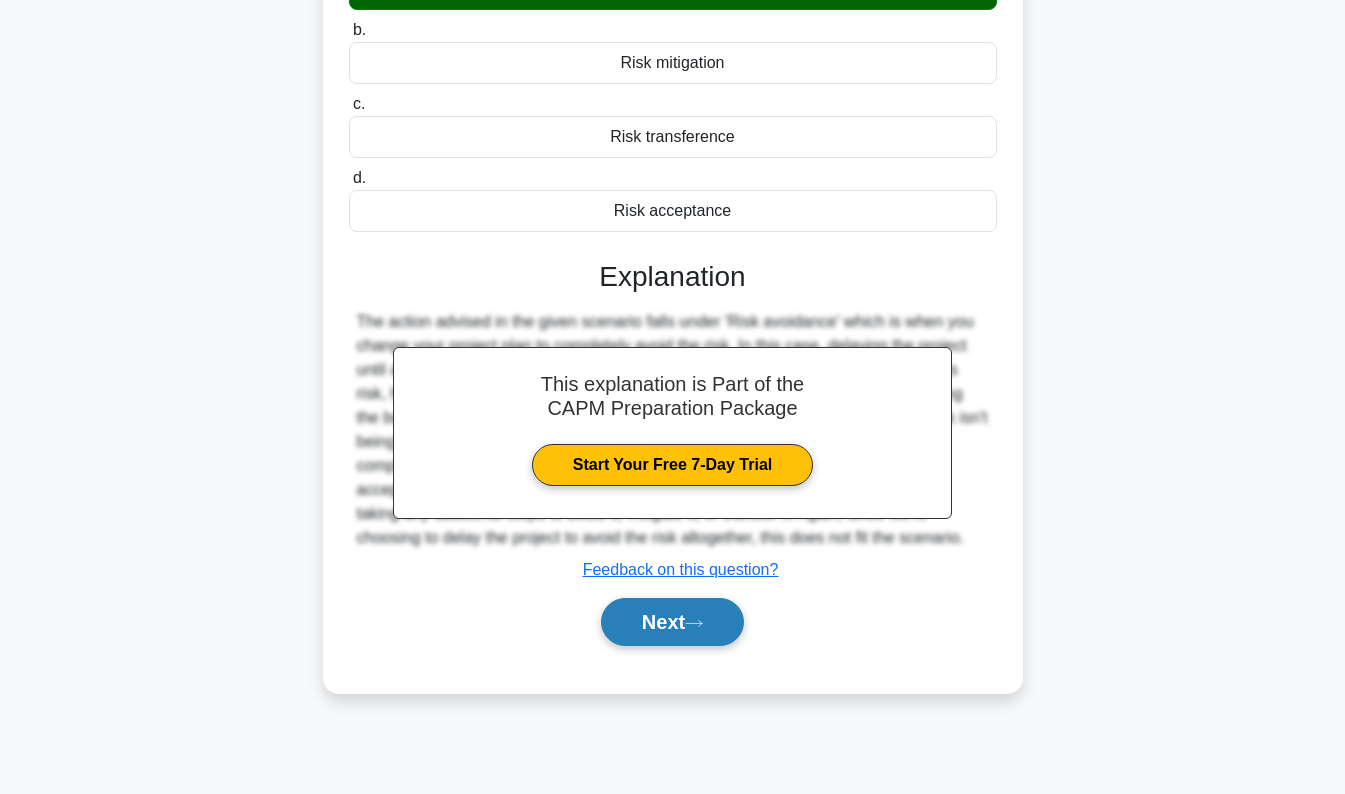 click on "Next" at bounding box center (672, 622) 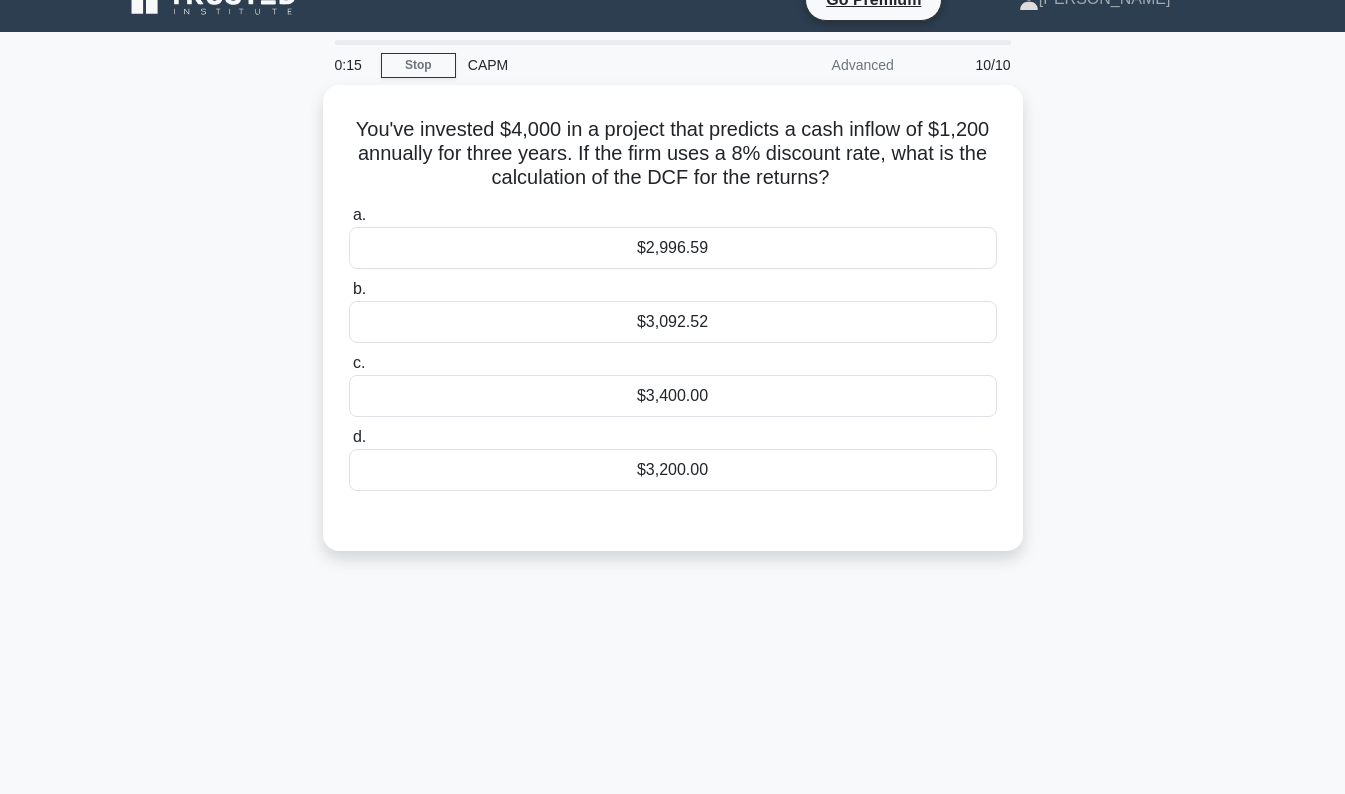 scroll, scrollTop: 30, scrollLeft: 0, axis: vertical 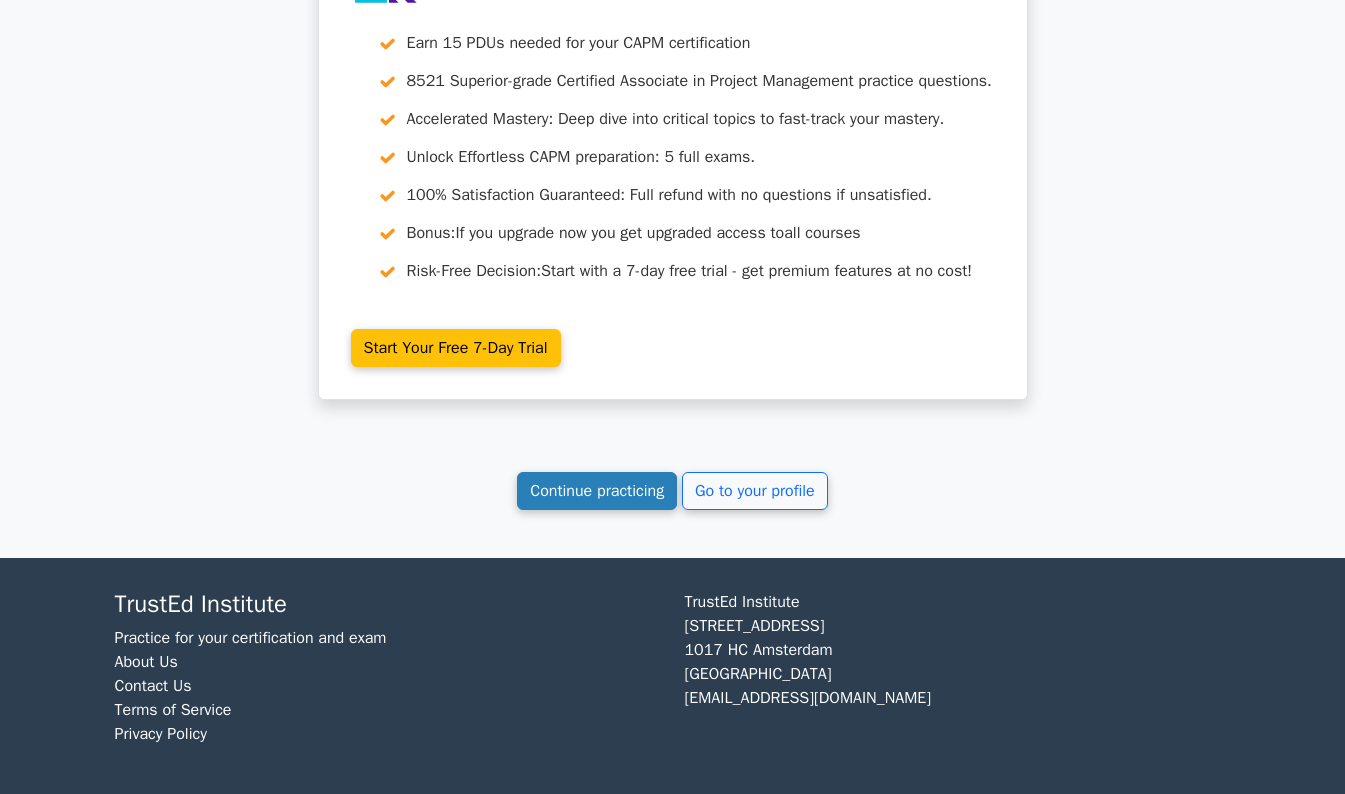 click on "Continue practicing" at bounding box center (597, 491) 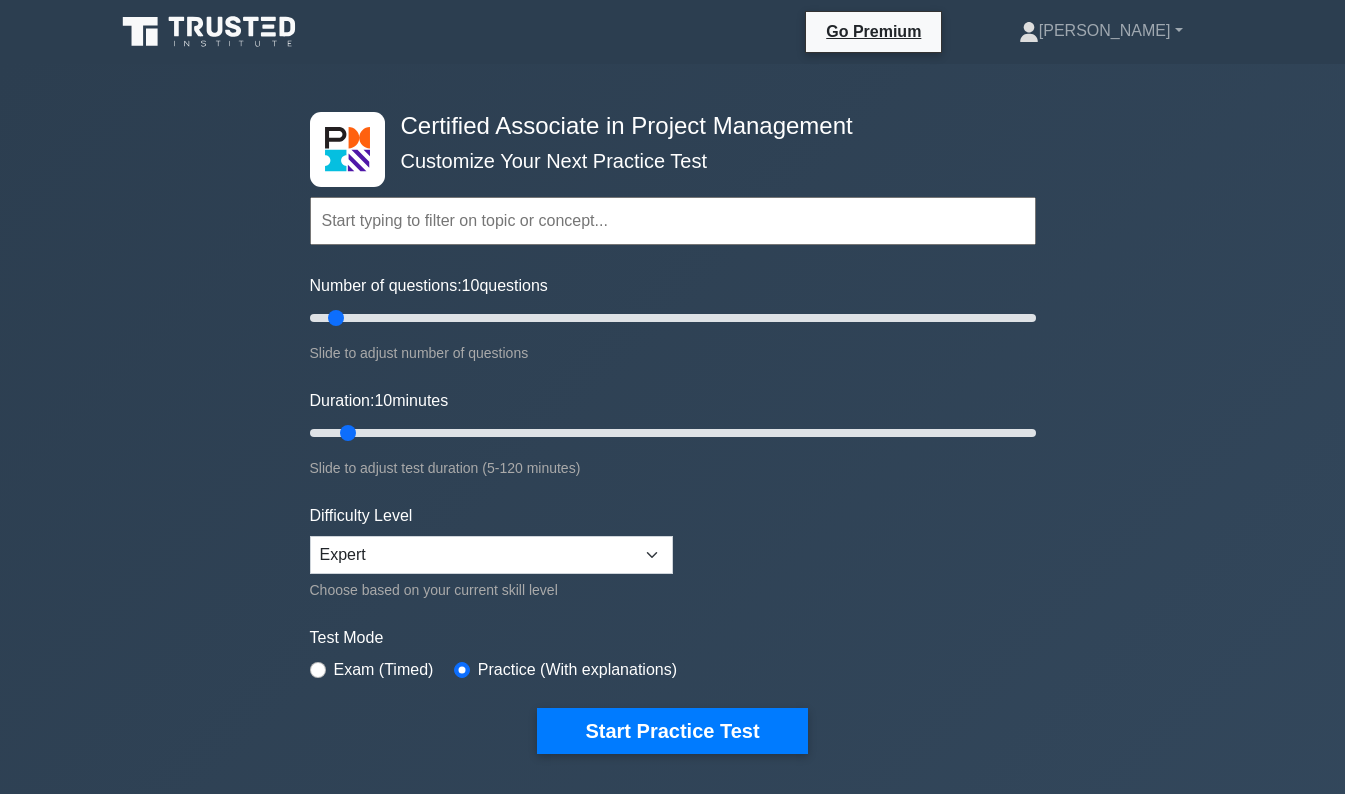 scroll, scrollTop: 0, scrollLeft: 0, axis: both 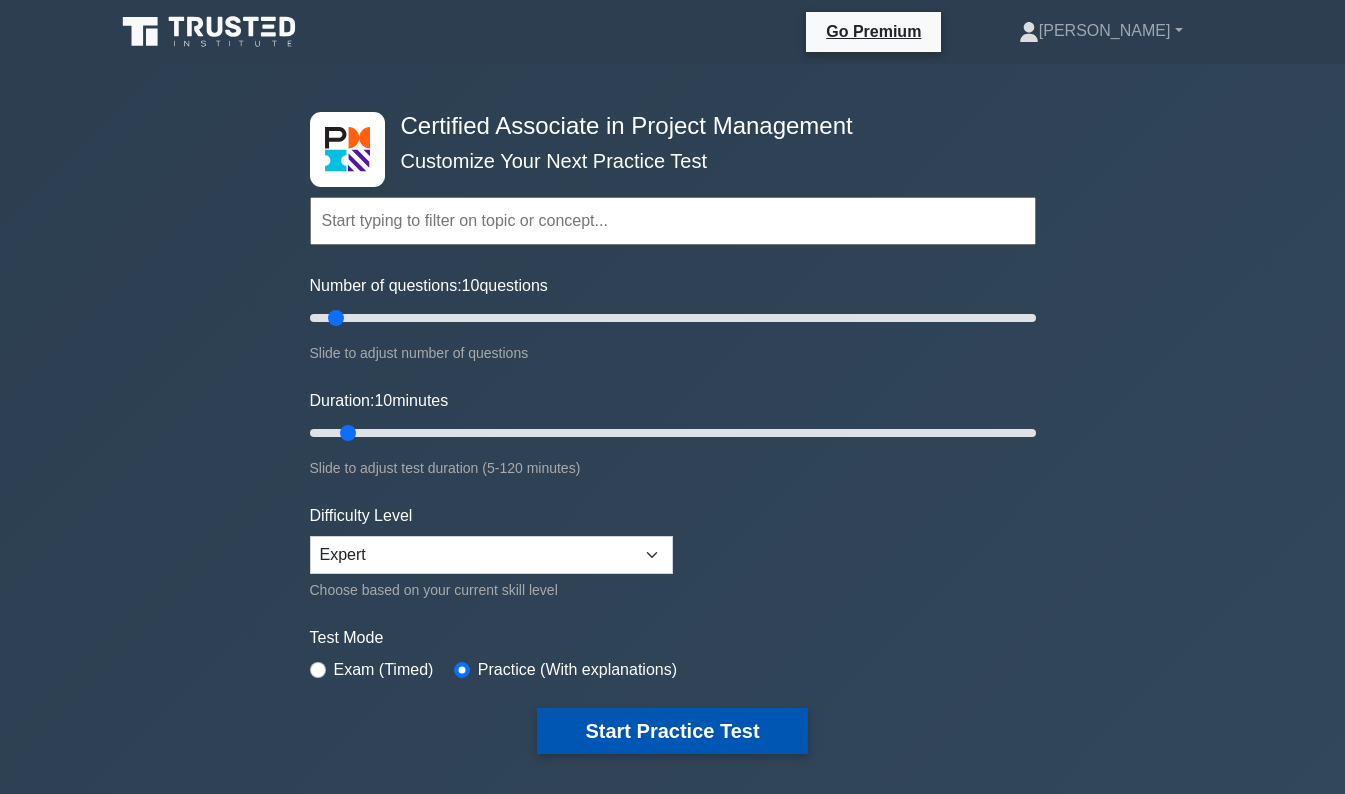 click on "Start Practice Test" at bounding box center (672, 731) 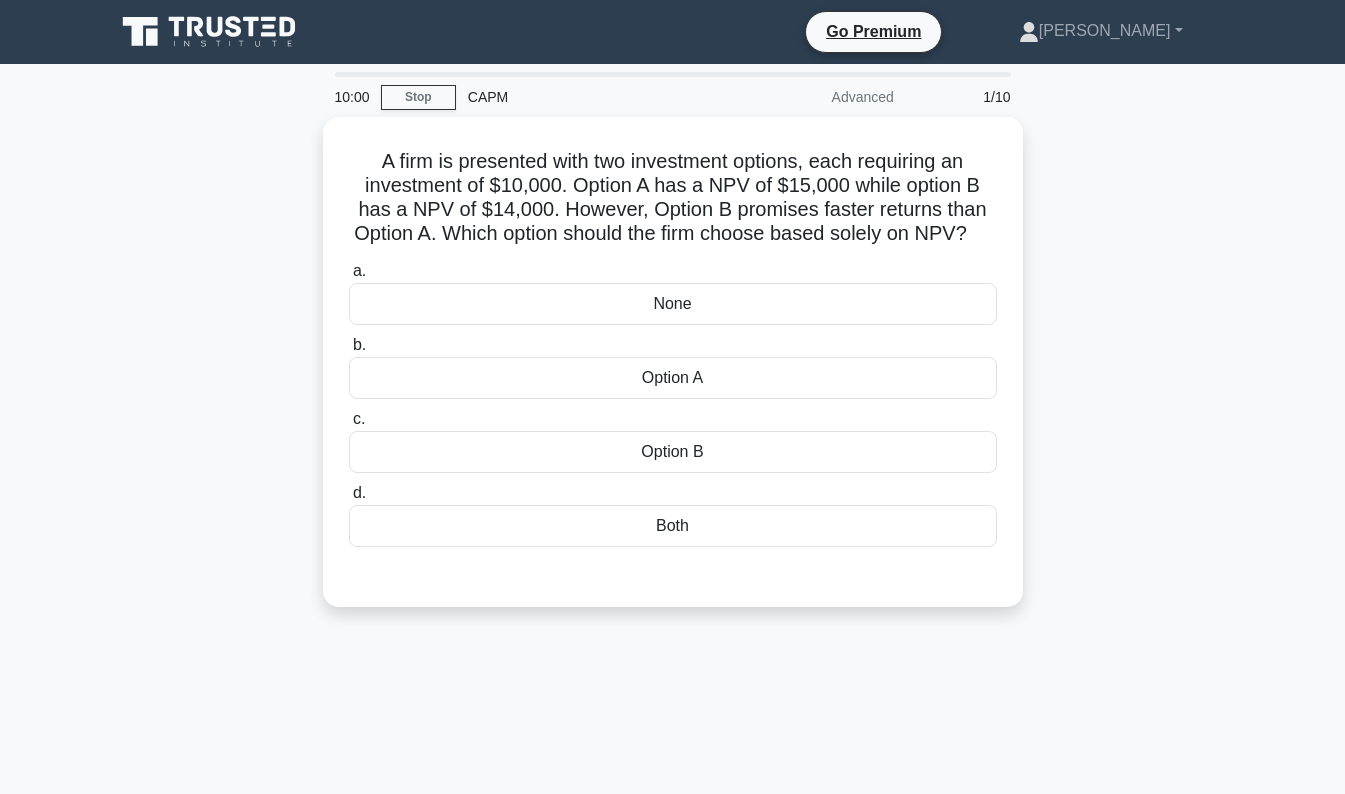 scroll, scrollTop: 0, scrollLeft: 0, axis: both 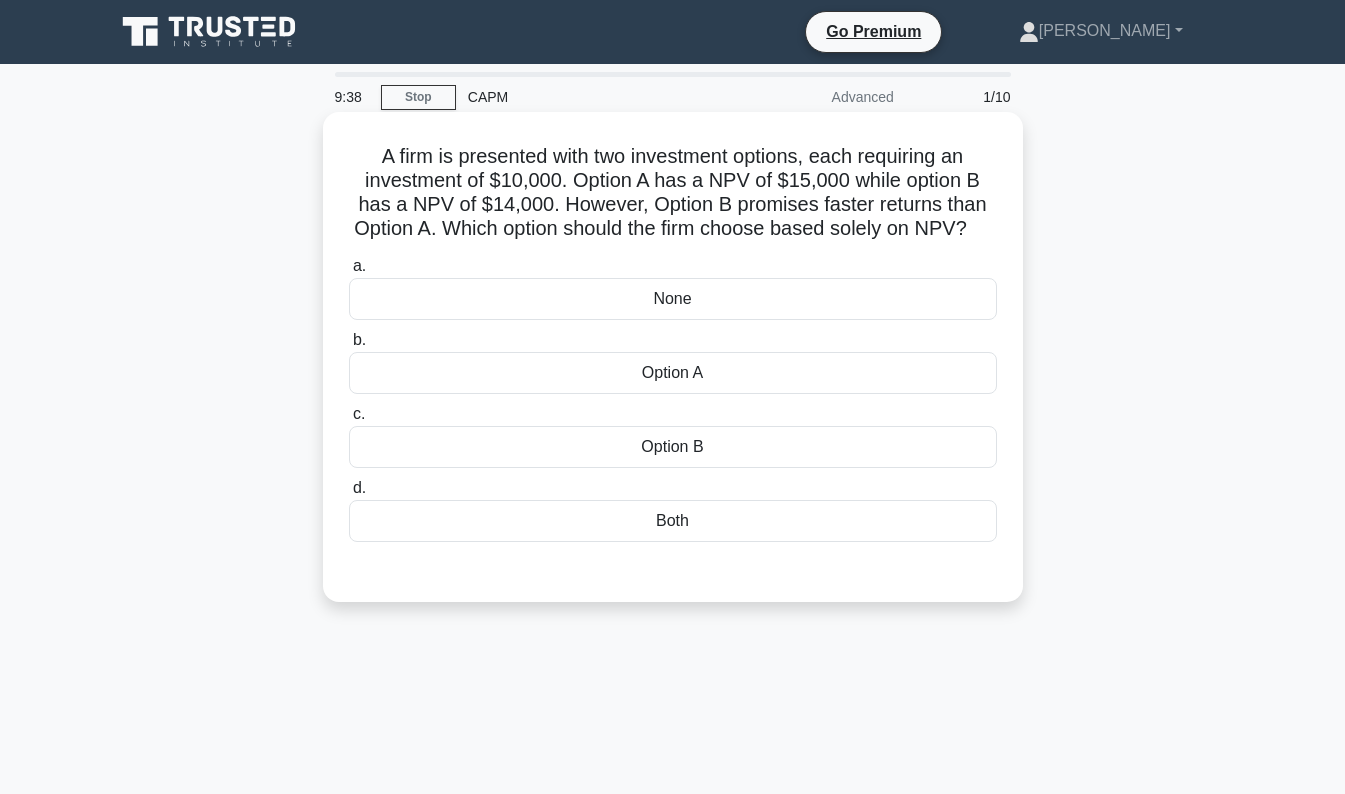 click on "A firm is presented with two investment options, each requiring an investment of $10,000. Option A has a NPV of $15,000 while option B has a NPV of $14,000. However, Option B promises faster returns than Option A. Which option should the firm choose based solely on NPV?
.spinner_0XTQ{transform-origin:center;animation:spinner_y6GP .75s linear infinite}@keyframes spinner_y6GP{100%{transform:rotate(360deg)}}" at bounding box center [673, 193] 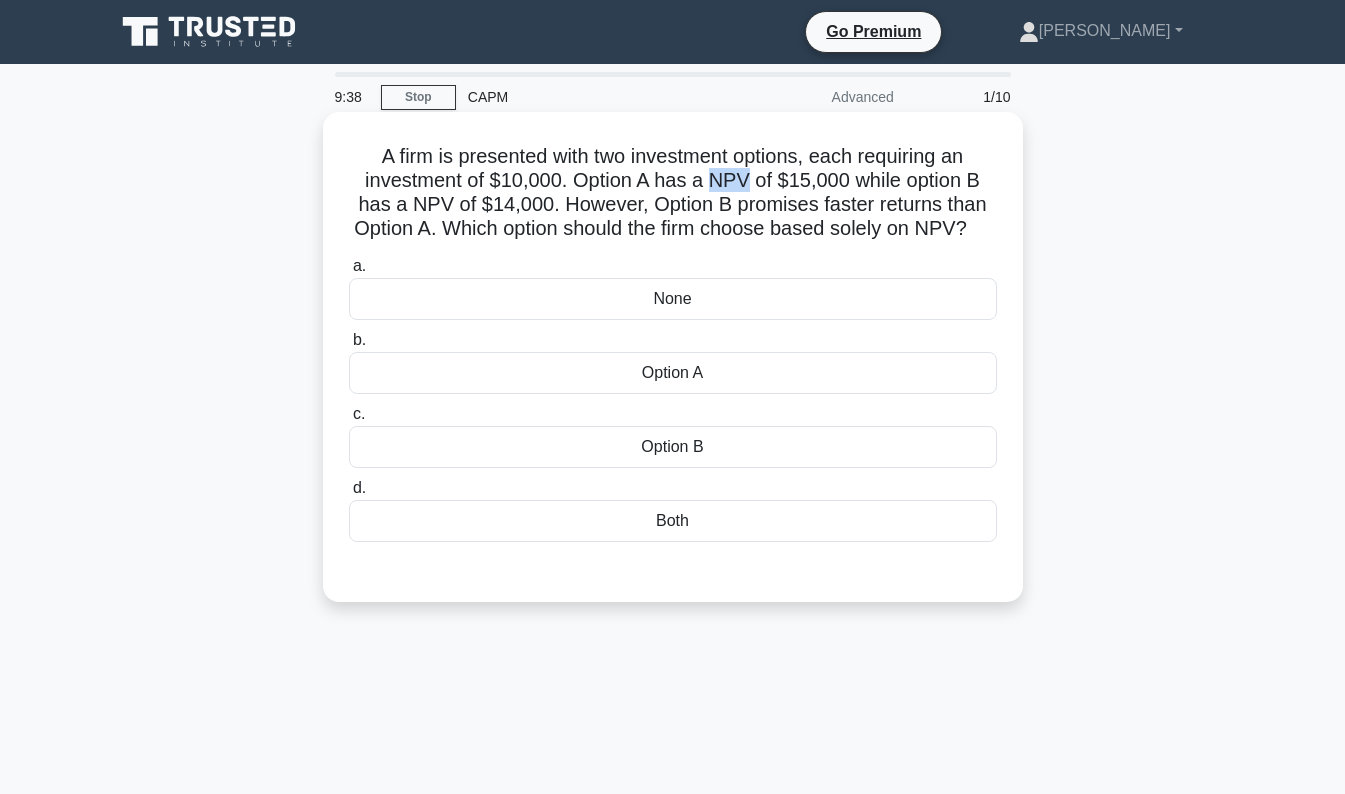 click on "A firm is presented with two investment options, each requiring an investment of $10,000. Option A has a NPV of $15,000 while option B has a NPV of $14,000. However, Option B promises faster returns than Option A. Which option should the firm choose based solely on NPV?
.spinner_0XTQ{transform-origin:center;animation:spinner_y6GP .75s linear infinite}@keyframes spinner_y6GP{100%{transform:rotate(360deg)}}" at bounding box center (673, 193) 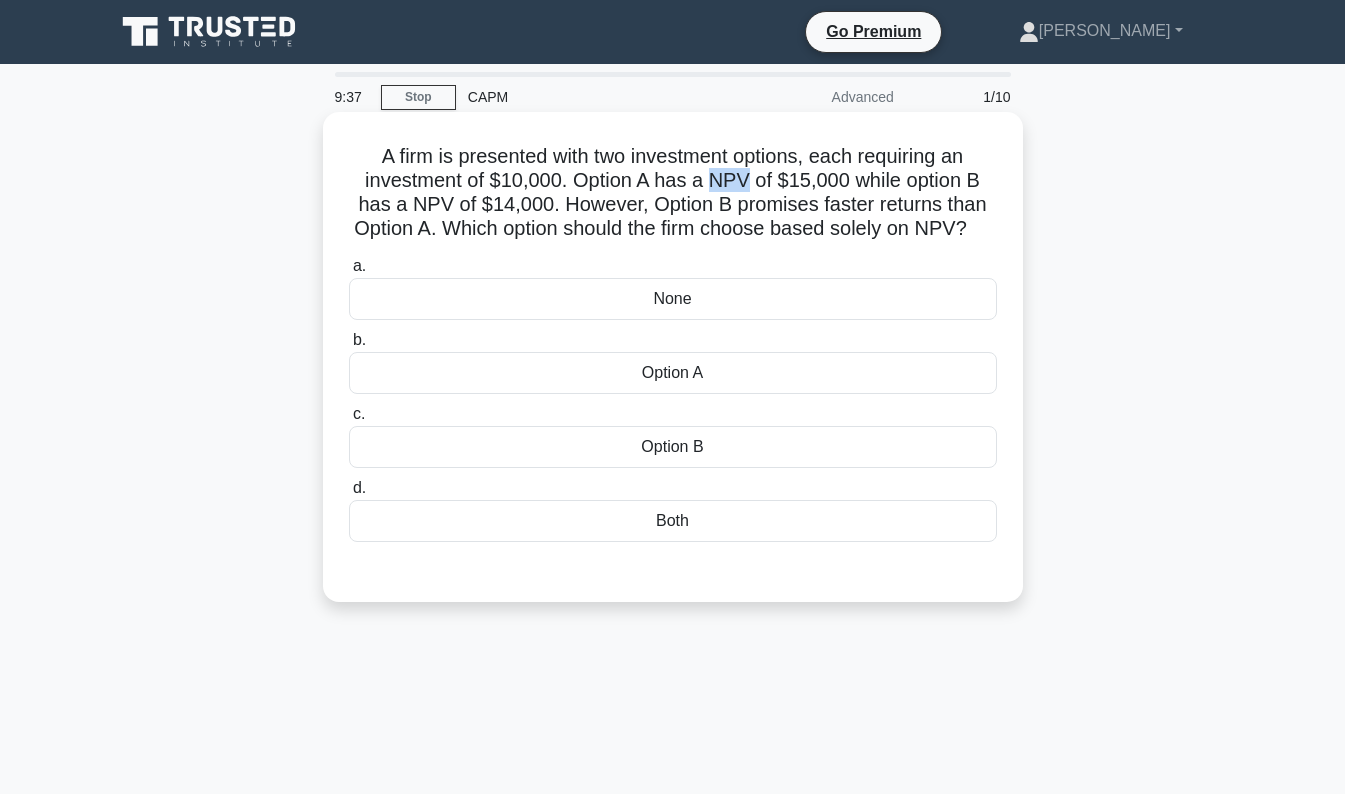 copy on "NPV" 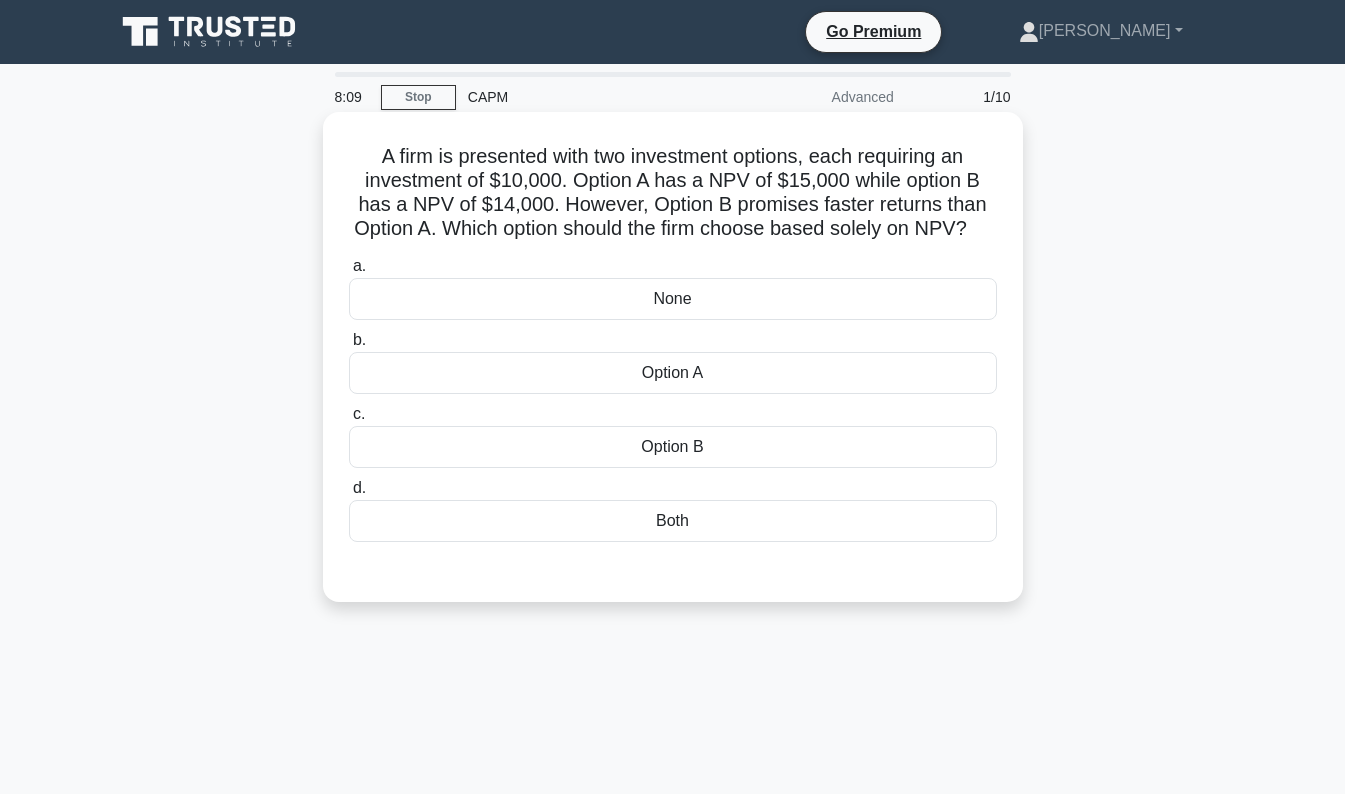 click on "A firm is presented with two investment options, each requiring an investment of $10,000. Option A has a NPV of $15,000 while option B has a NPV of $14,000. However, Option B promises faster returns than Option A. Which option should the firm choose based solely on NPV?
.spinner_0XTQ{transform-origin:center;animation:spinner_y6GP .75s linear infinite}@keyframes spinner_y6GP{100%{transform:rotate(360deg)}}" at bounding box center [673, 193] 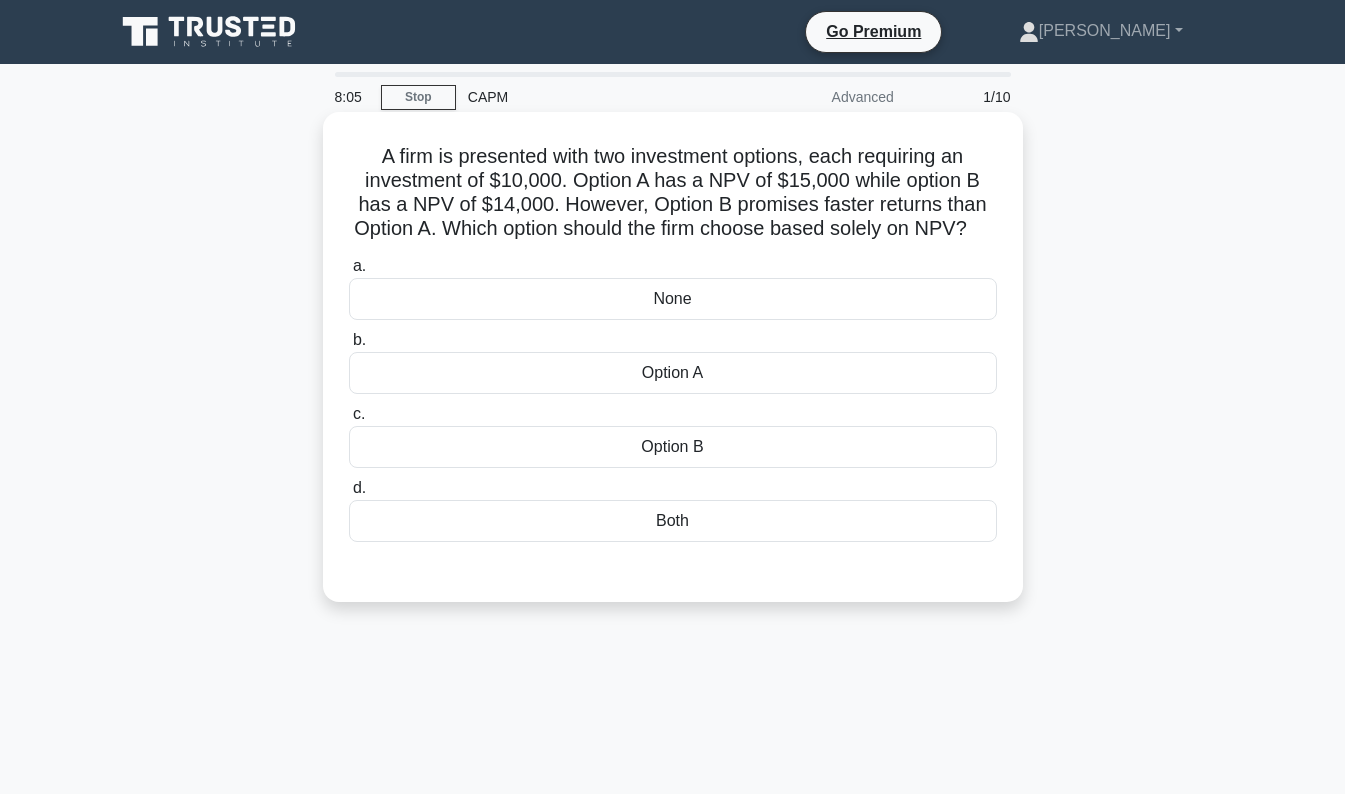 click on "Option B" at bounding box center (673, 447) 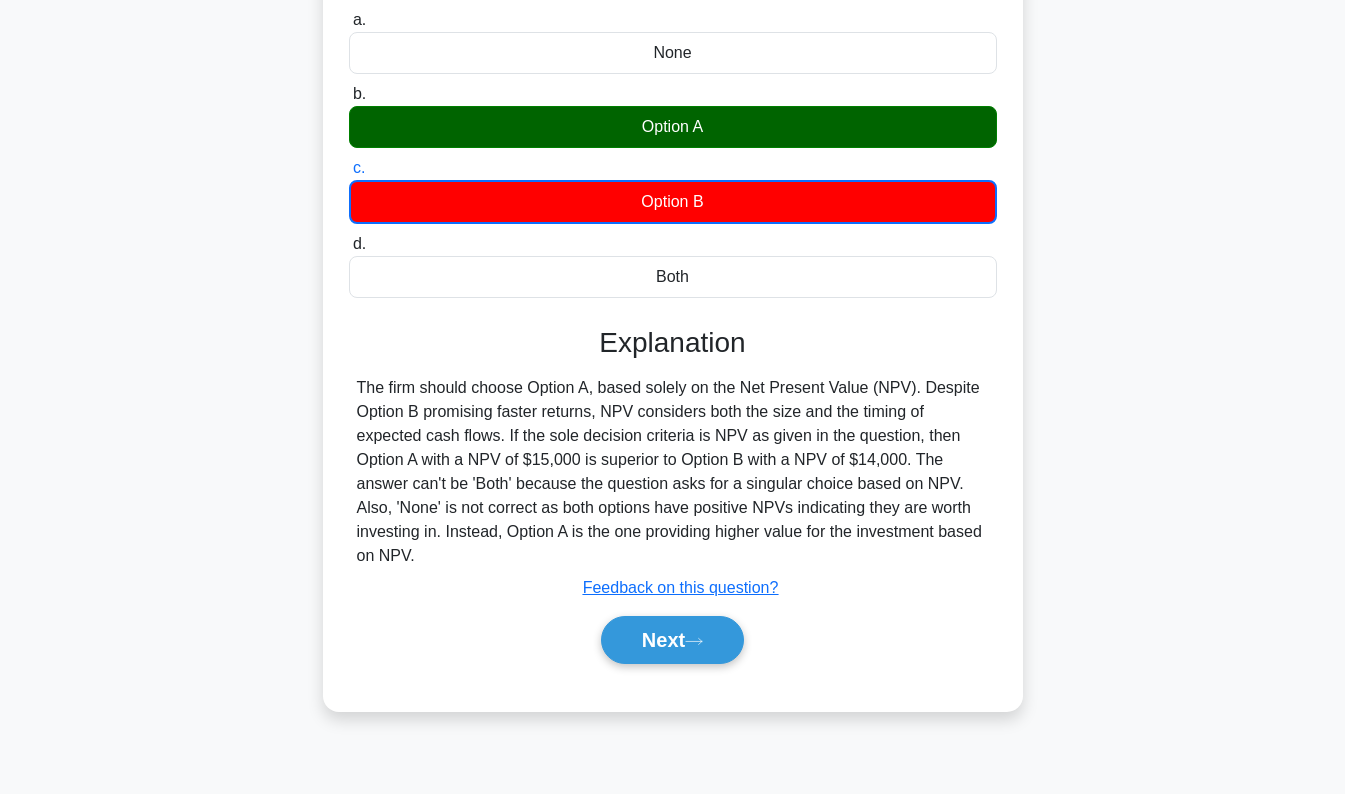 scroll, scrollTop: 247, scrollLeft: 0, axis: vertical 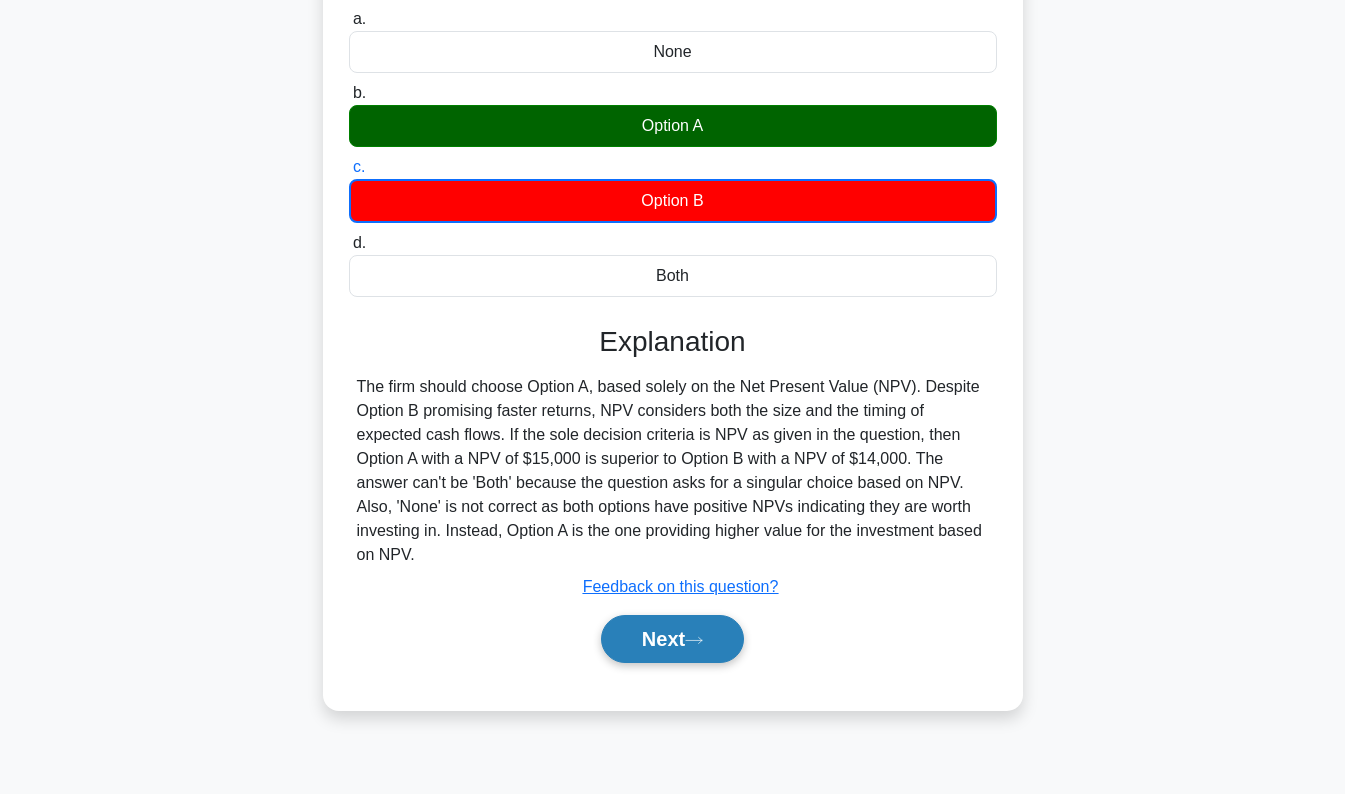 click on "Next" at bounding box center (672, 639) 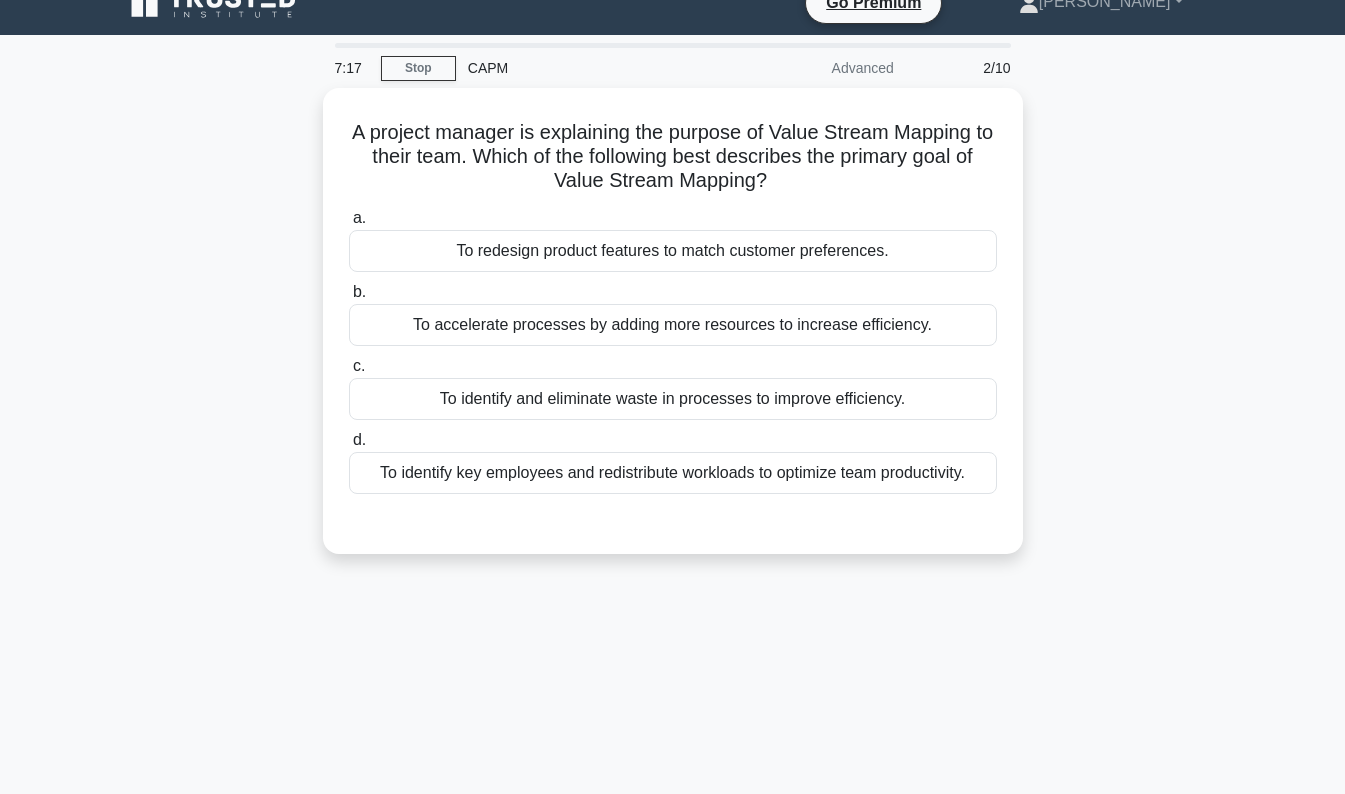 scroll, scrollTop: 0, scrollLeft: 0, axis: both 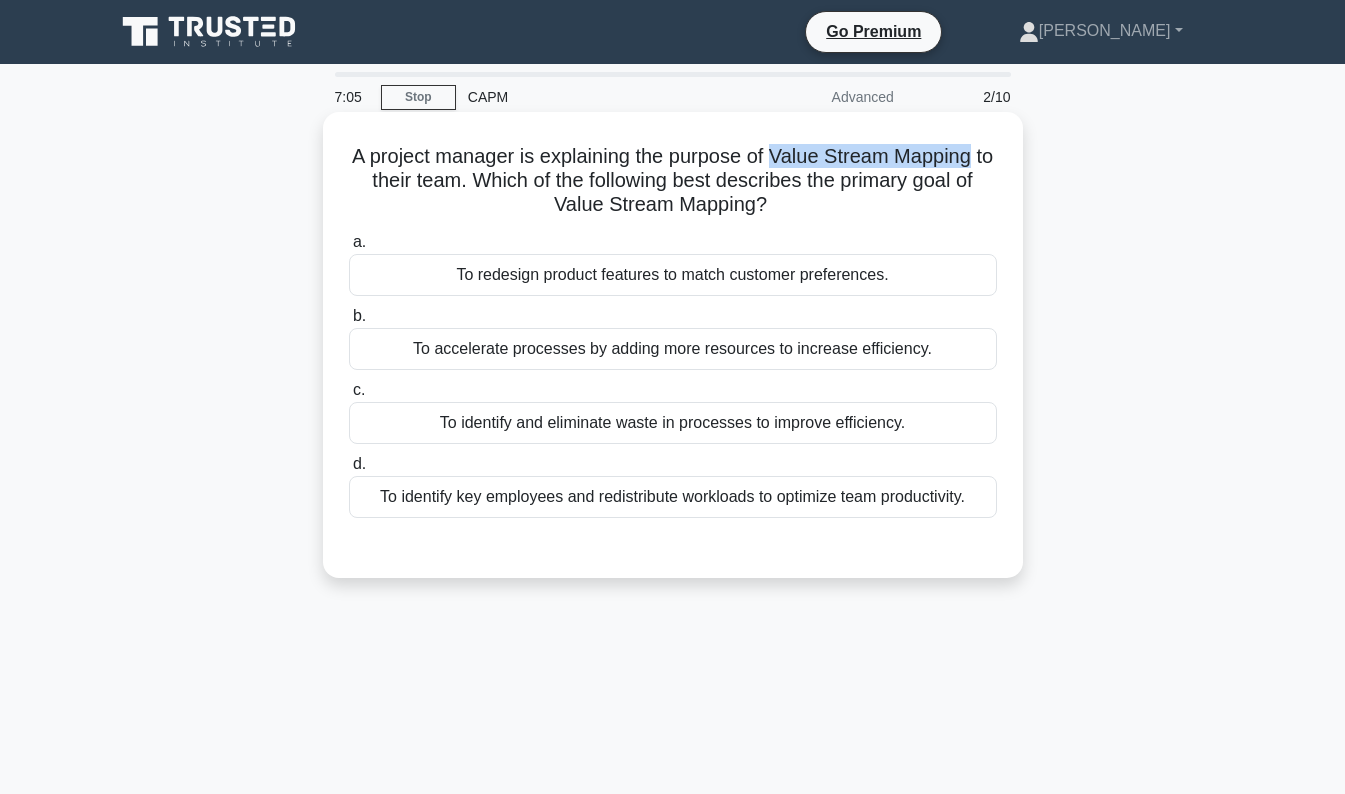 drag, startPoint x: 788, startPoint y: 158, endPoint x: 1002, endPoint y: 151, distance: 214.11446 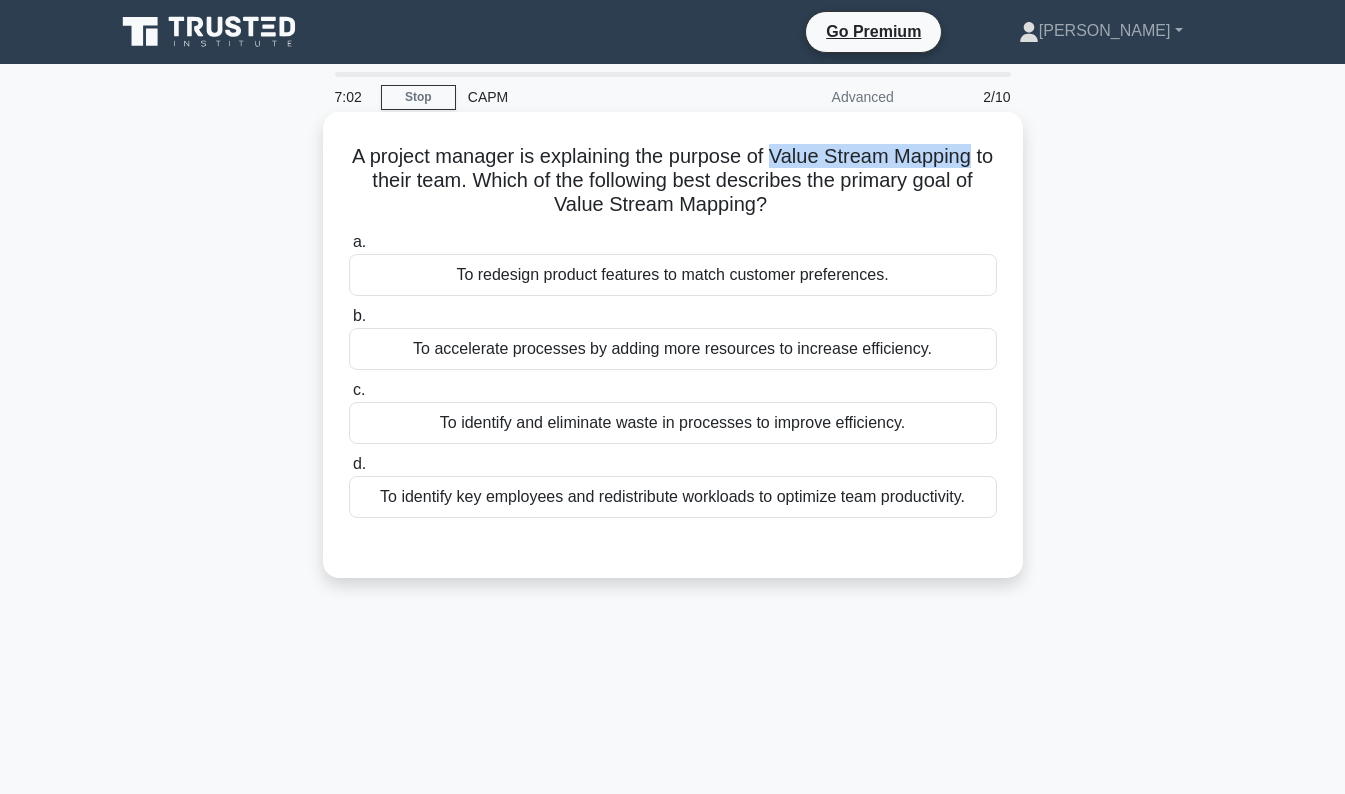 copy on "Value Stream Mapping" 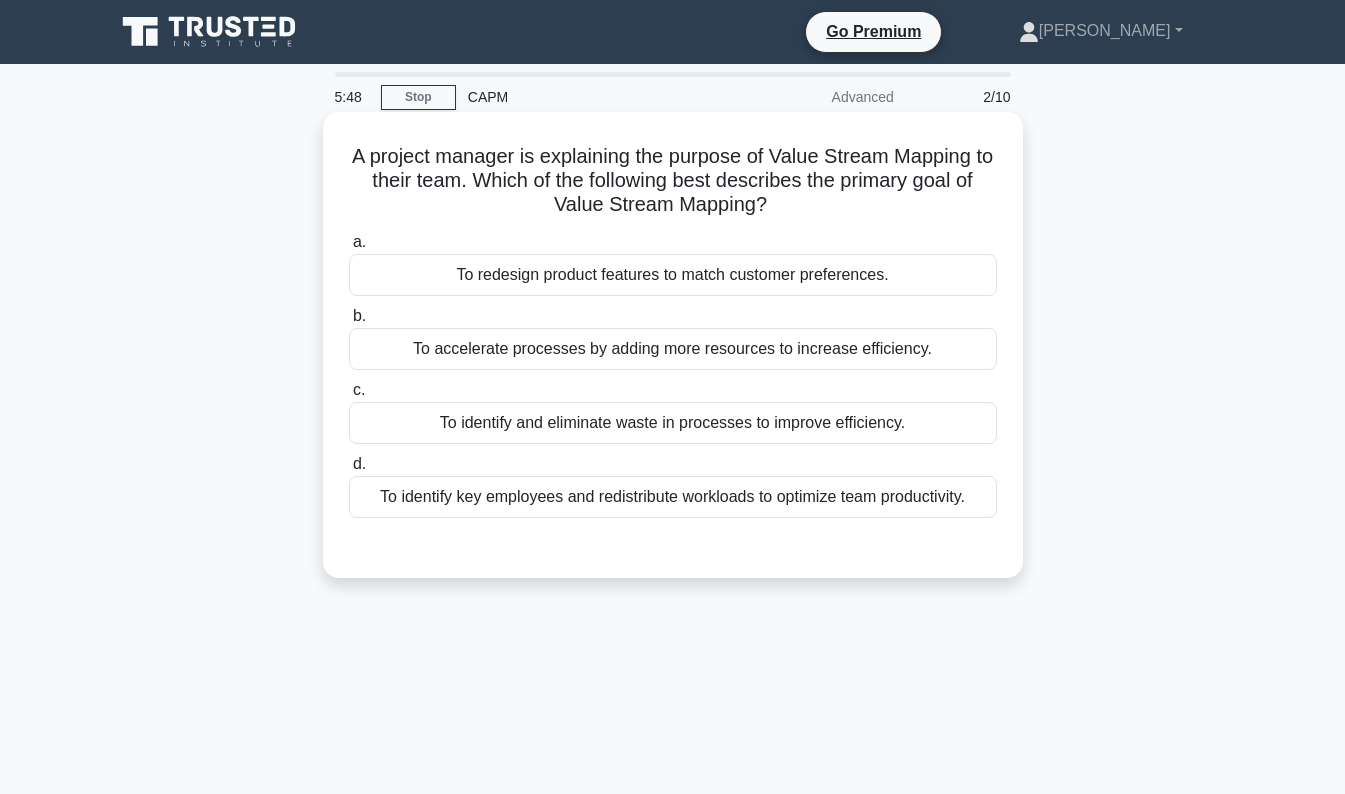 click on "To identify and eliminate waste in processes to improve efficiency." at bounding box center [673, 423] 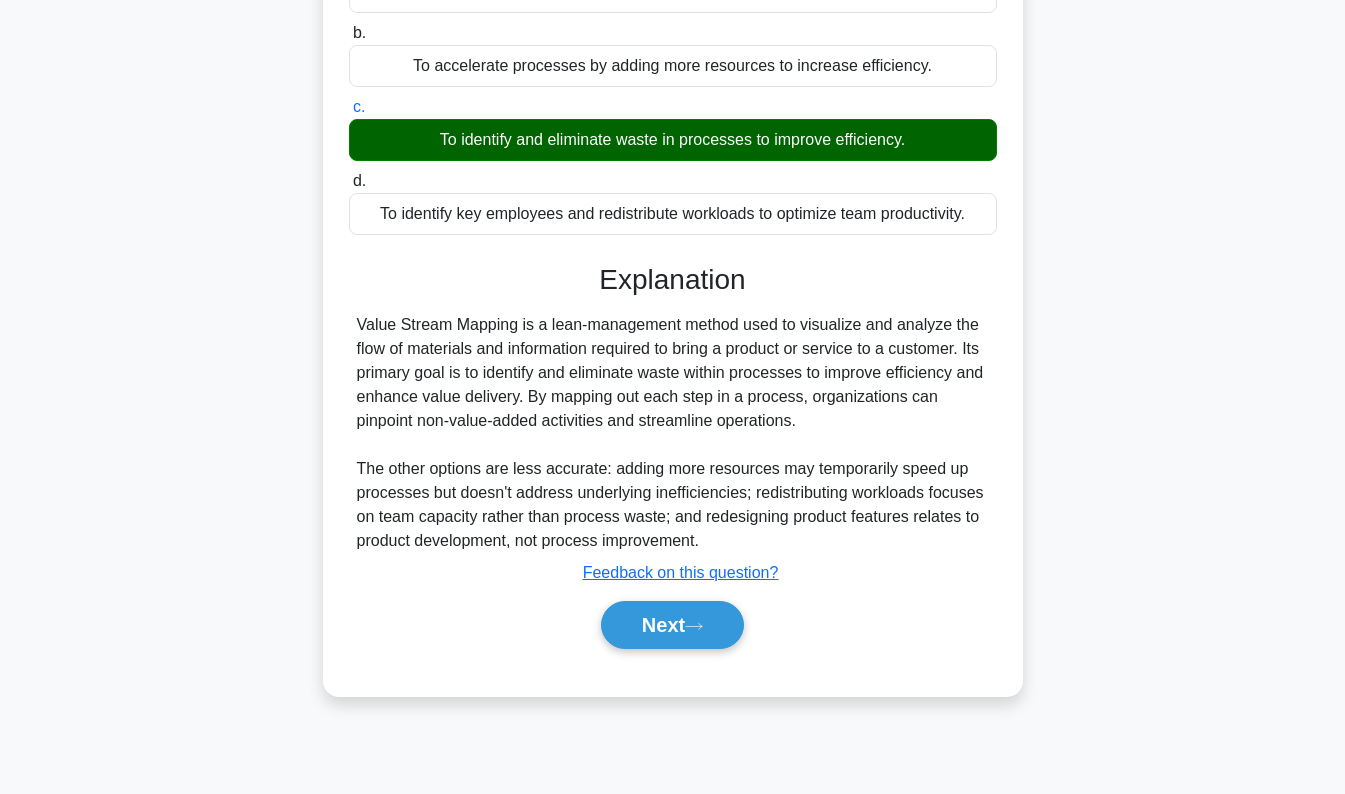 scroll, scrollTop: 286, scrollLeft: 0, axis: vertical 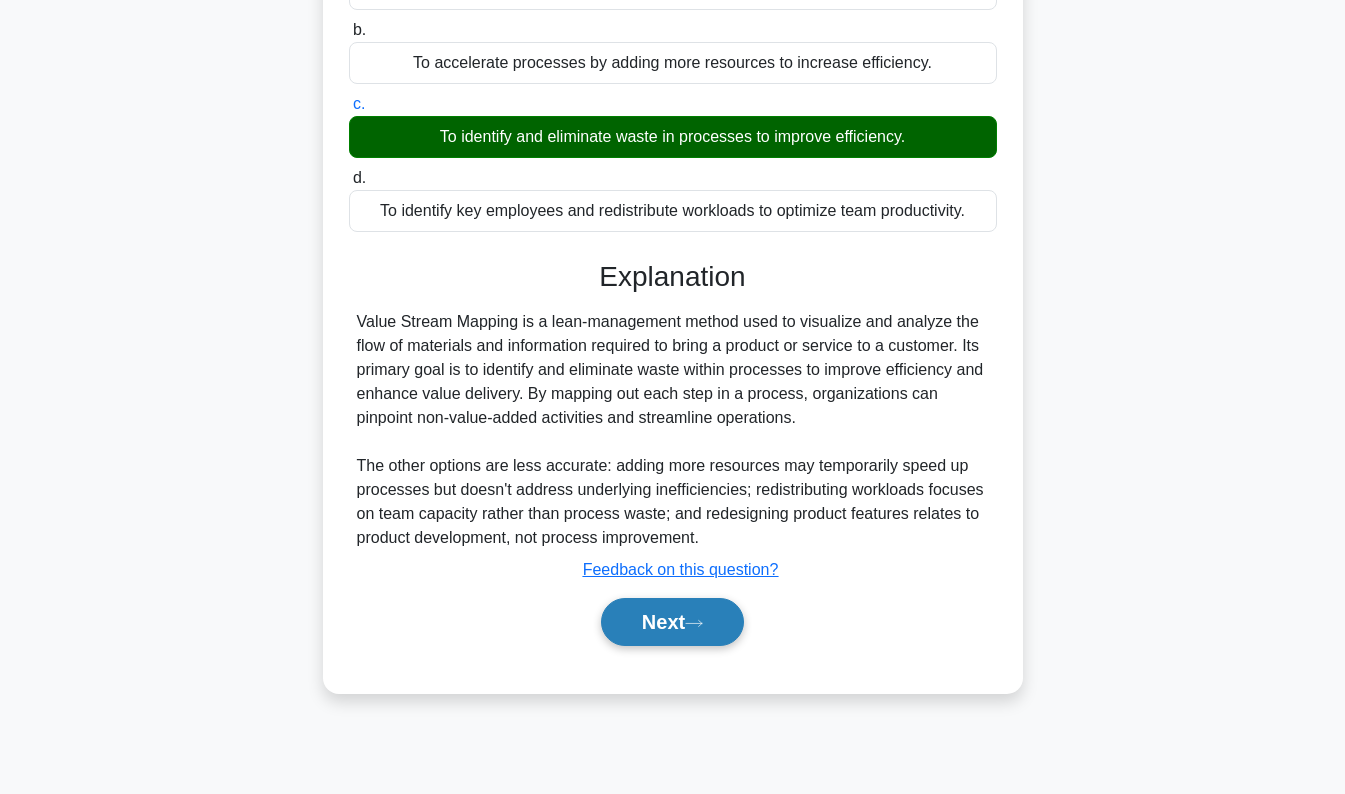 click on "Next" at bounding box center (672, 622) 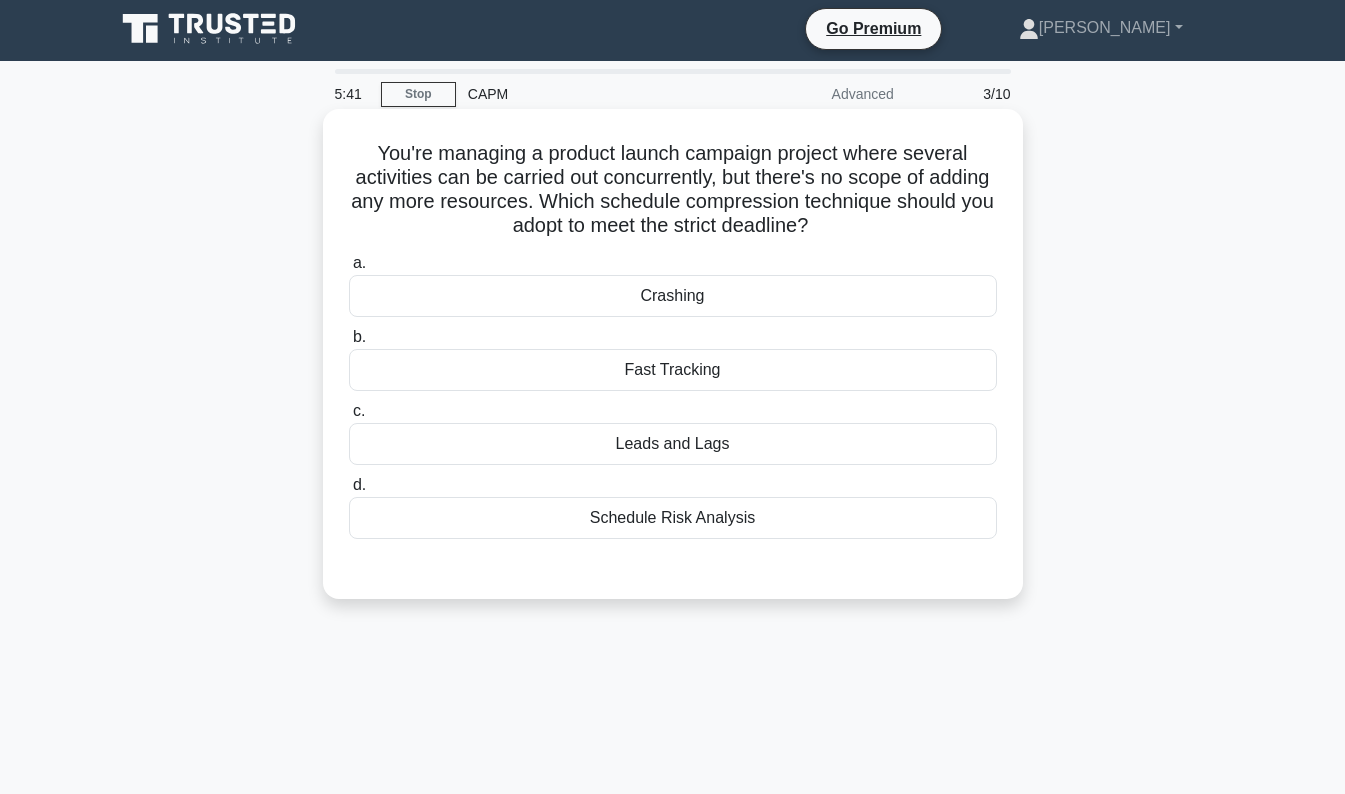 scroll, scrollTop: 0, scrollLeft: 0, axis: both 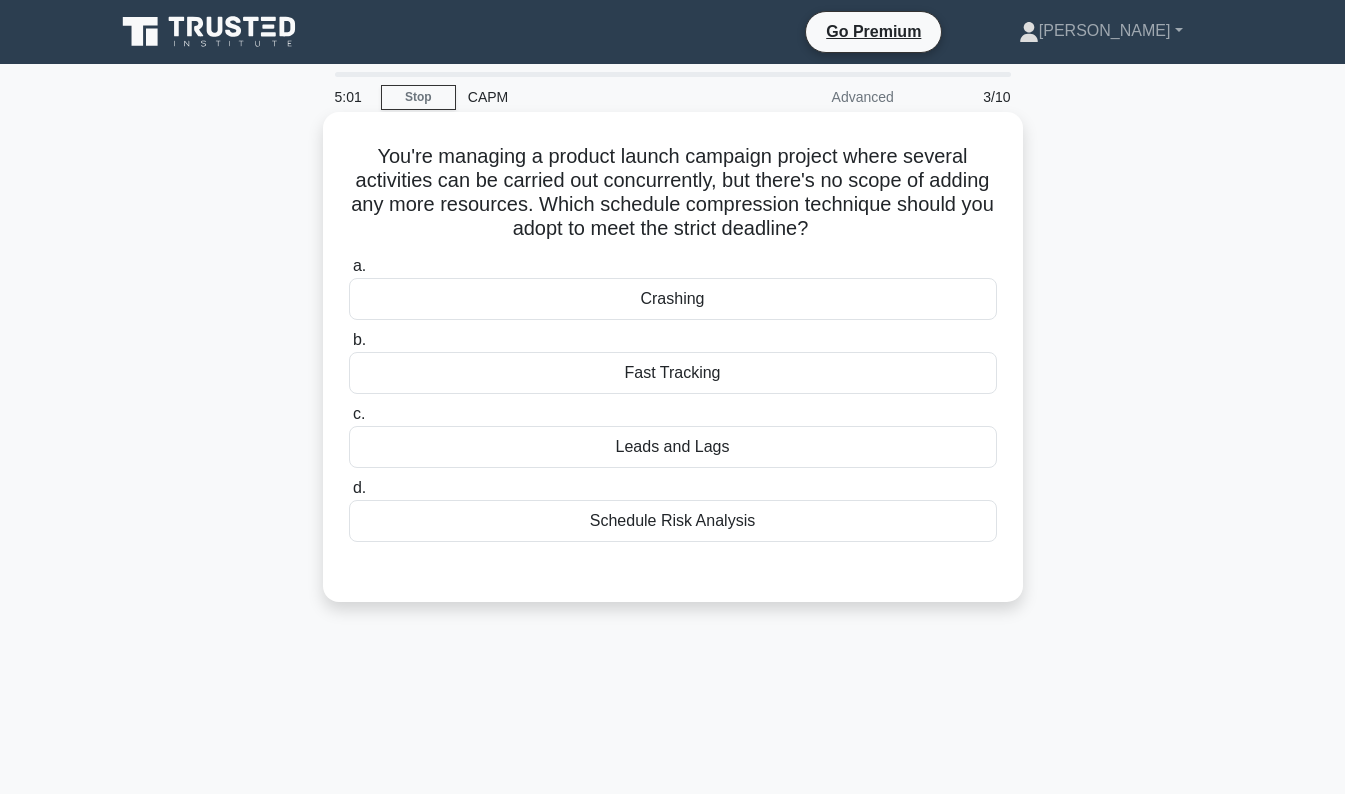 click on "Fast Tracking" at bounding box center (673, 373) 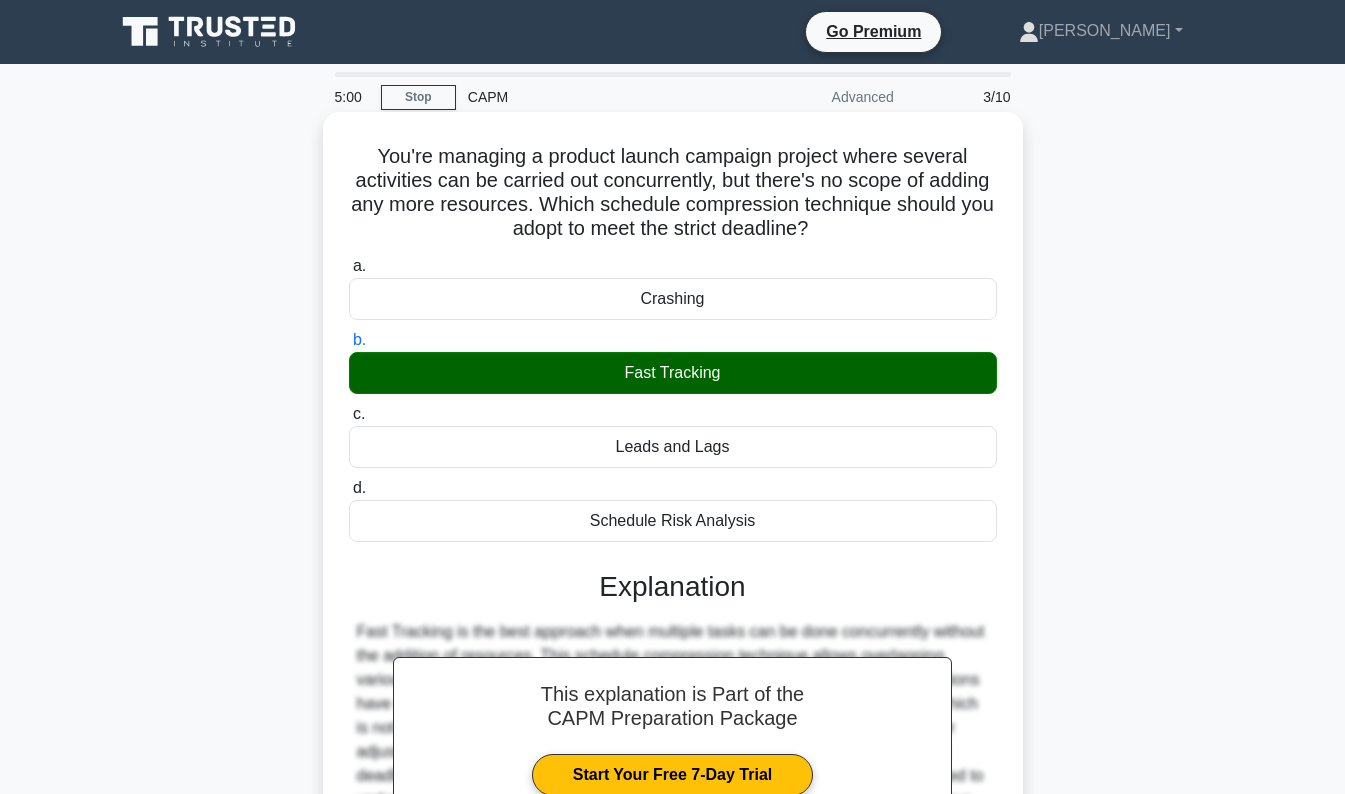 scroll, scrollTop: 286, scrollLeft: 0, axis: vertical 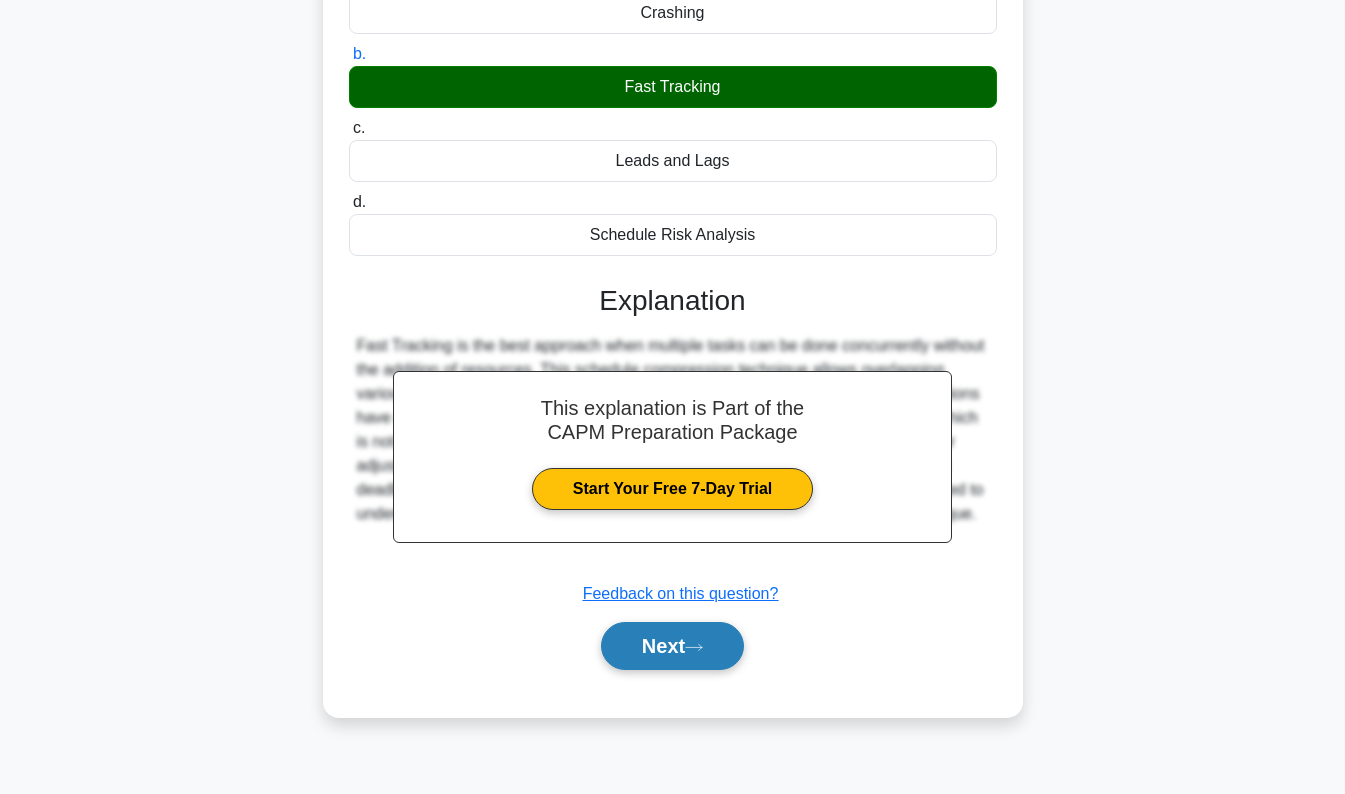click on "Next" at bounding box center [672, 646] 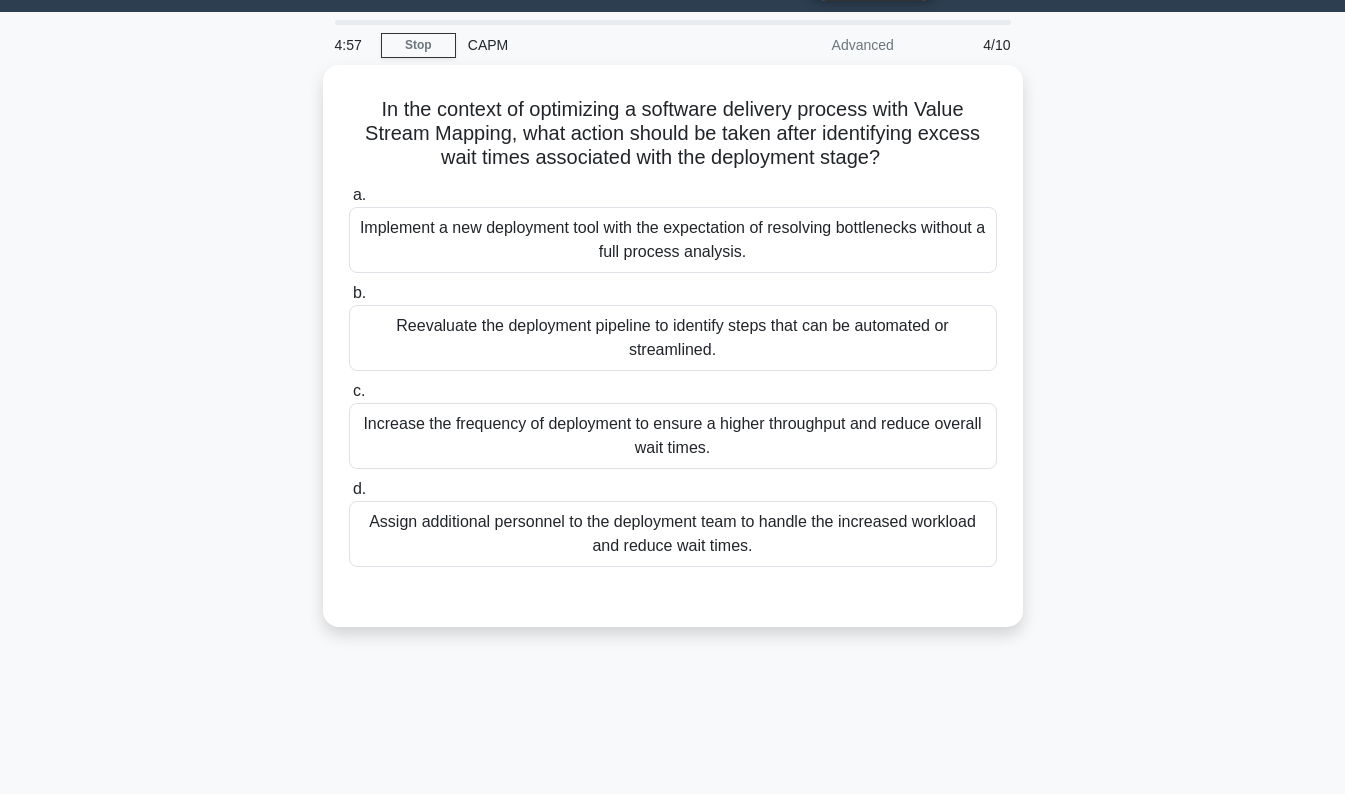 scroll, scrollTop: 0, scrollLeft: 0, axis: both 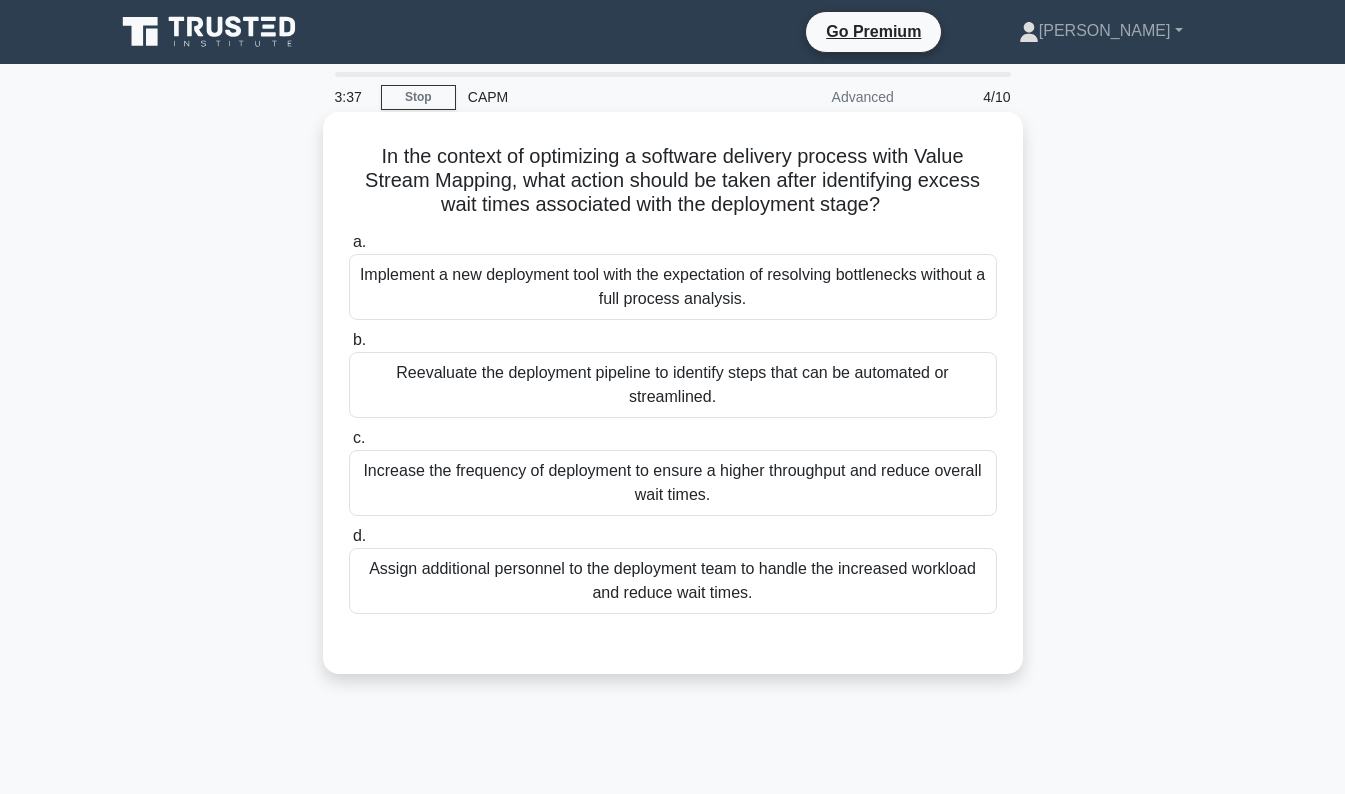 click on "Reevaluate the deployment pipeline to identify steps that can be automated or streamlined." at bounding box center [673, 385] 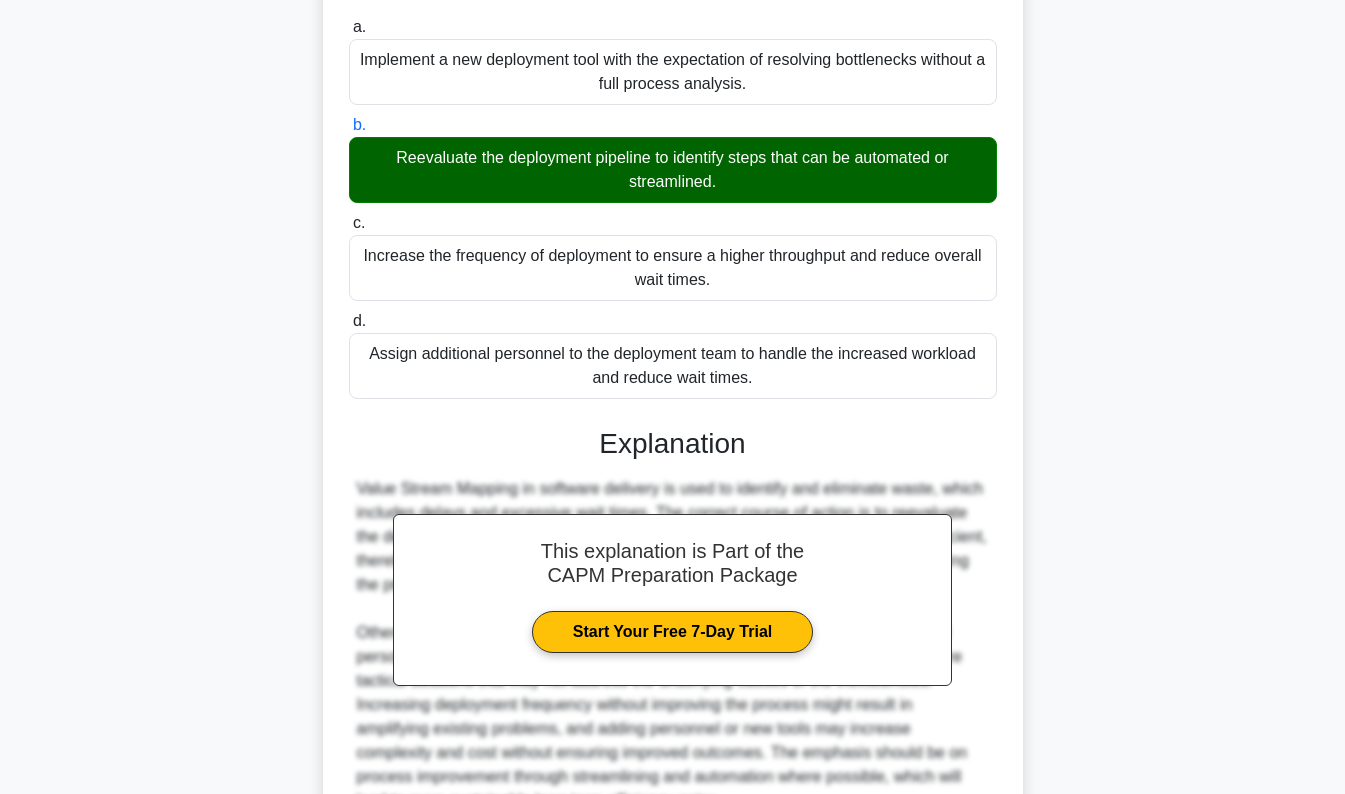 scroll, scrollTop: 416, scrollLeft: 0, axis: vertical 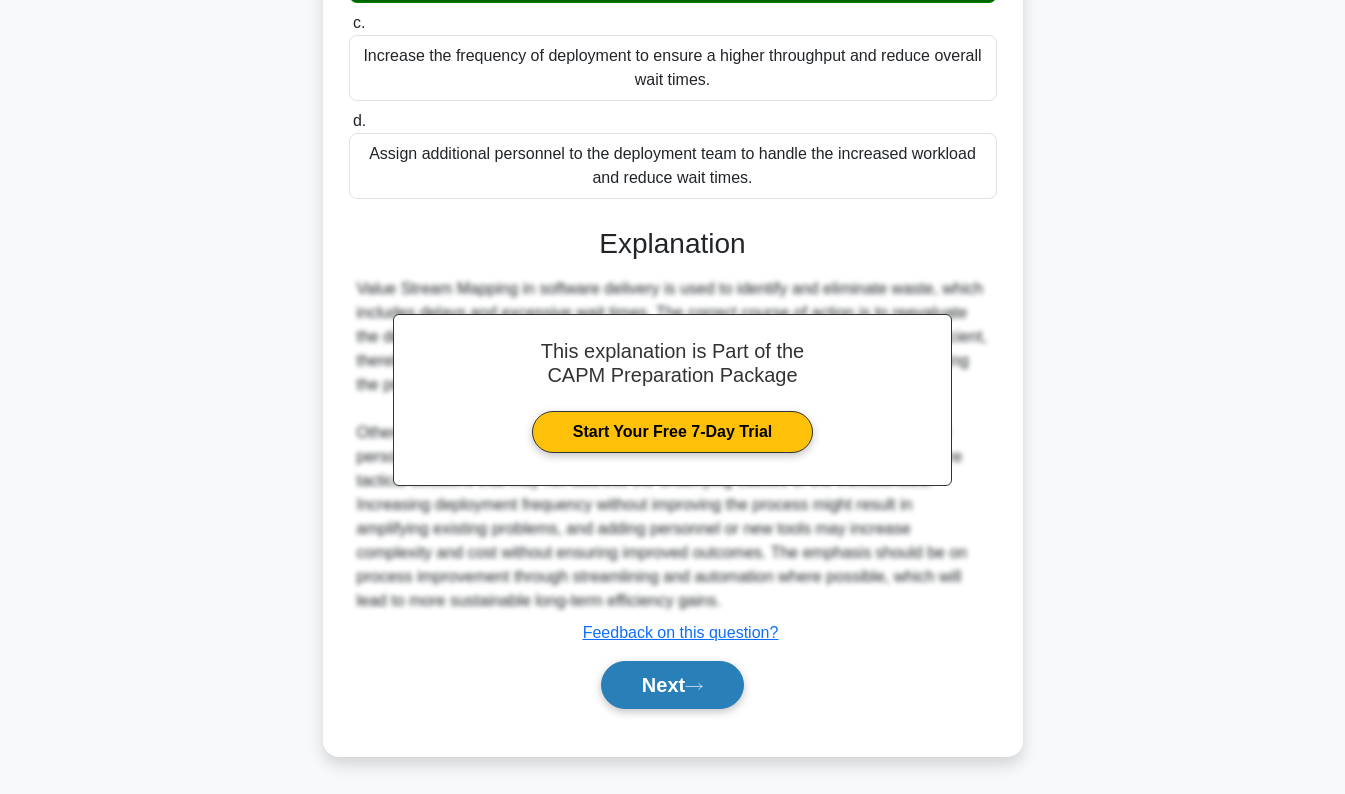 click on "Next" at bounding box center [672, 685] 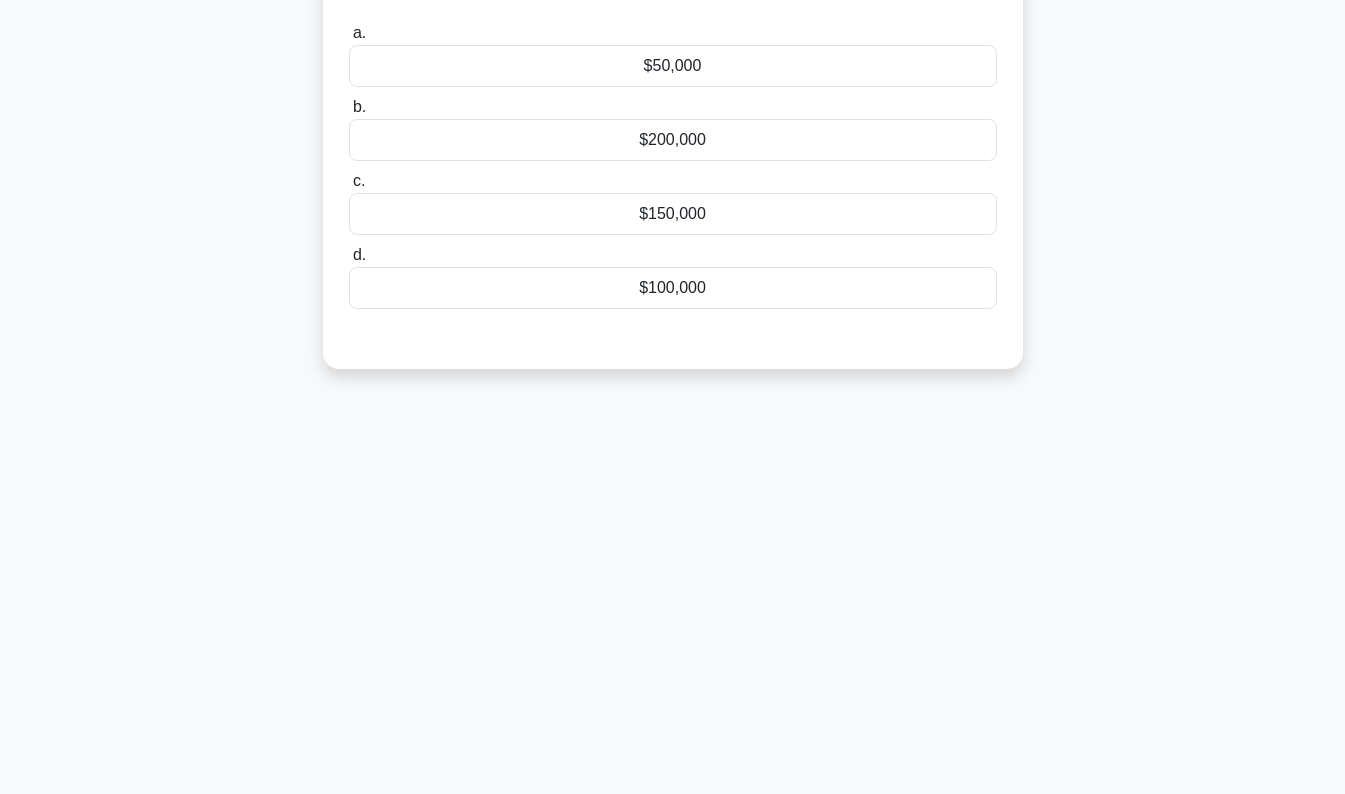 scroll, scrollTop: 0, scrollLeft: 0, axis: both 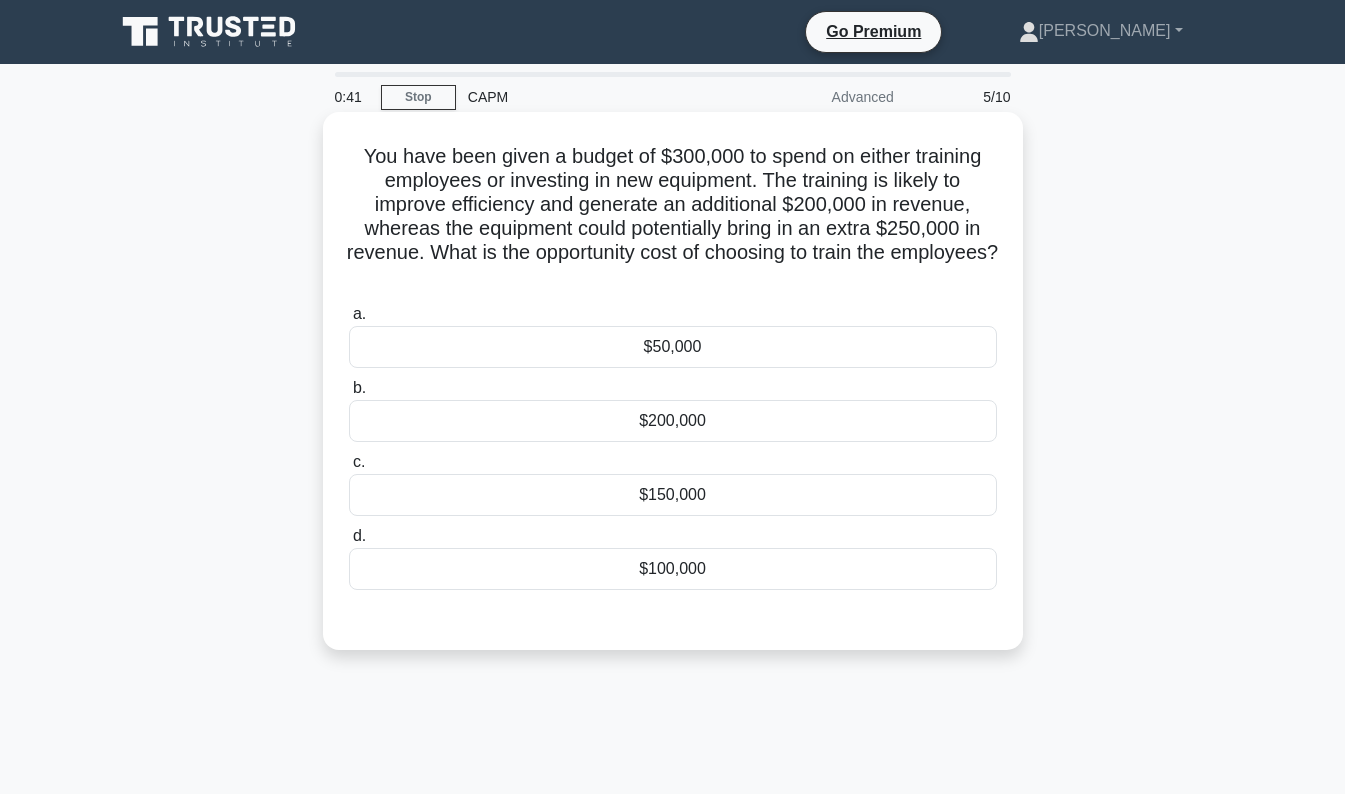 click on "$200,000" at bounding box center [673, 421] 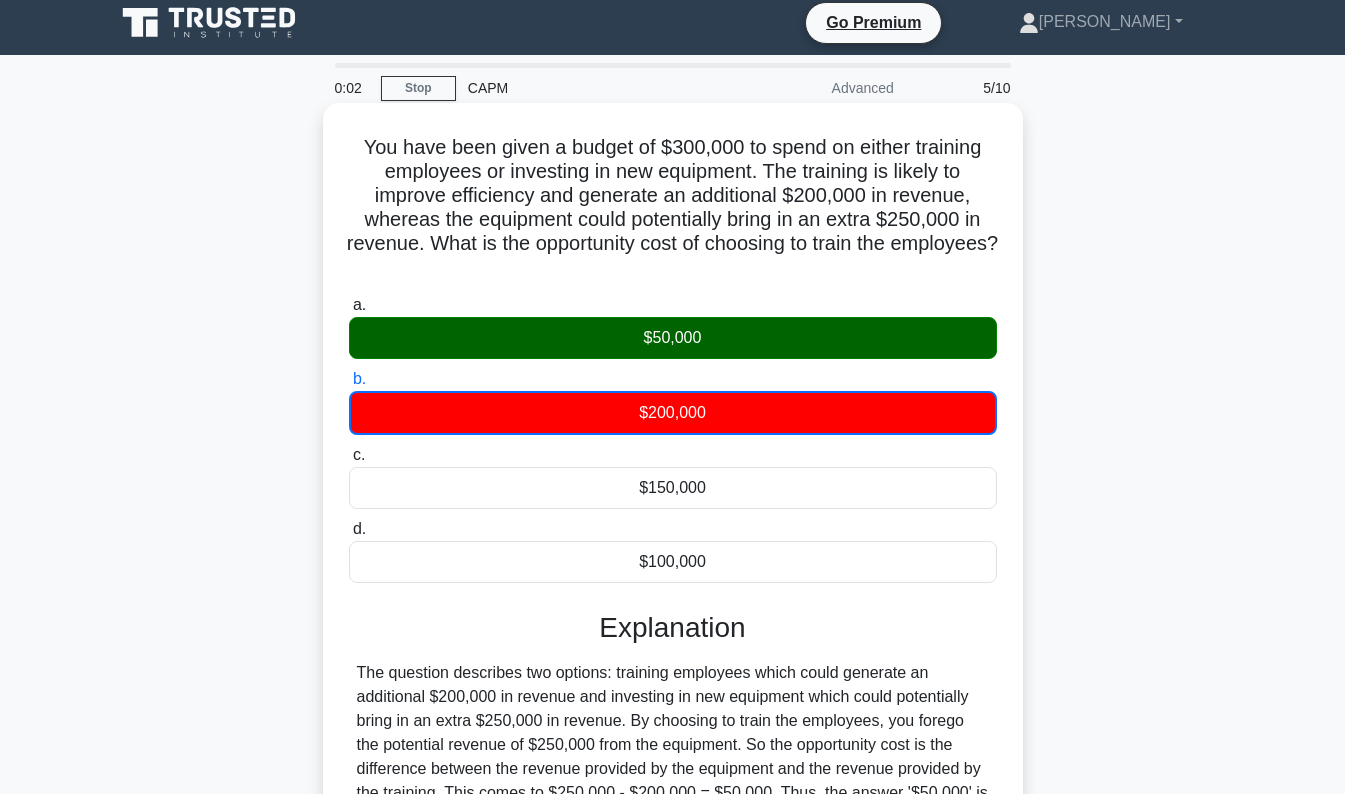 scroll, scrollTop: 0, scrollLeft: 0, axis: both 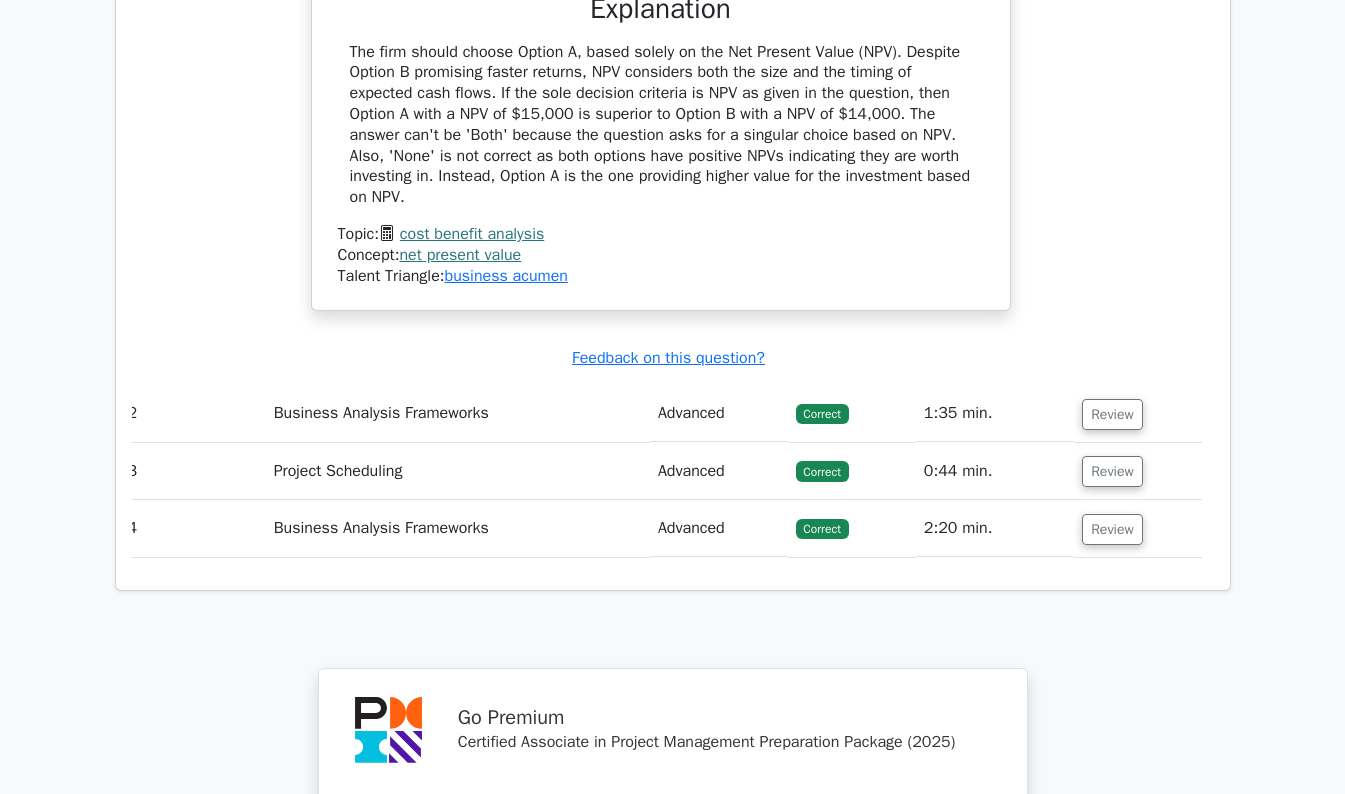 click on "cost benefit analysis" at bounding box center (472, 234) 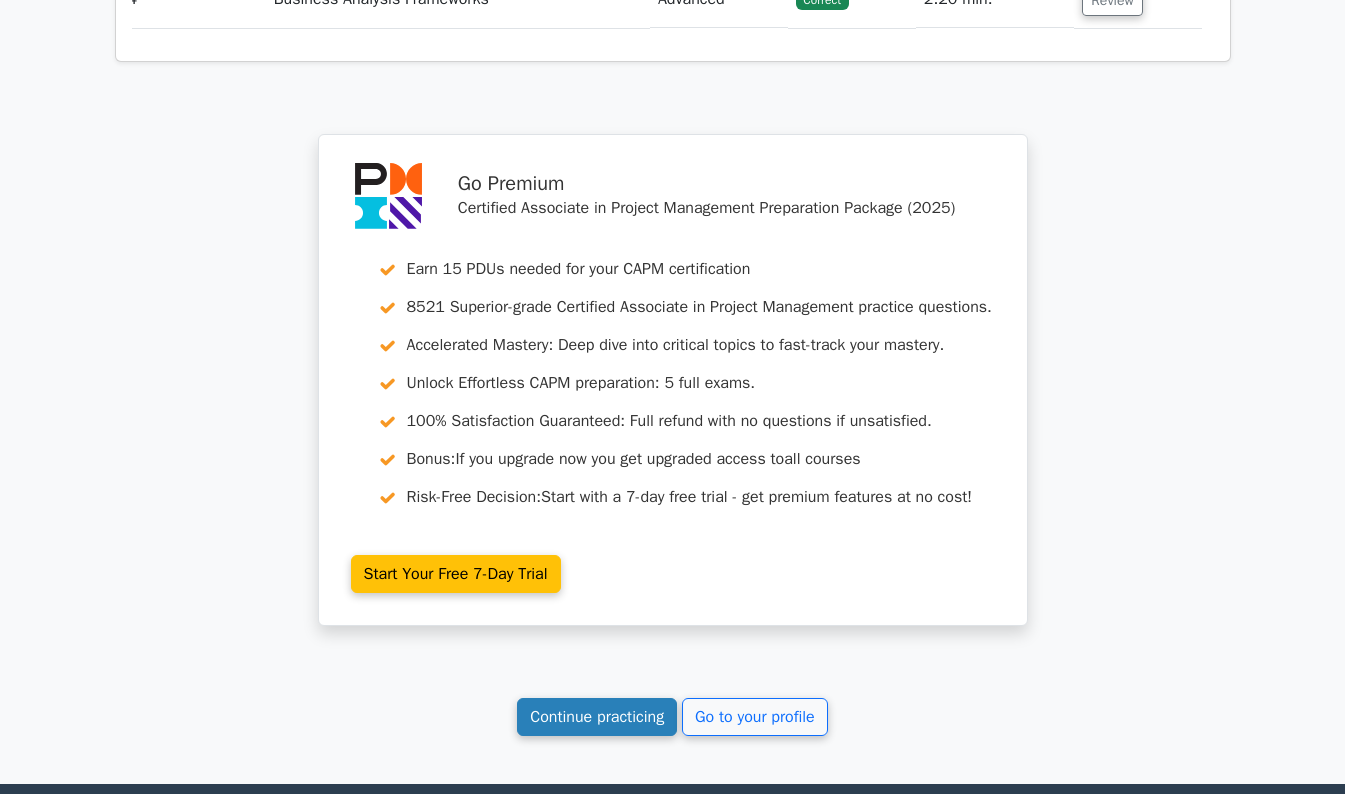 scroll, scrollTop: 2805, scrollLeft: 0, axis: vertical 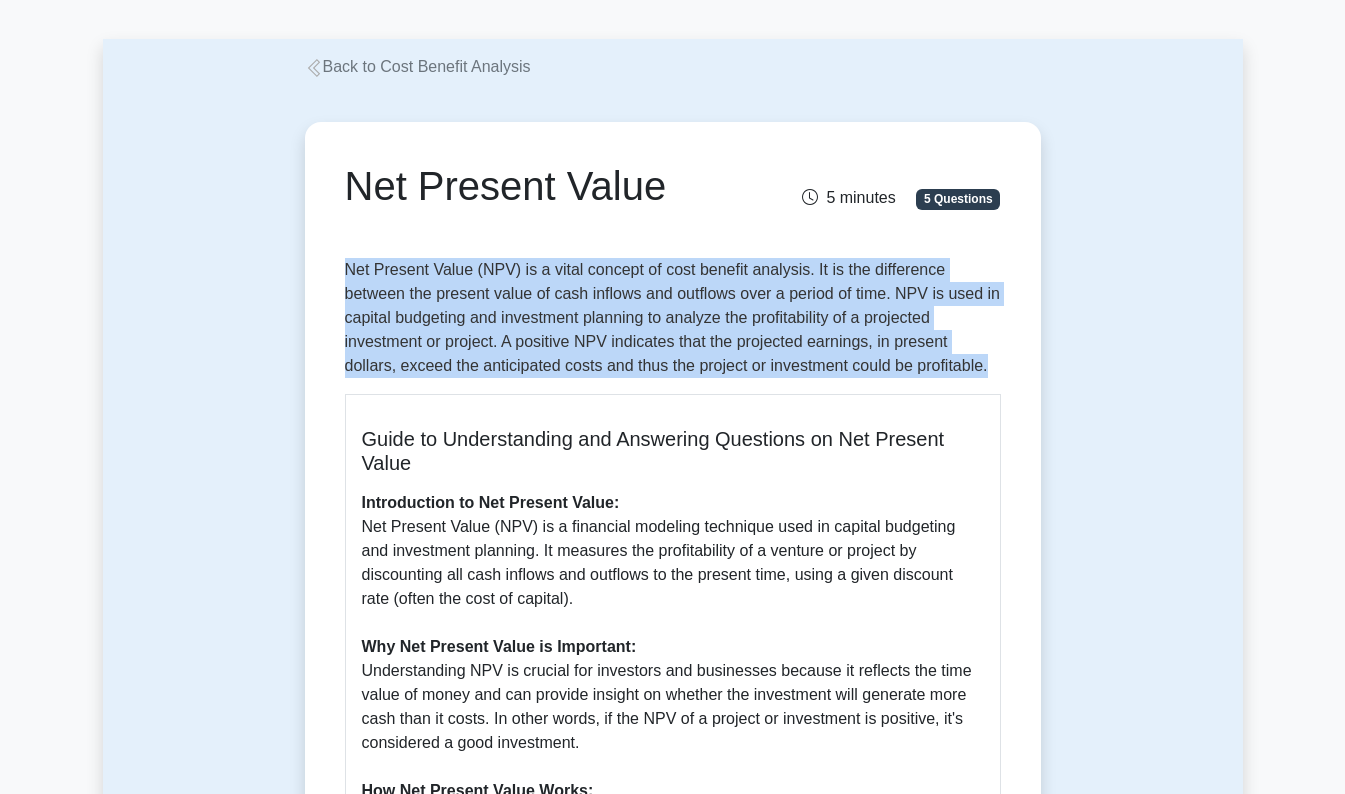 drag, startPoint x: 342, startPoint y: 271, endPoint x: 1001, endPoint y: 364, distance: 665.52985 